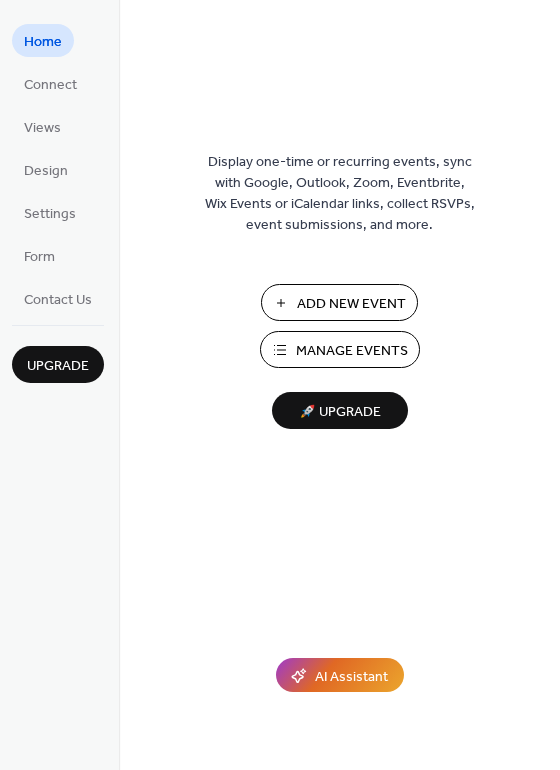 scroll, scrollTop: 0, scrollLeft: 0, axis: both 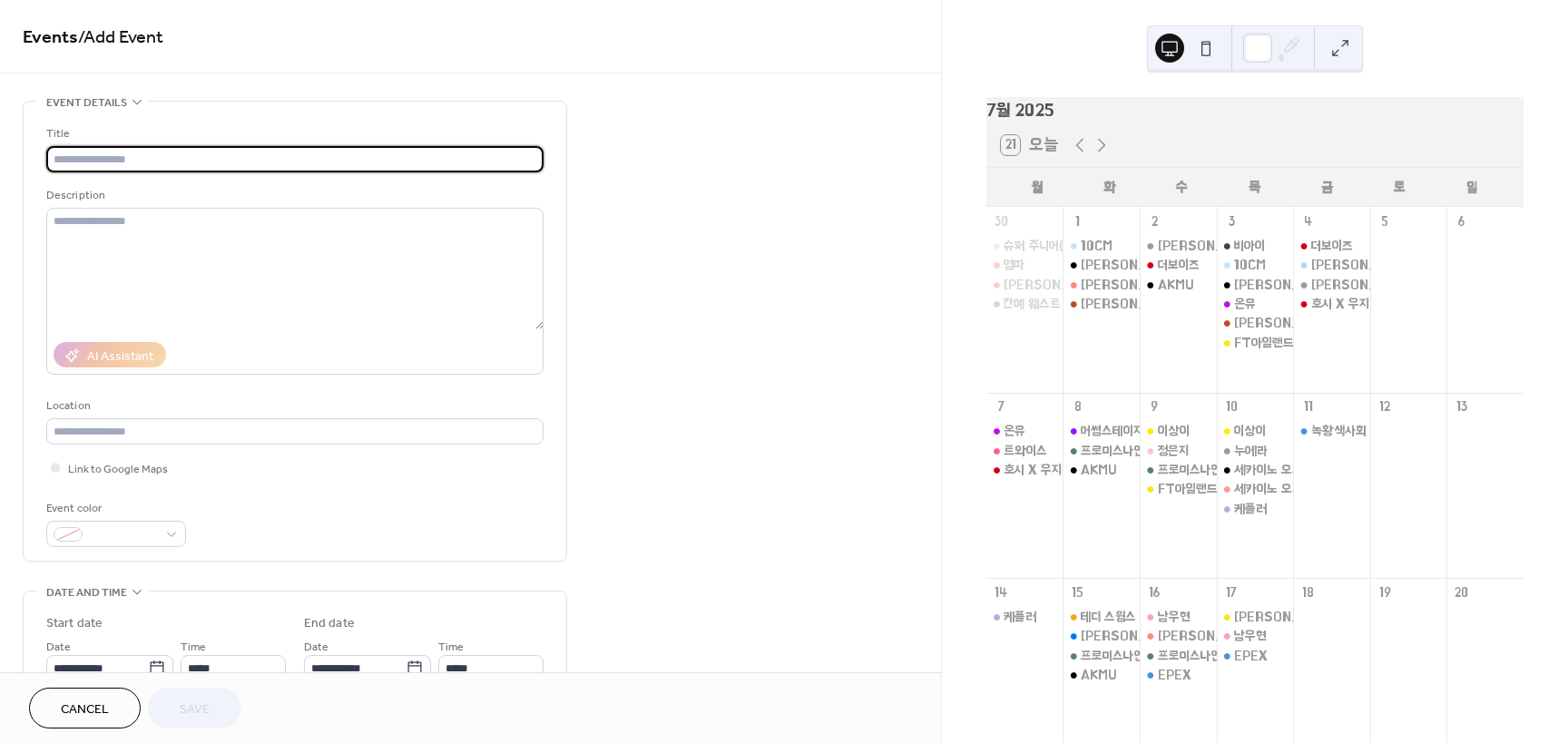 type on "*" 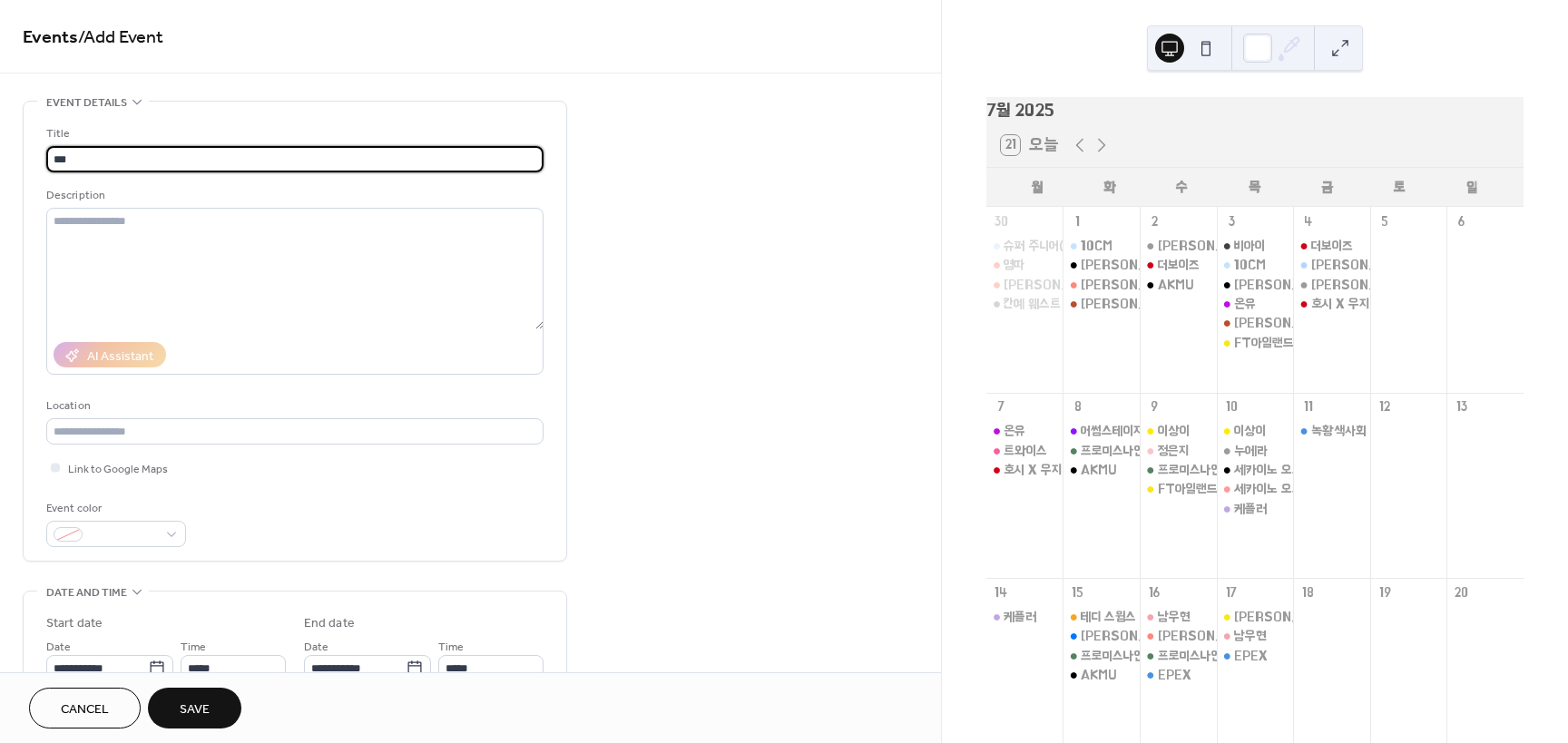 type on "***" 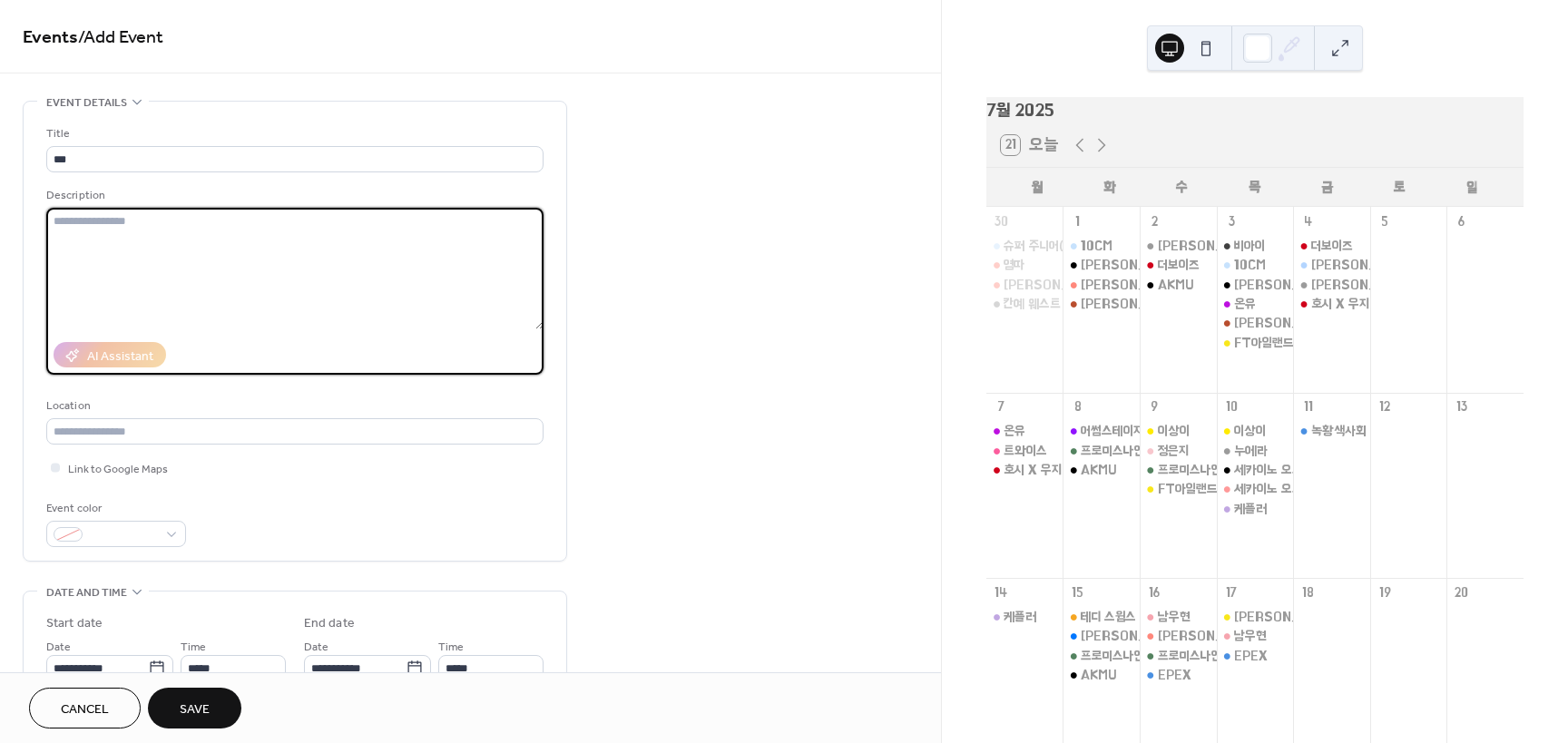scroll, scrollTop: 181, scrollLeft: 0, axis: vertical 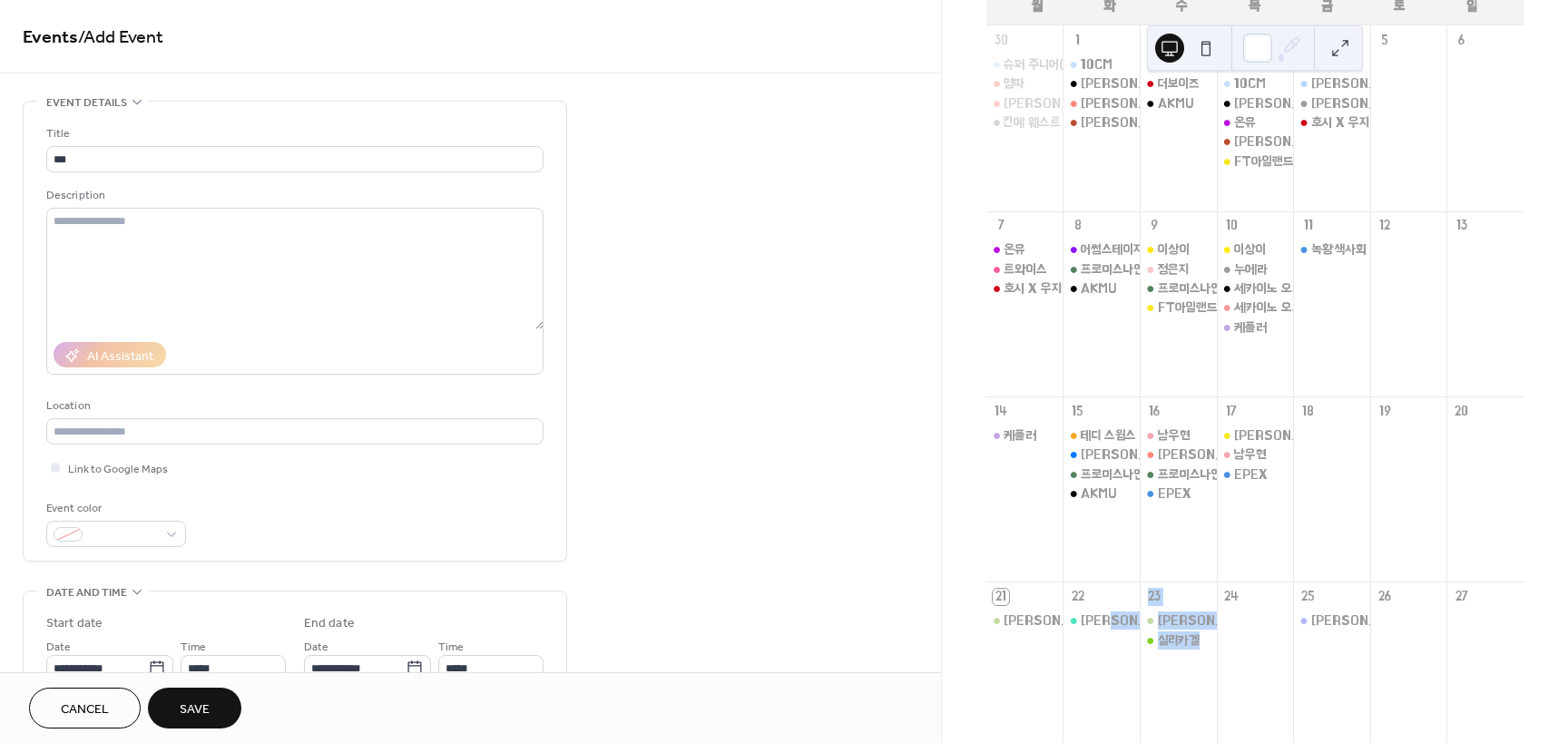drag, startPoint x: 1128, startPoint y: 629, endPoint x: 1131, endPoint y: 660, distance: 31.144823 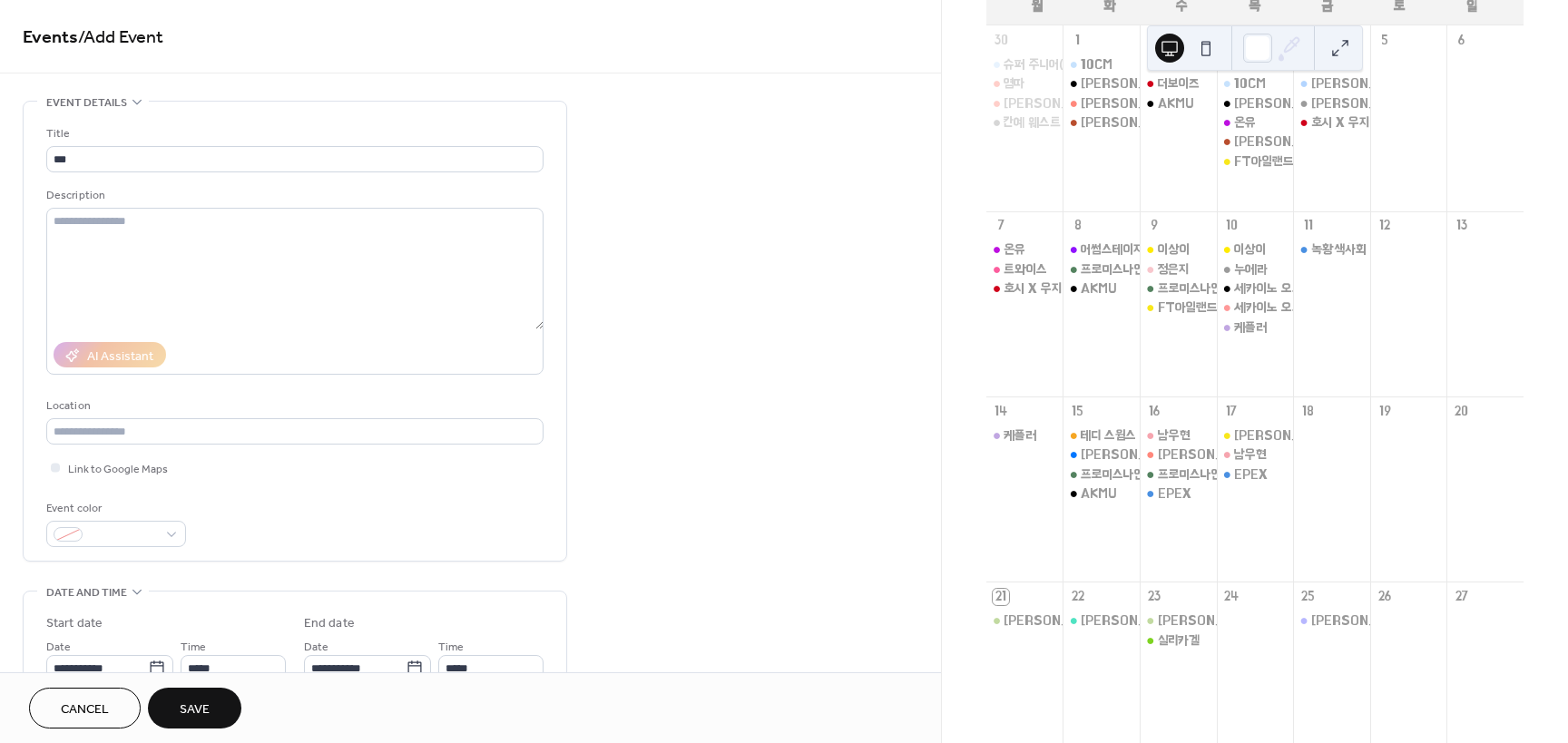 click on "[PERSON_NAME]" at bounding box center [1024, 621] 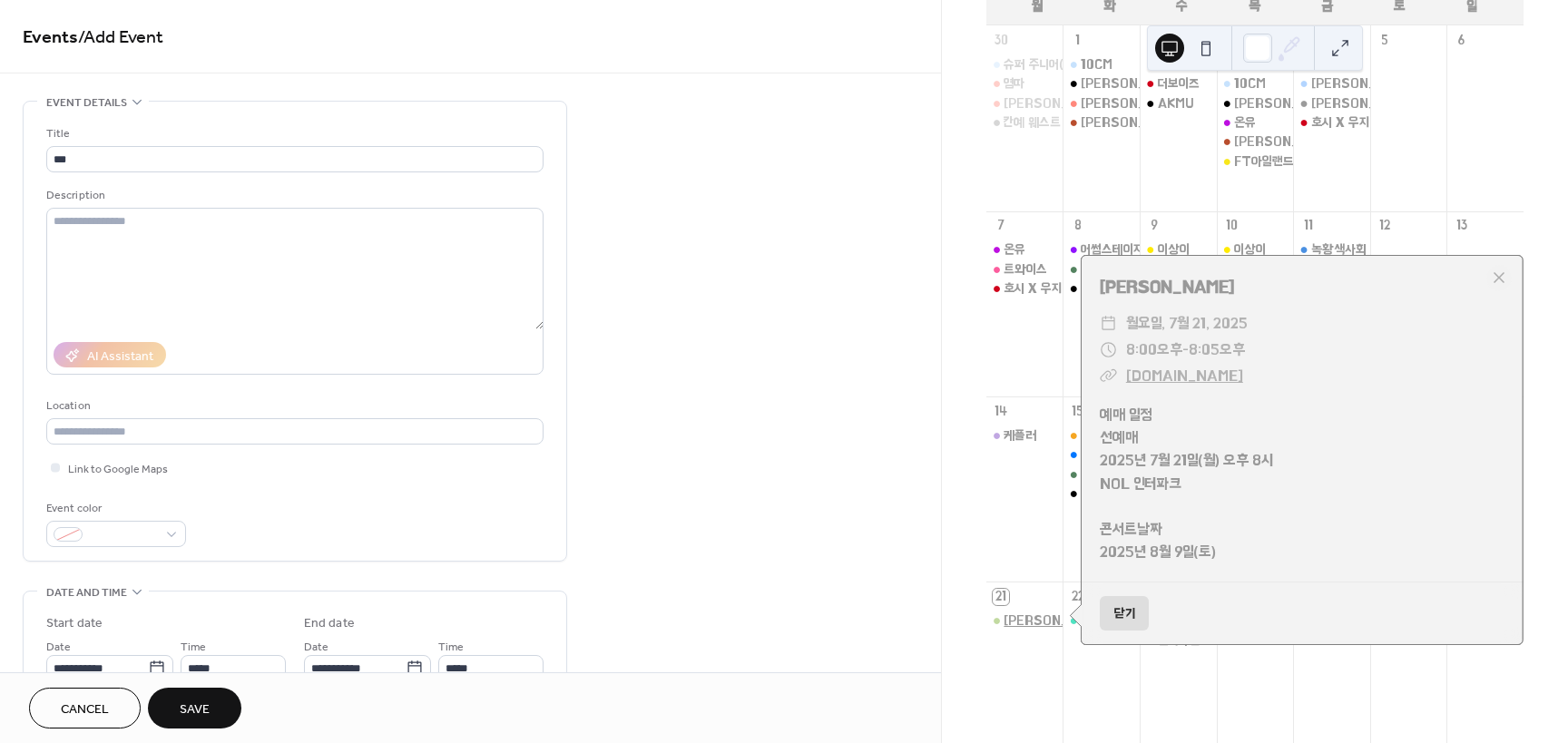 click on "[PERSON_NAME]" at bounding box center [1056, 621] 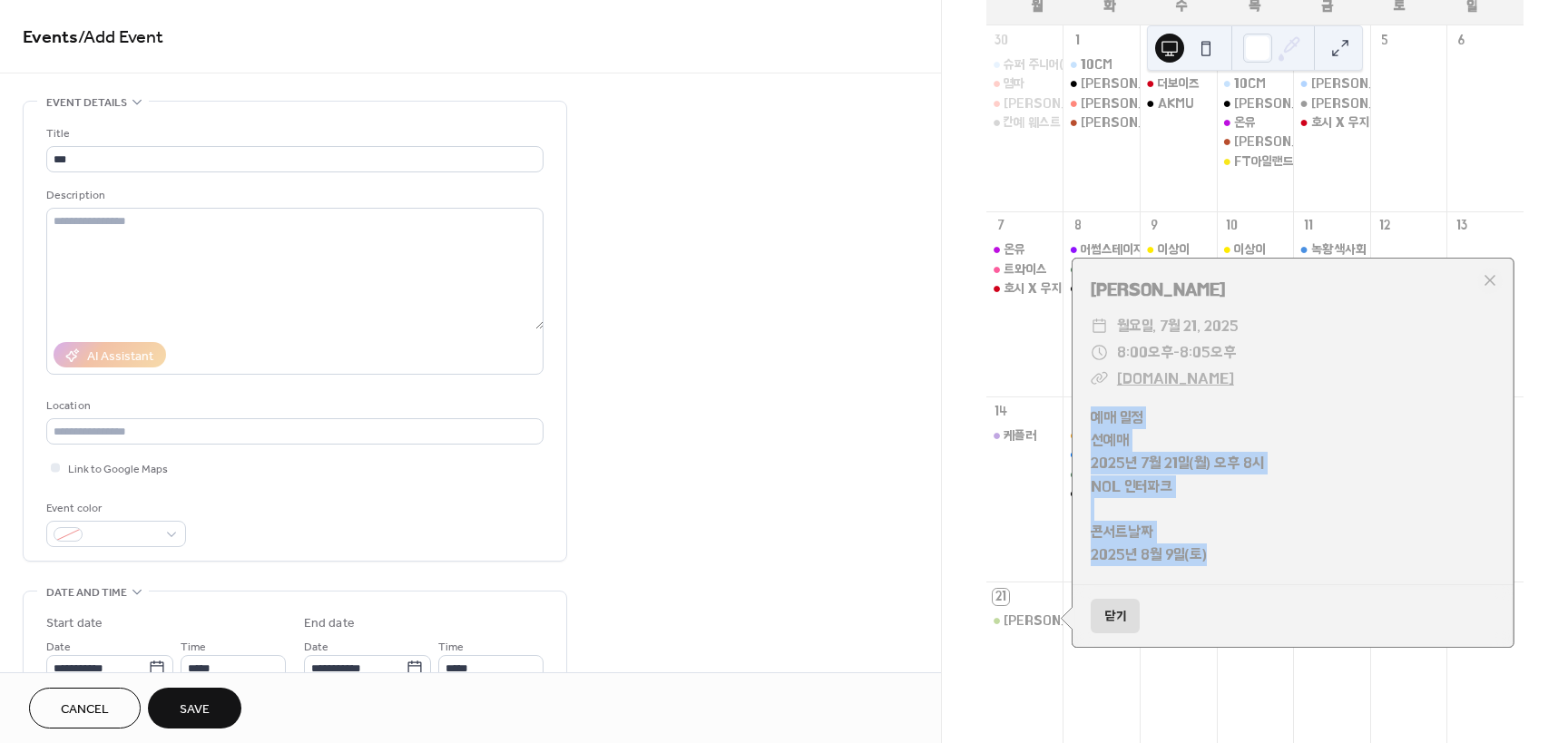 drag, startPoint x: 1267, startPoint y: 582, endPoint x: 1088, endPoint y: 425, distance: 238.09662 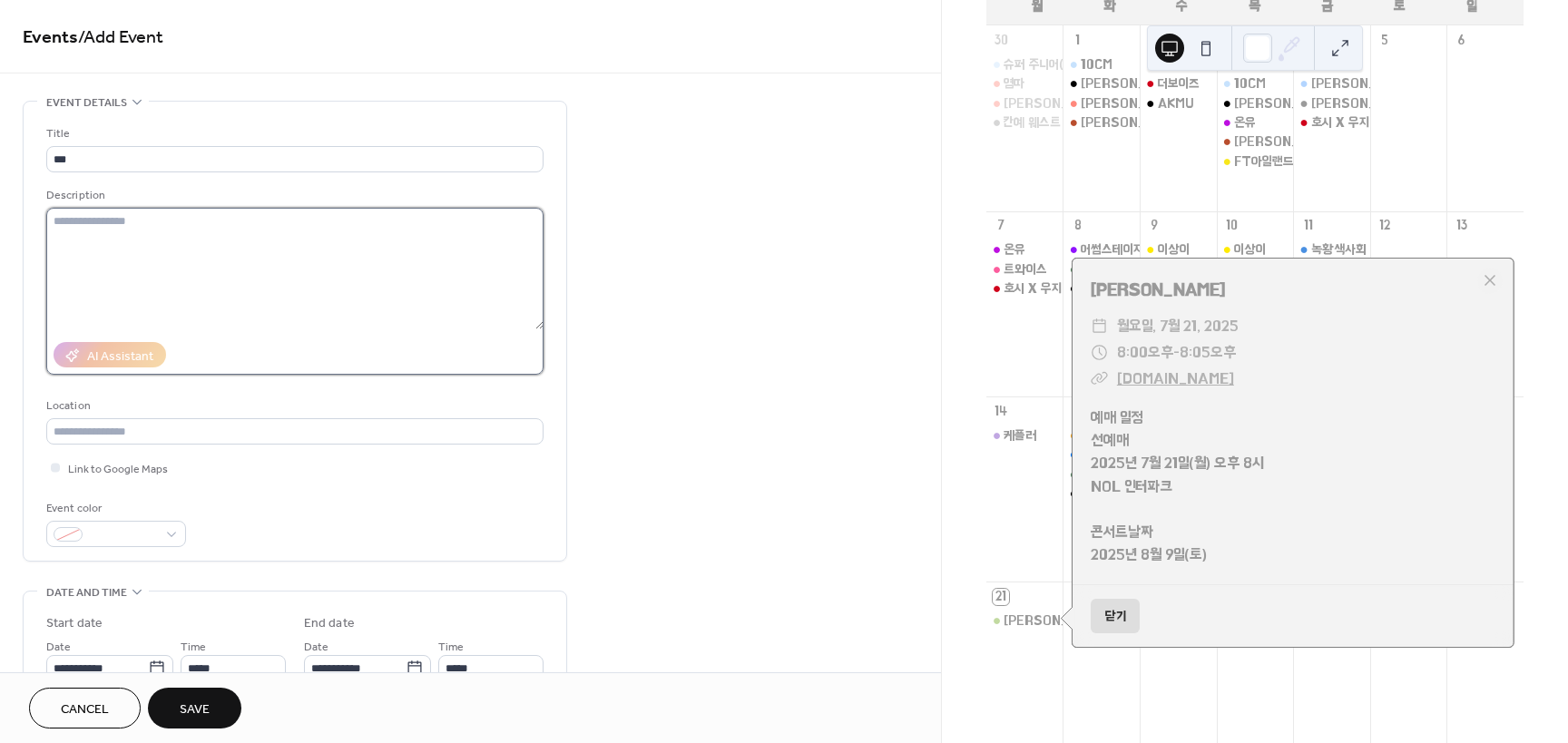 click at bounding box center (295, 269) 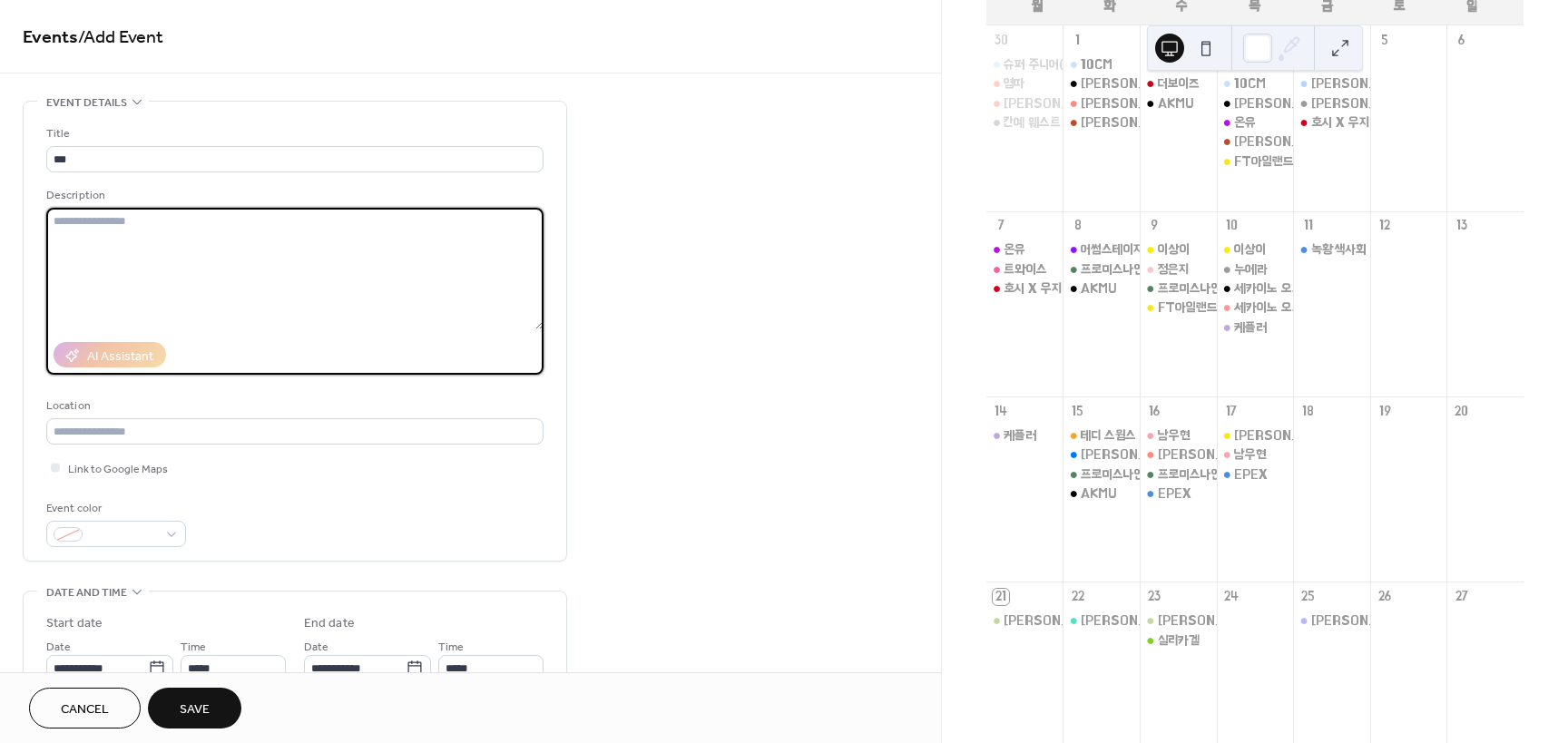 paste on "**********" 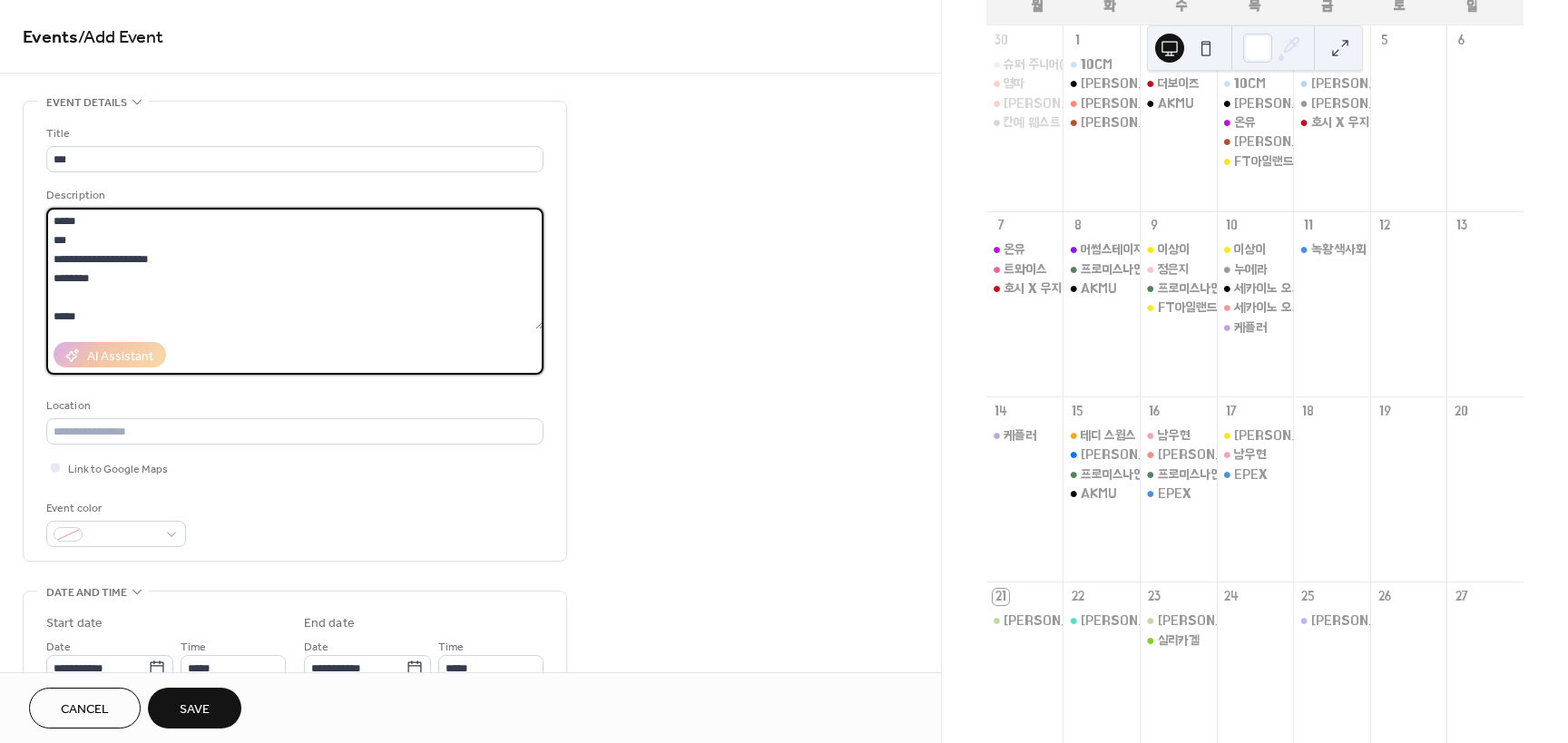 scroll, scrollTop: 16, scrollLeft: 0, axis: vertical 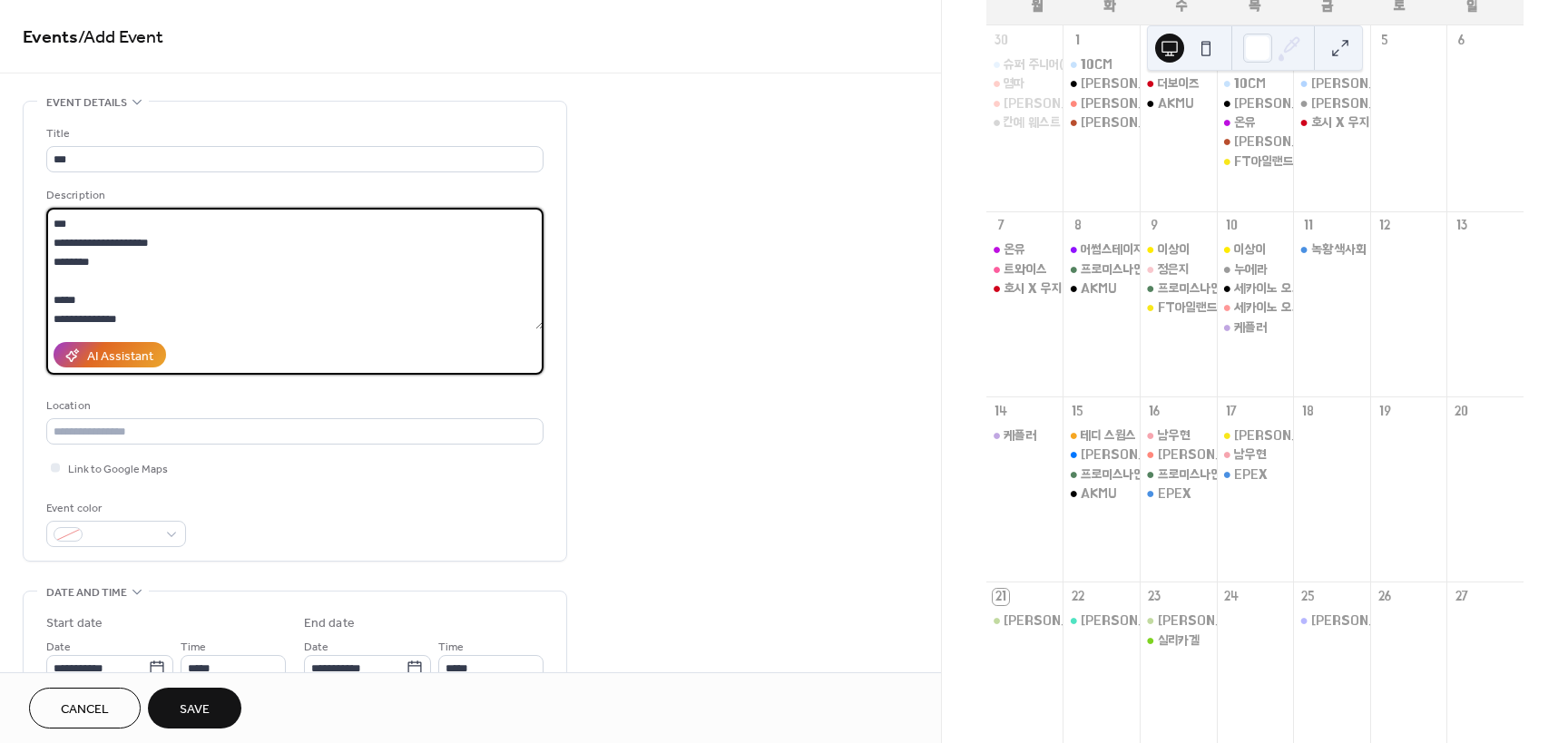 click on "**********" at bounding box center [295, 269] 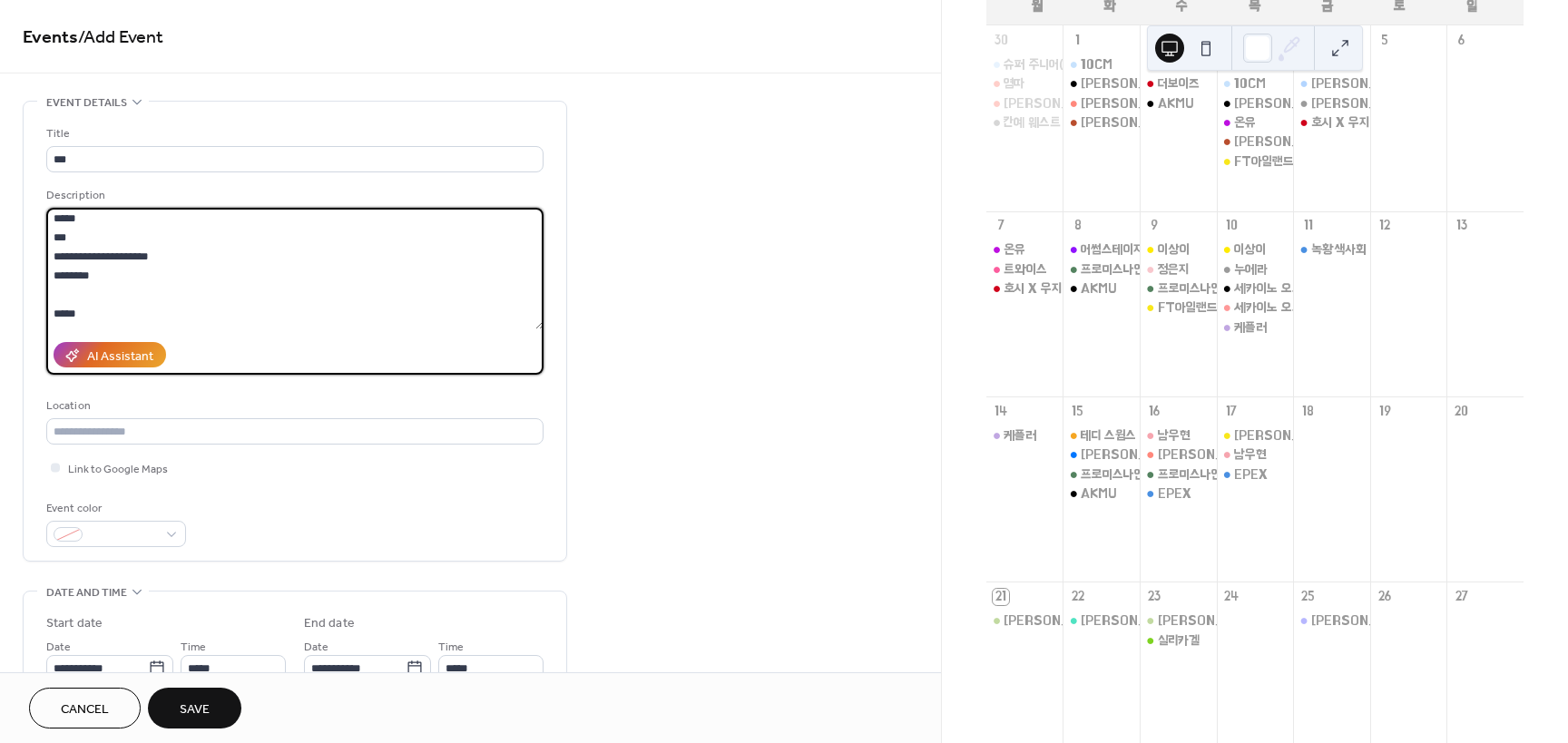 scroll, scrollTop: 16, scrollLeft: 0, axis: vertical 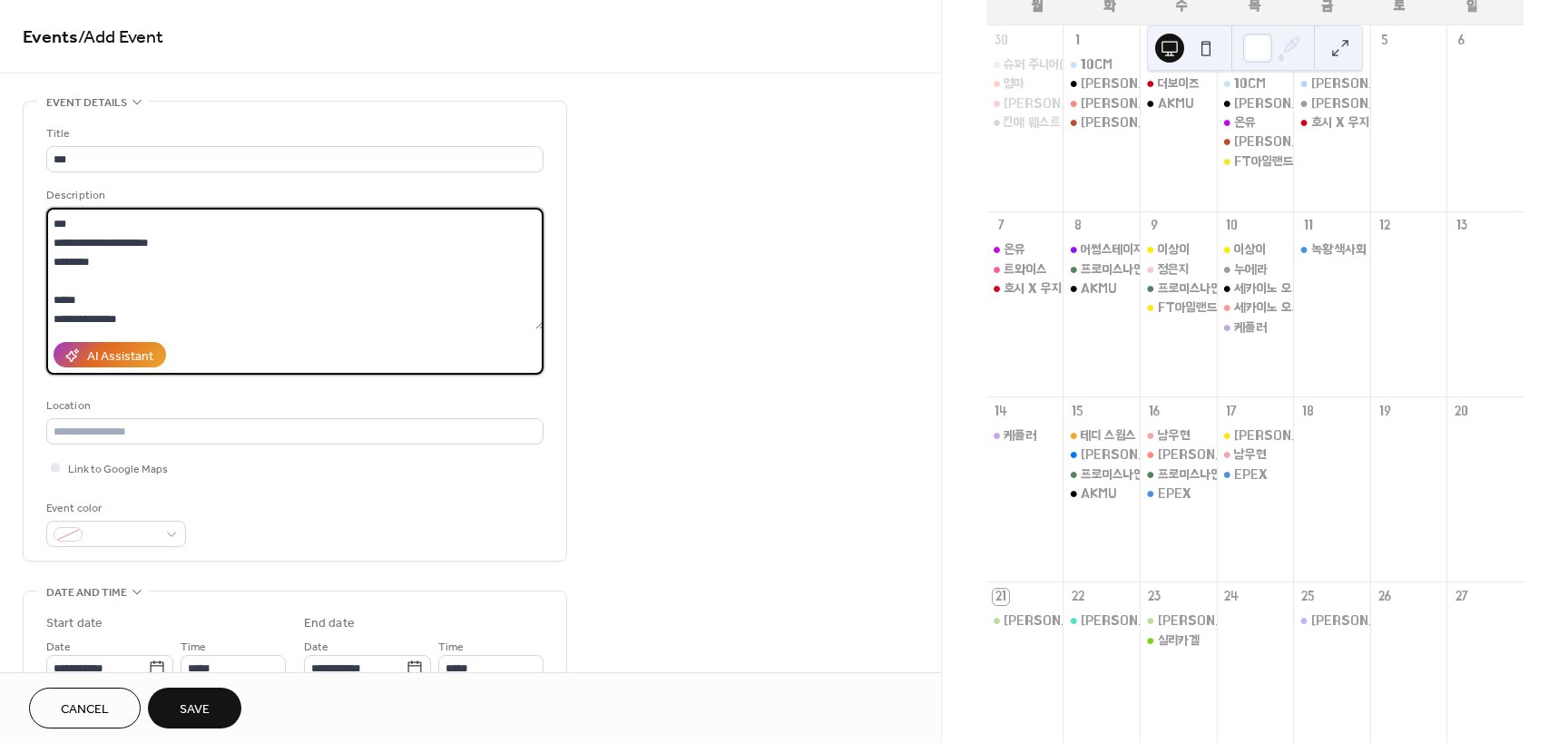 click on "**********" at bounding box center [295, 269] 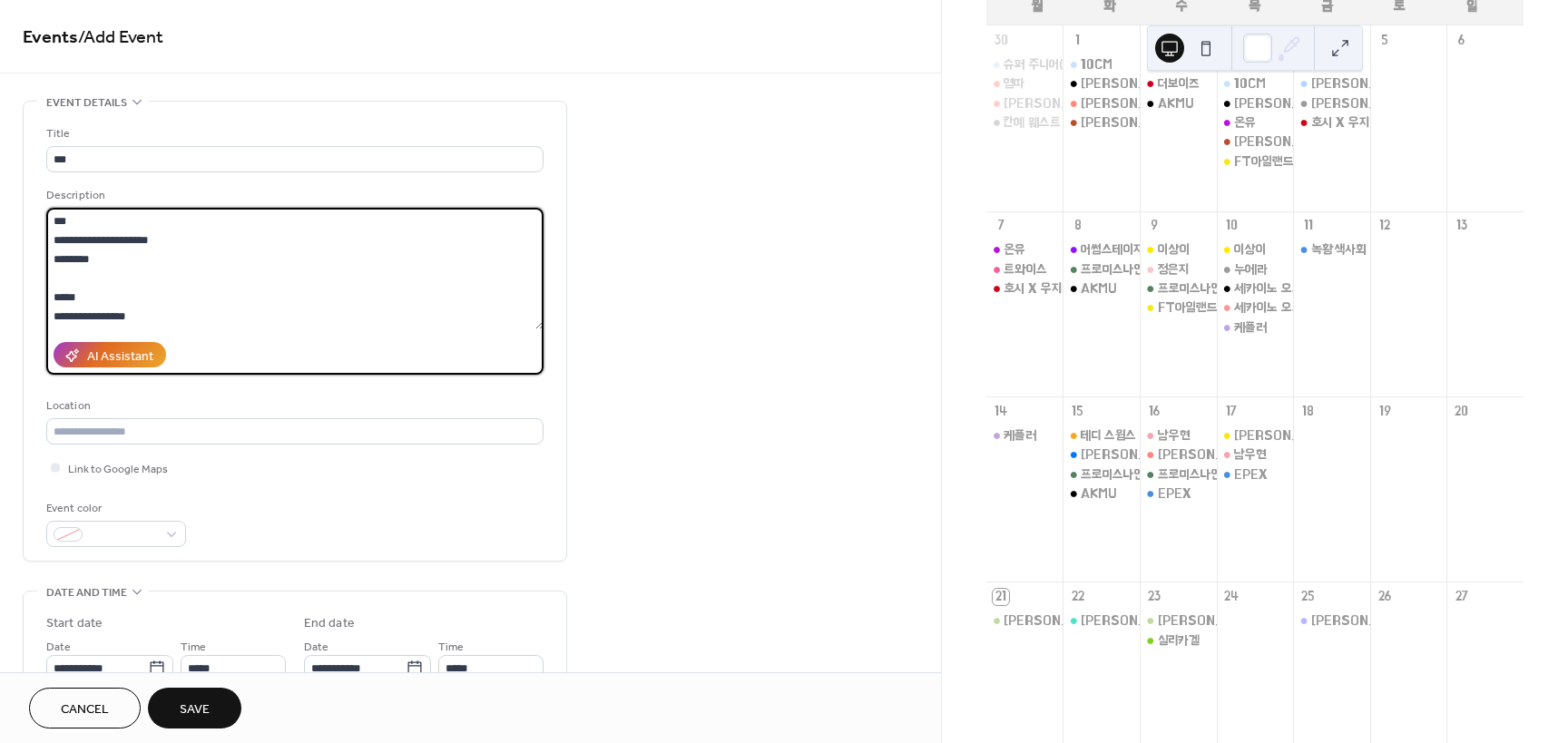 paste on "**********" 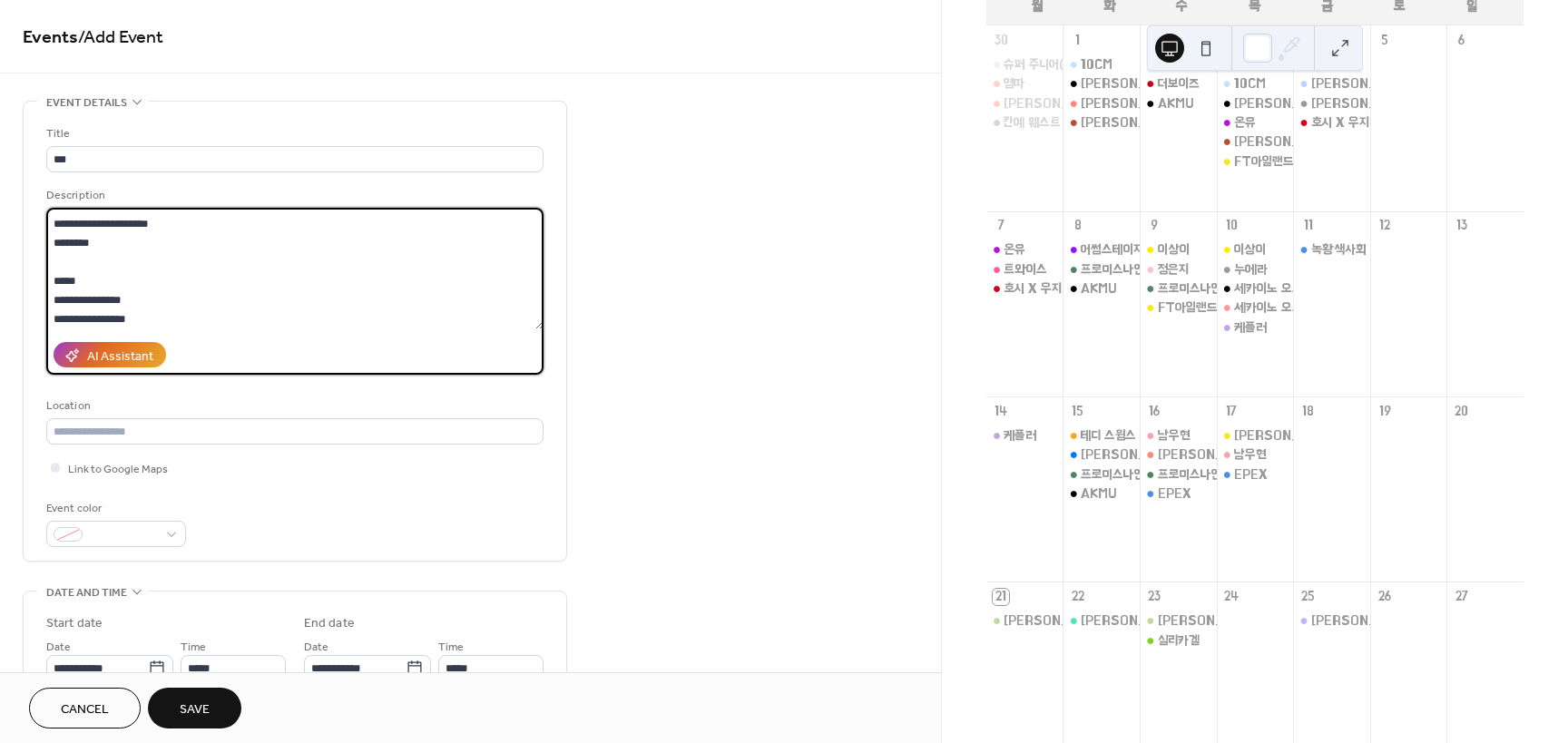 scroll, scrollTop: 54, scrollLeft: 0, axis: vertical 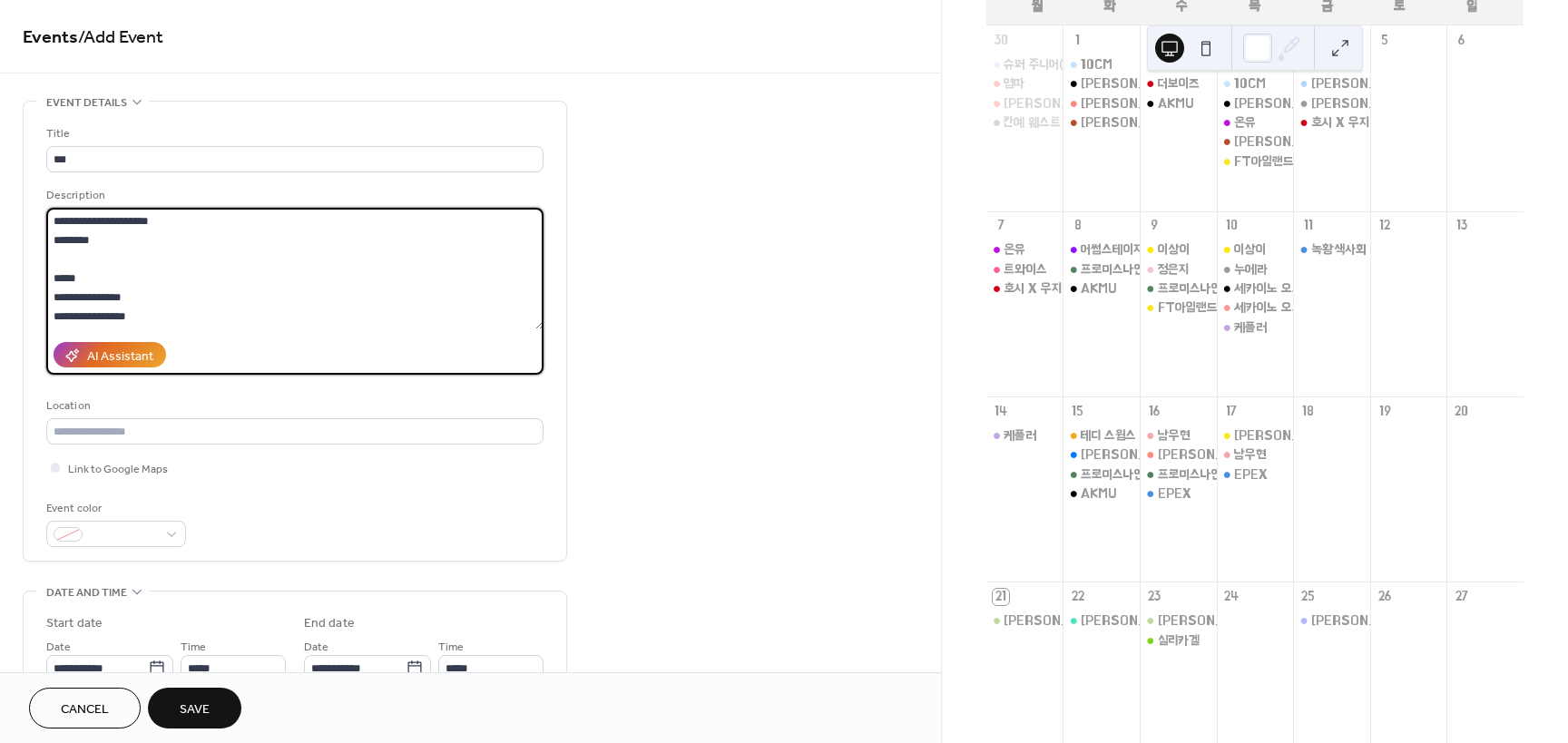 paste on "**********" 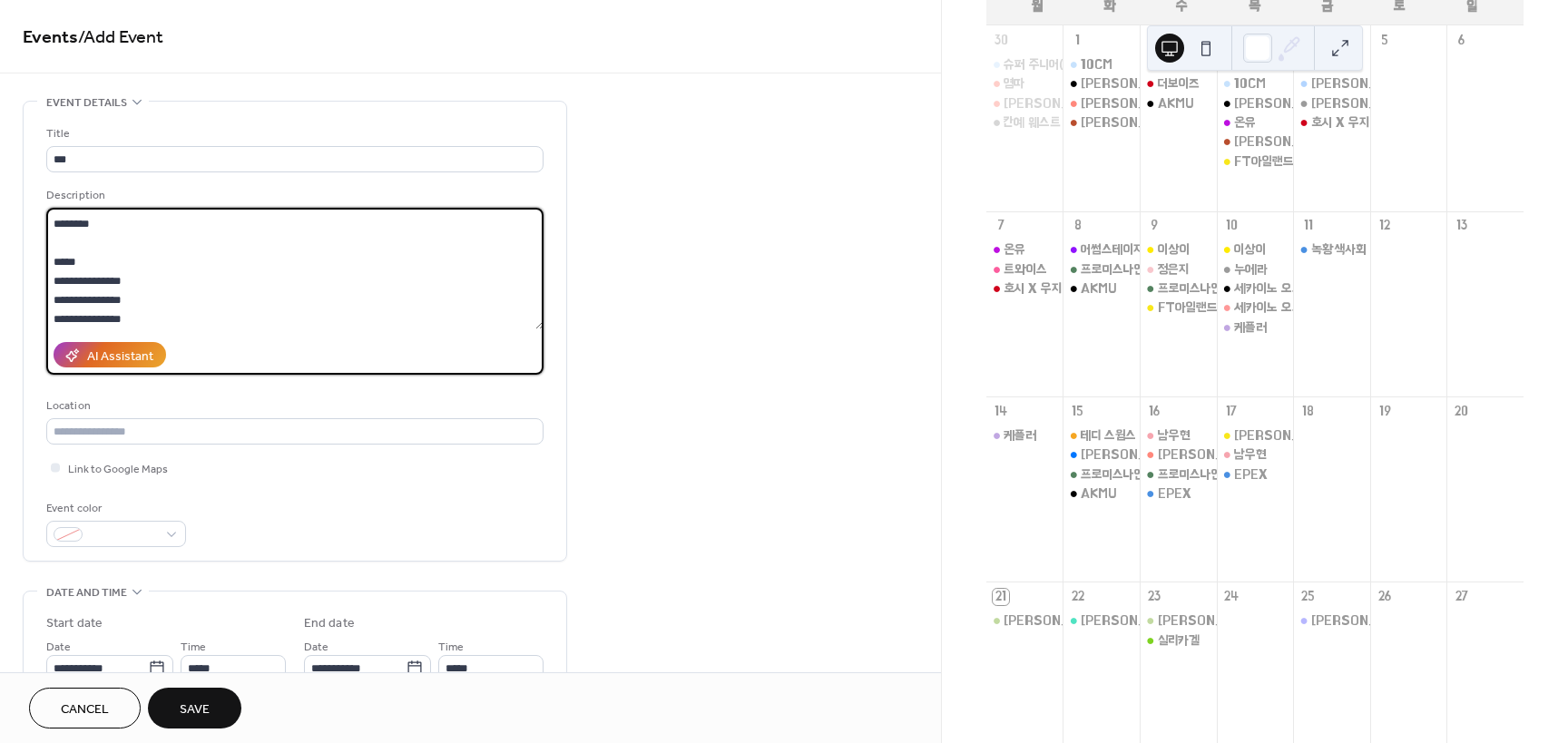 type on "**********" 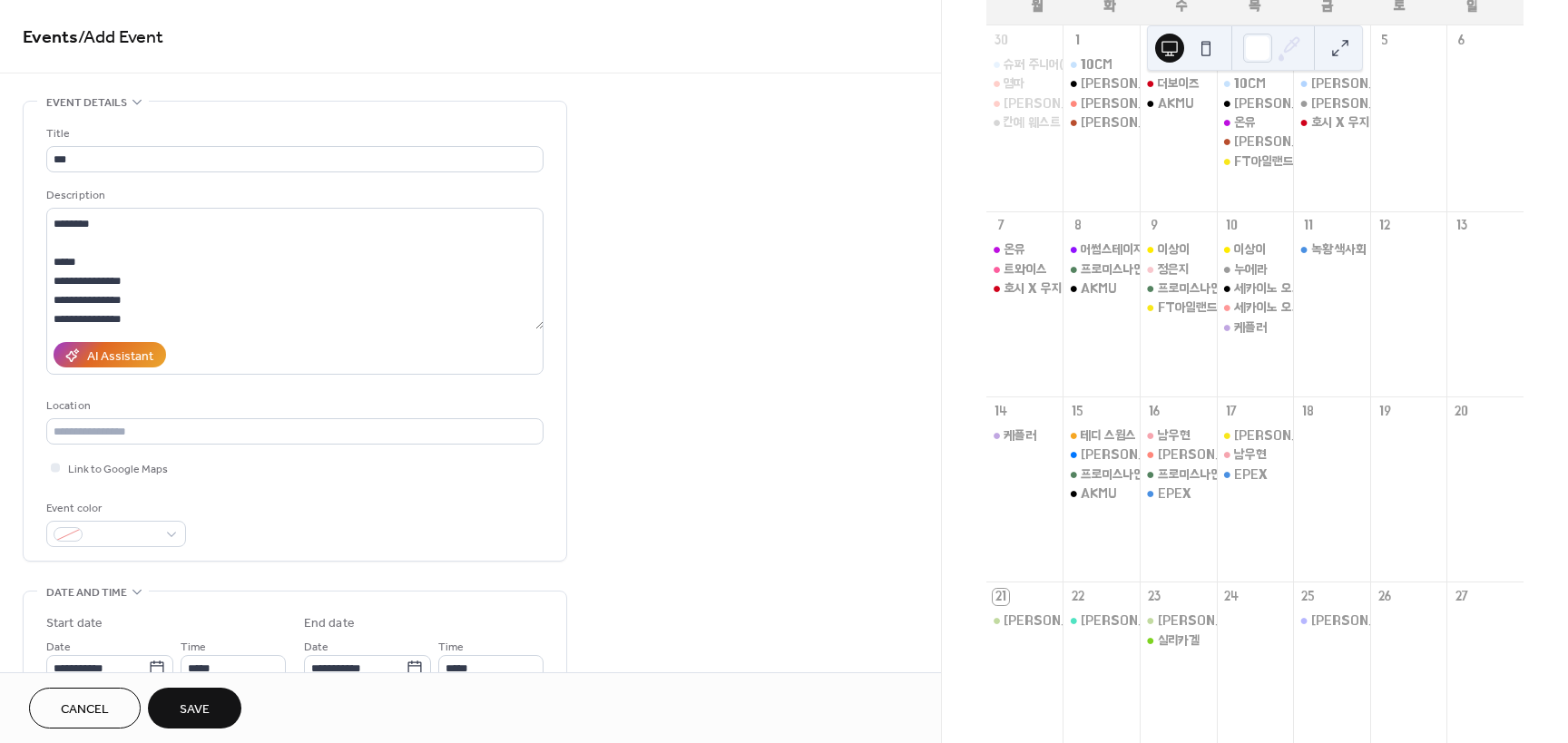 click on "**********" at bounding box center (470, 724) 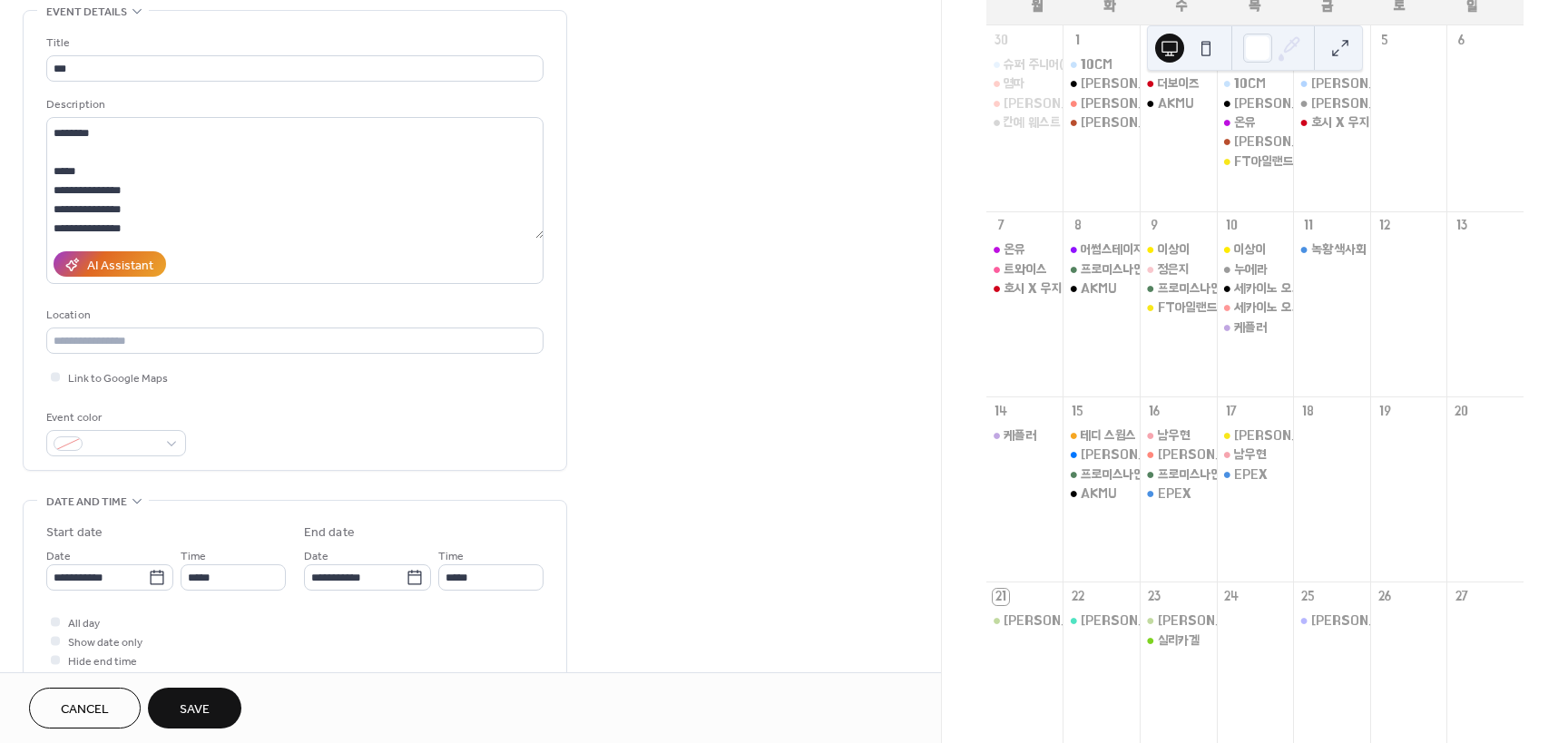scroll, scrollTop: 181, scrollLeft: 0, axis: vertical 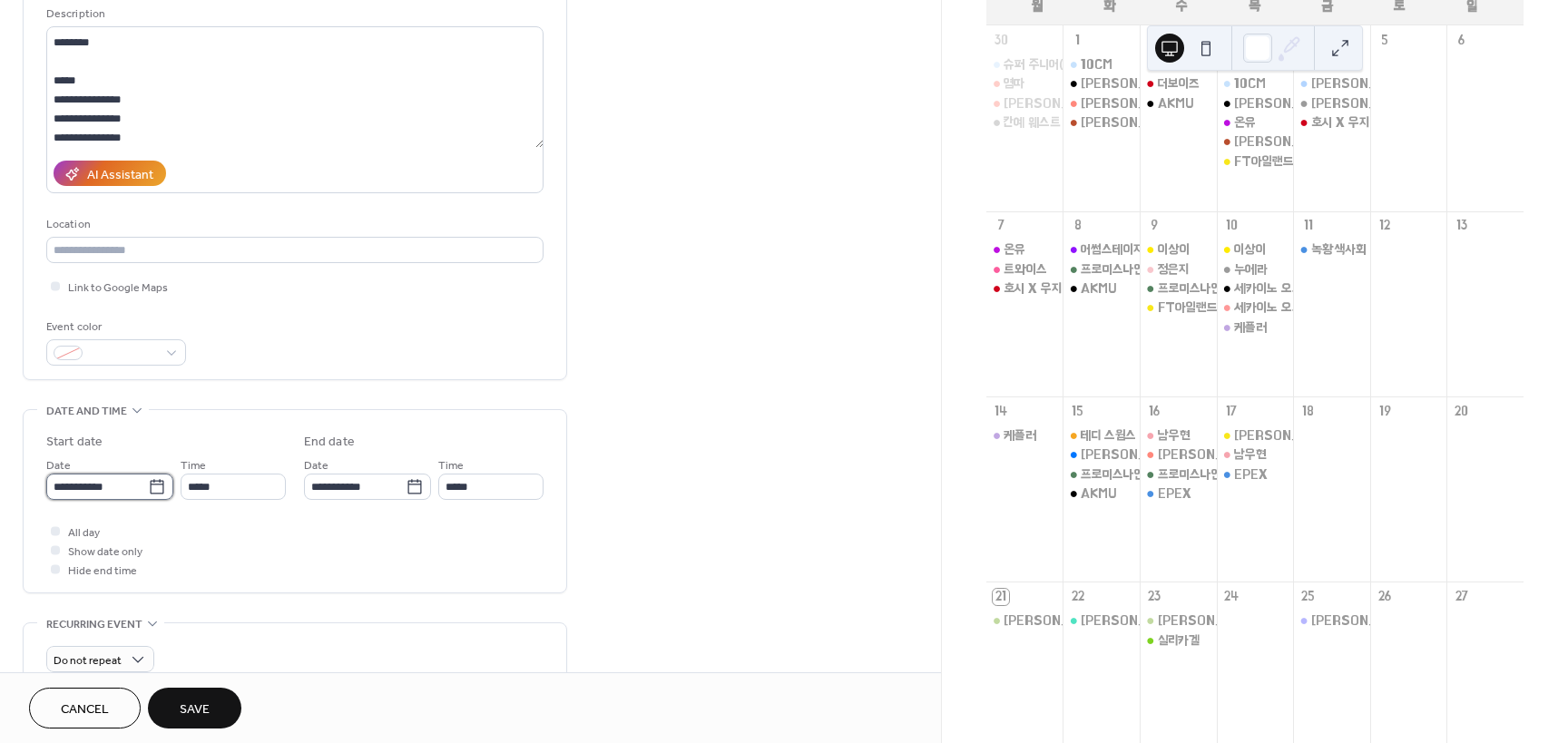 click on "**********" at bounding box center (97, 486) 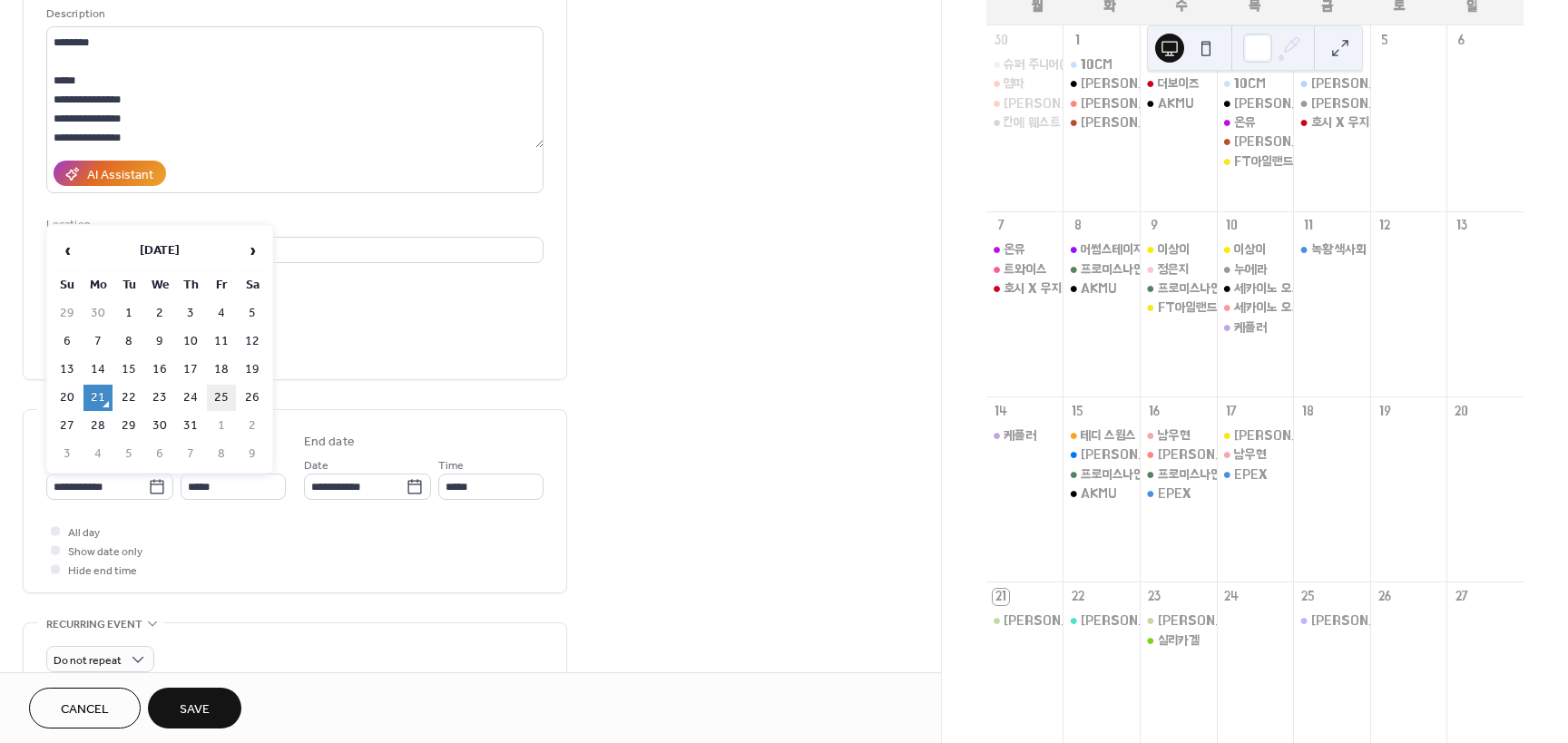 click on "25" at bounding box center [221, 397] 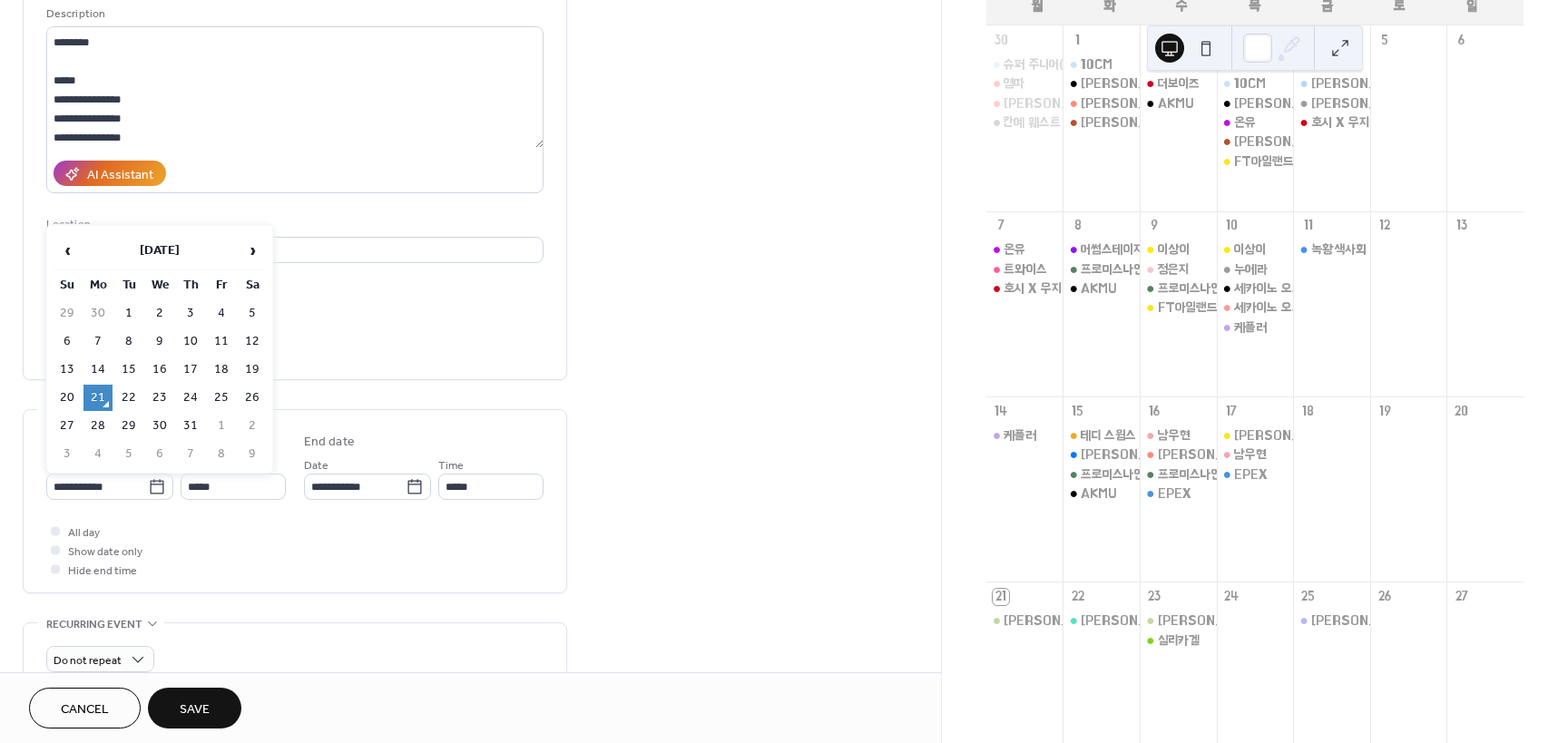 type on "**********" 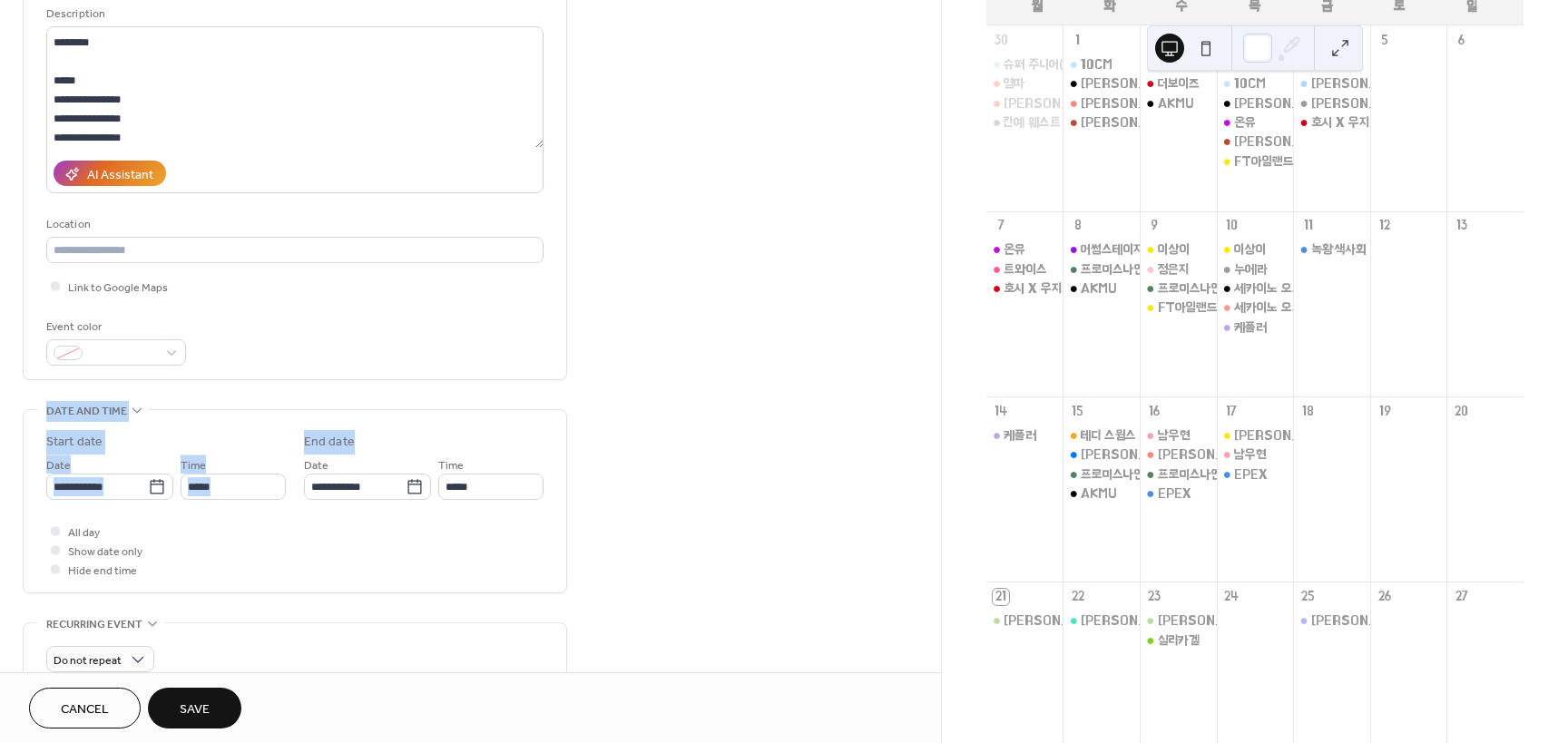 click on "**********" at bounding box center (470, 543) 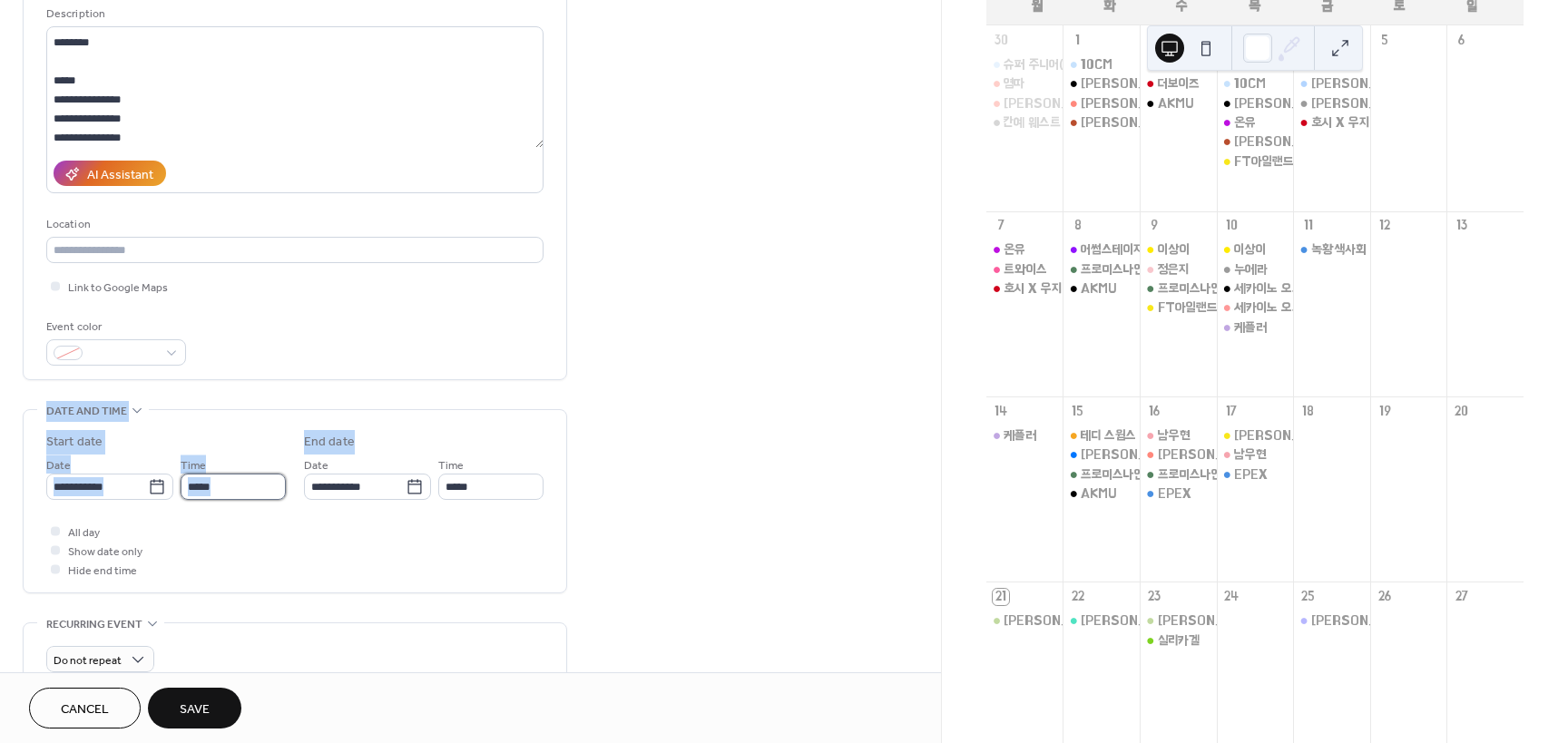 click on "*****" at bounding box center [233, 486] 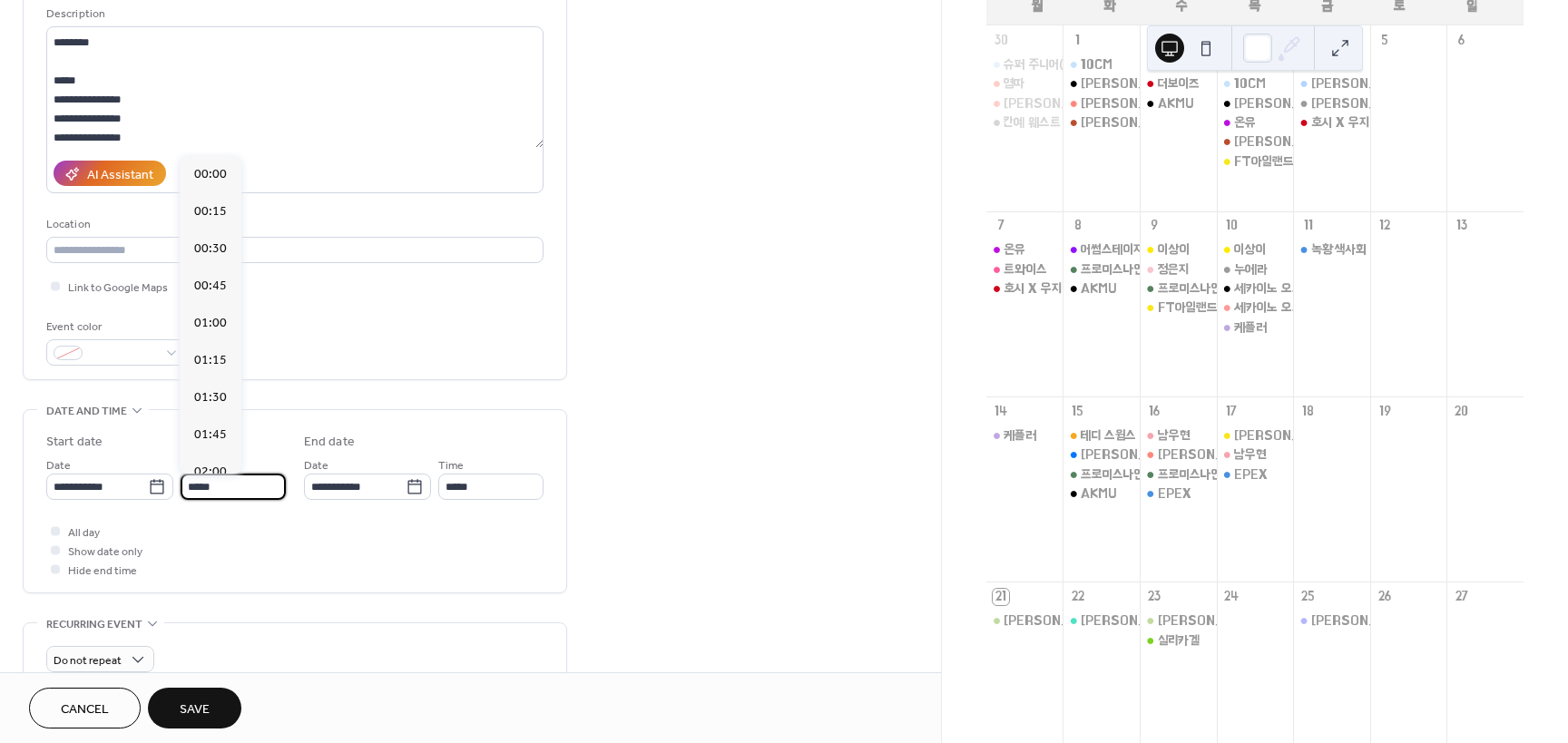 scroll, scrollTop: 1785, scrollLeft: 0, axis: vertical 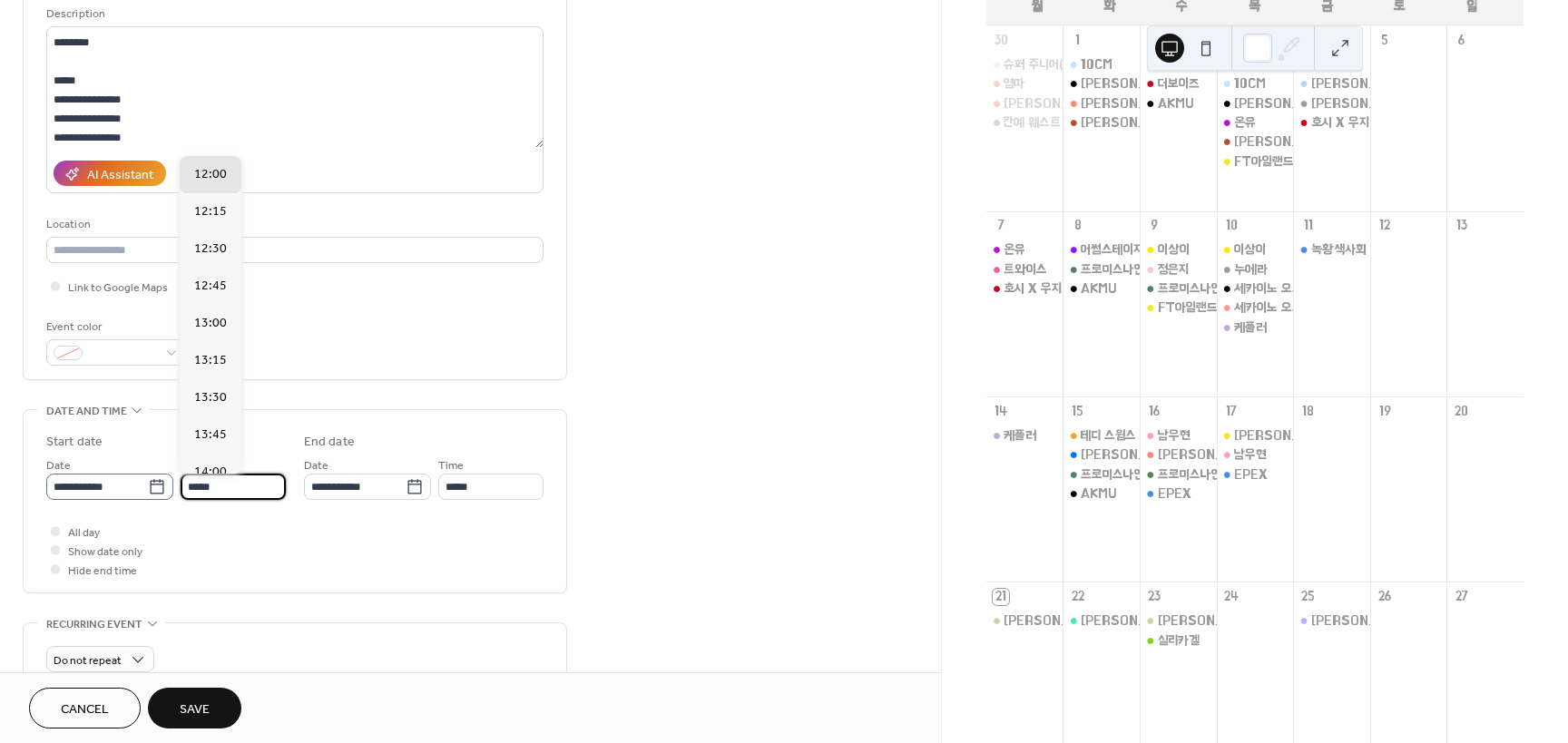 drag, startPoint x: 220, startPoint y: 490, endPoint x: 122, endPoint y: 498, distance: 98.32599 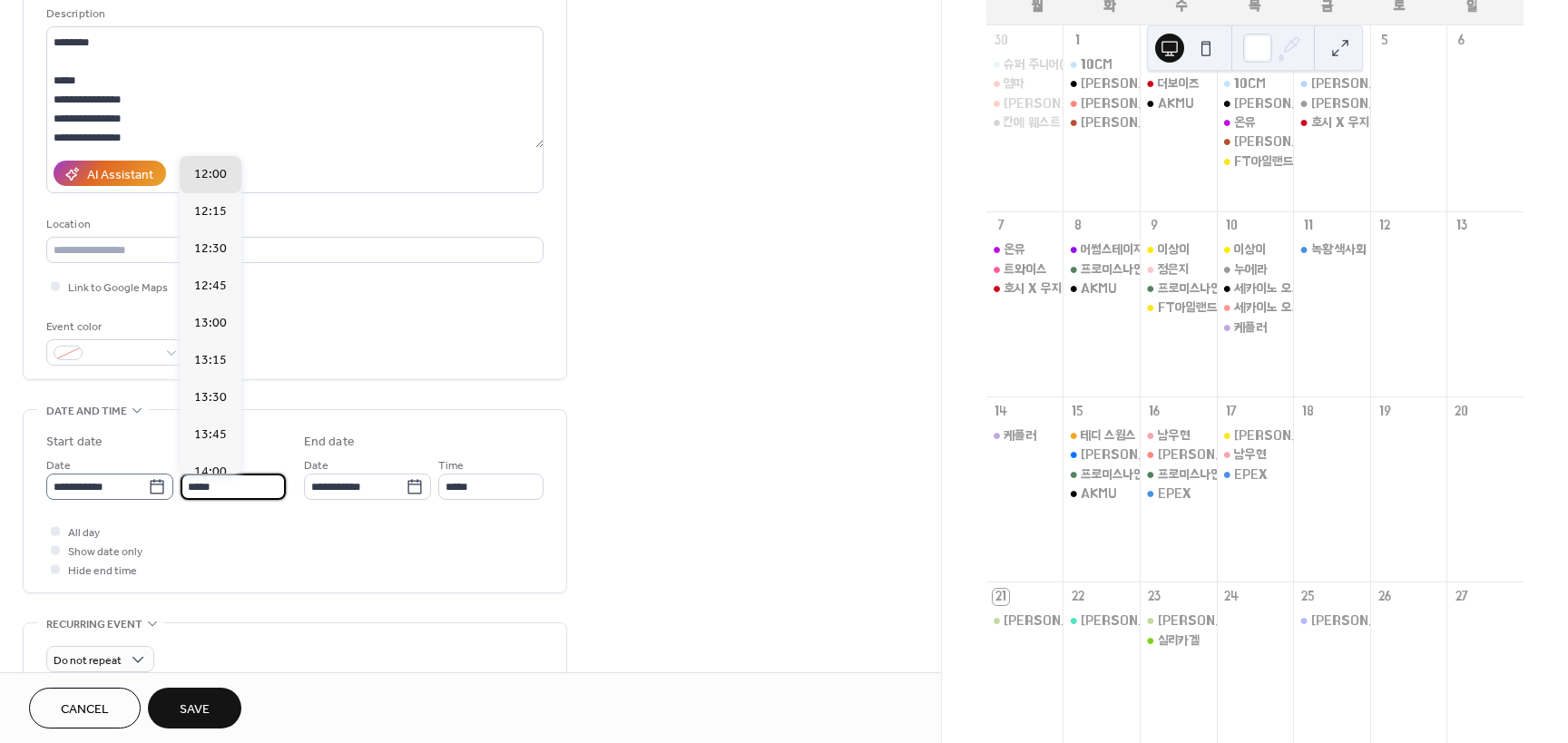 click on "**********" at bounding box center (166, 477) 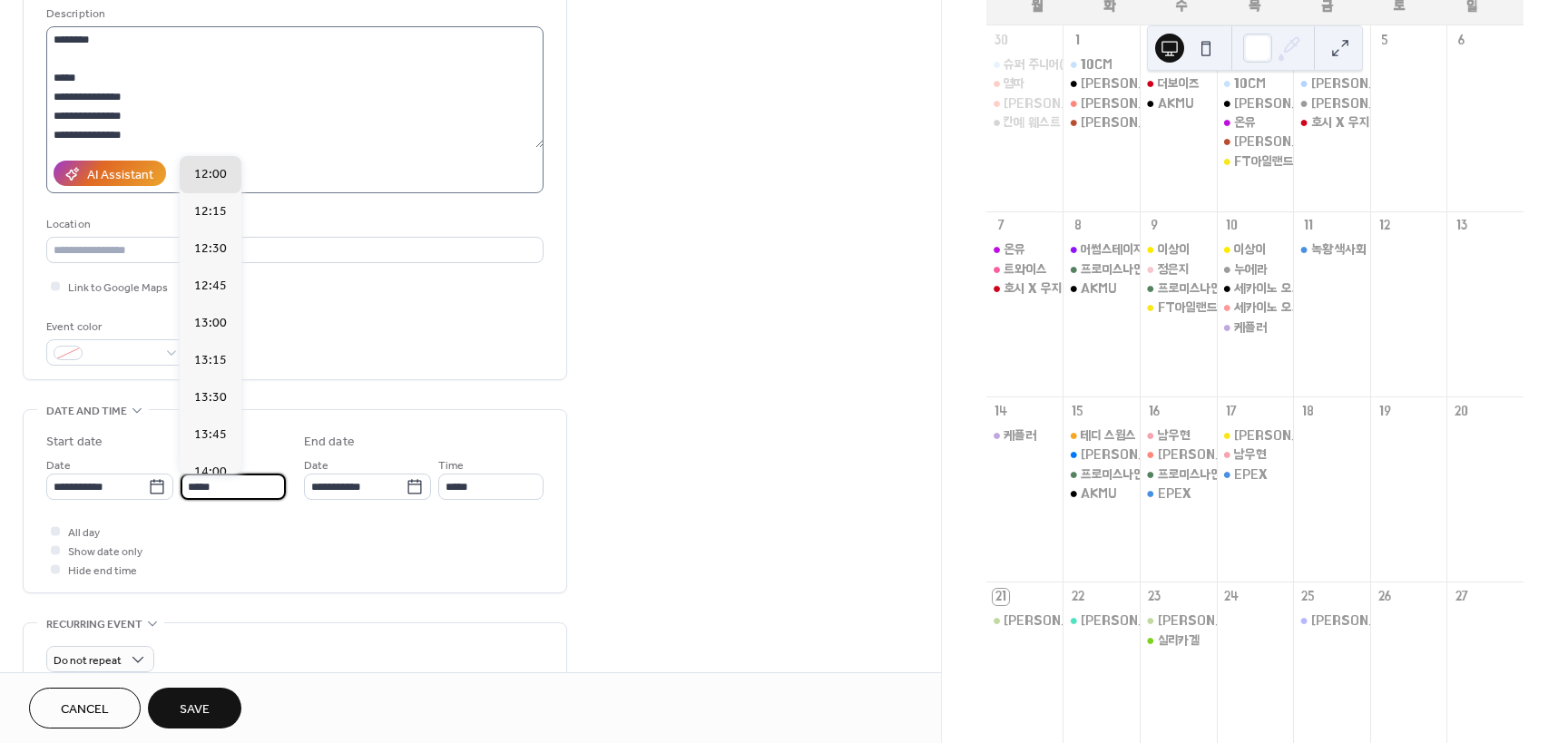 scroll, scrollTop: 0, scrollLeft: 0, axis: both 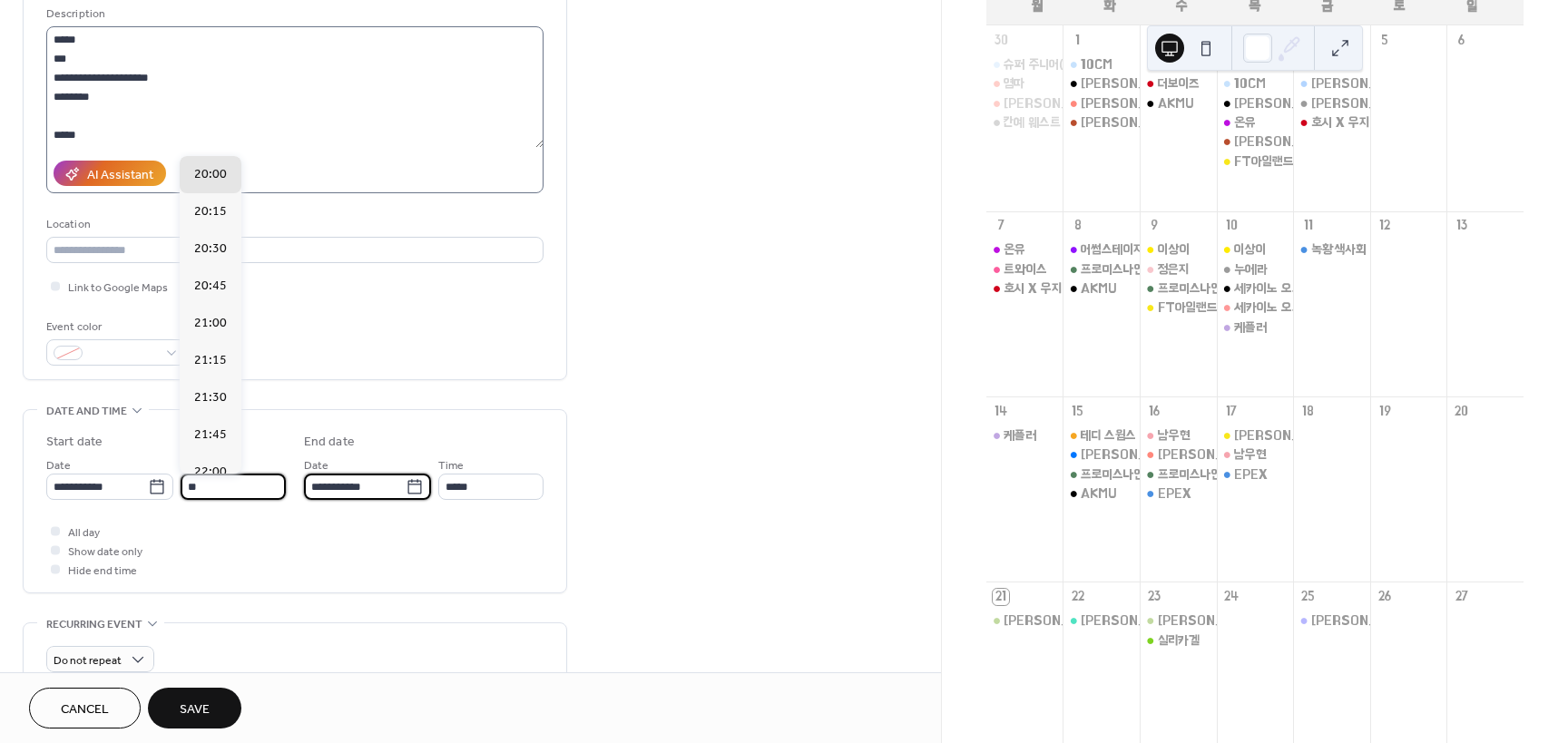 type on "*****" 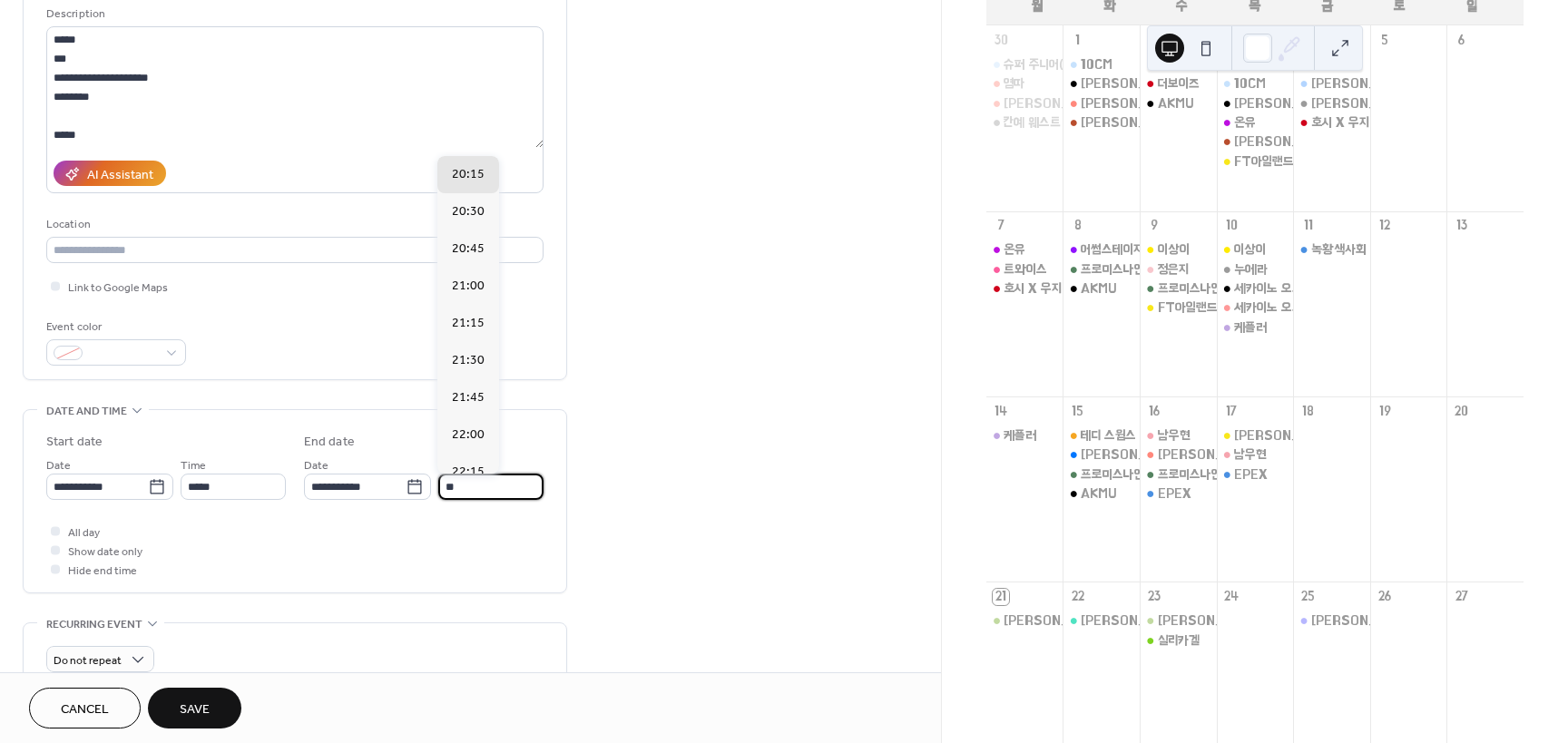 type on "*****" 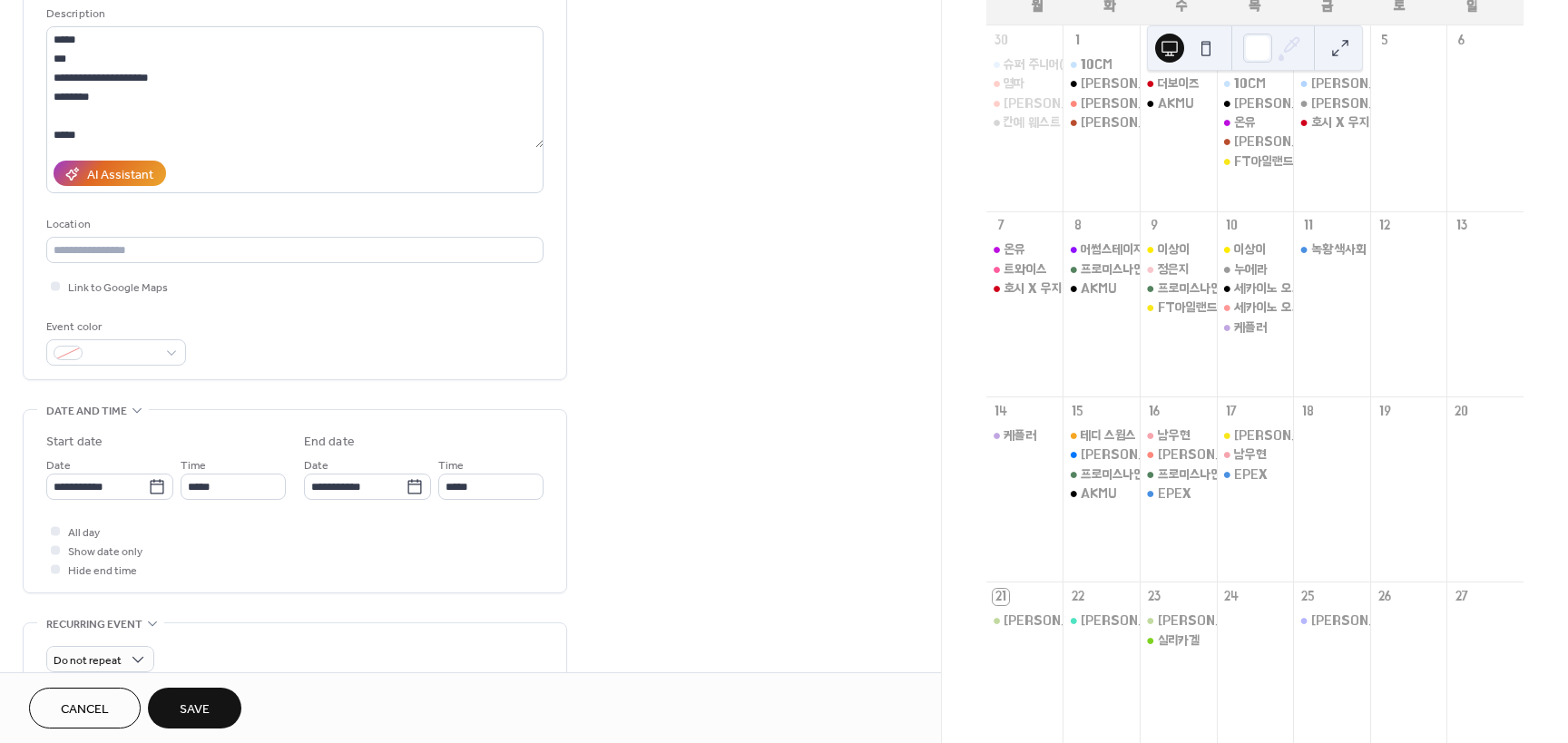 click on "**********" at bounding box center (470, 543) 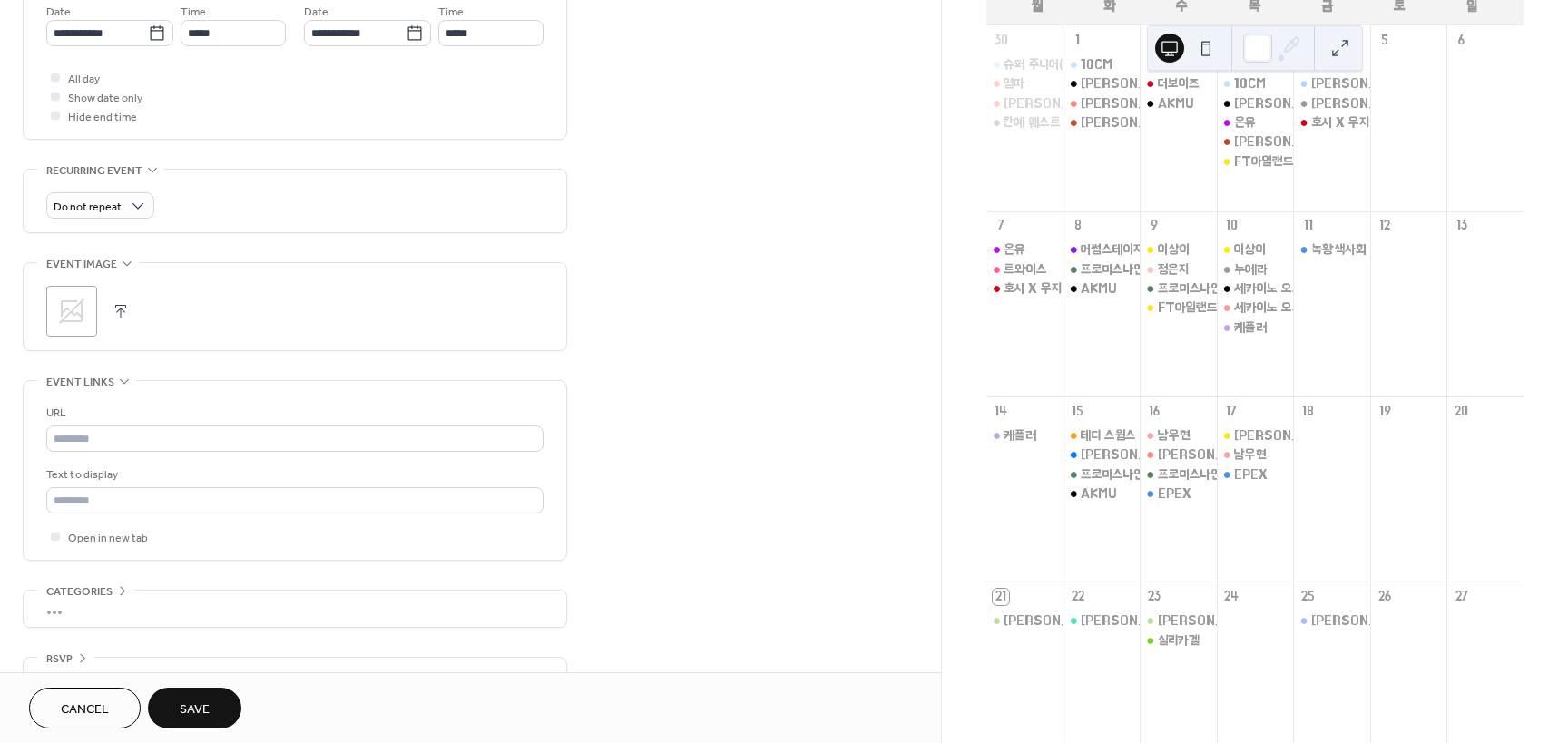 scroll, scrollTop: 676, scrollLeft: 0, axis: vertical 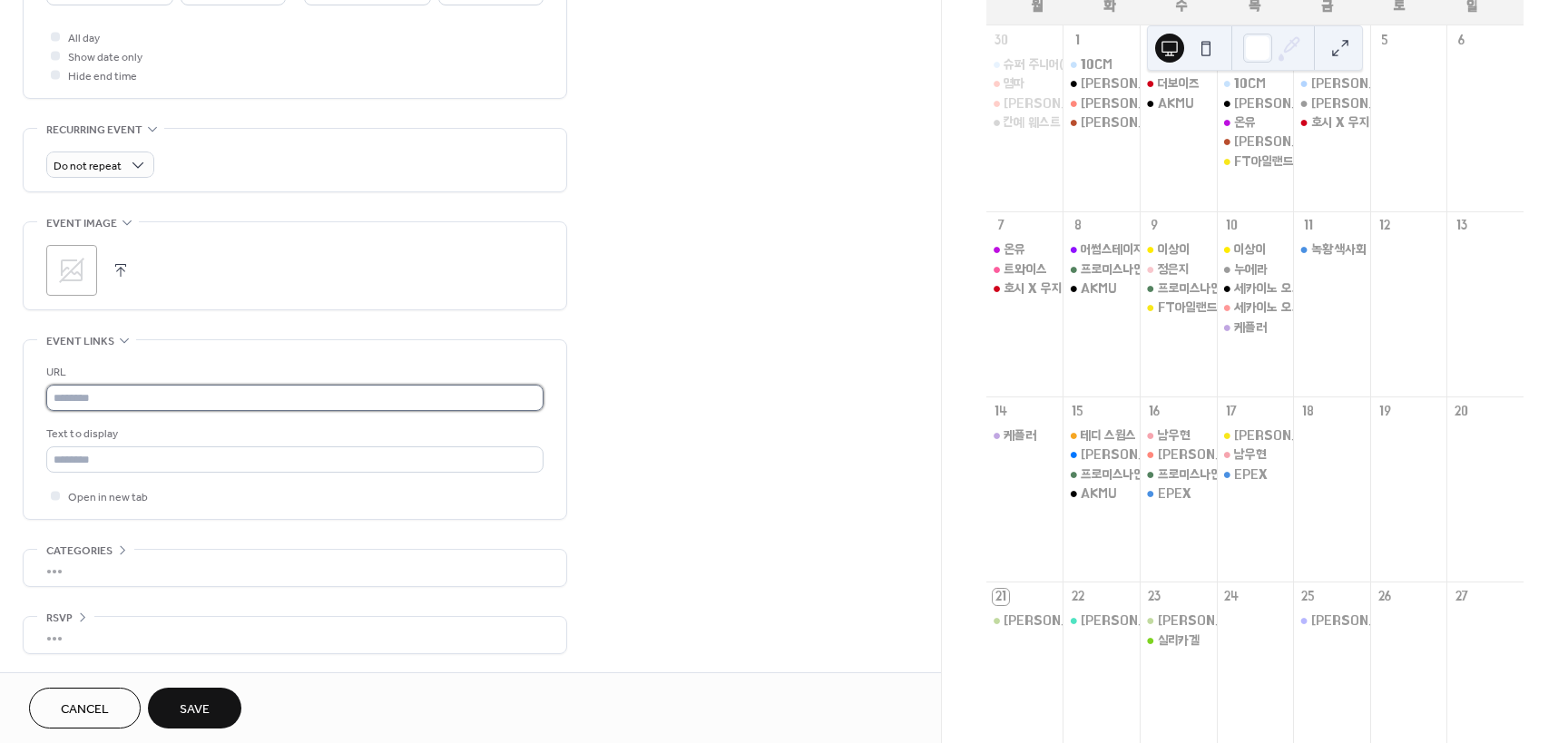 click at bounding box center (295, 397) 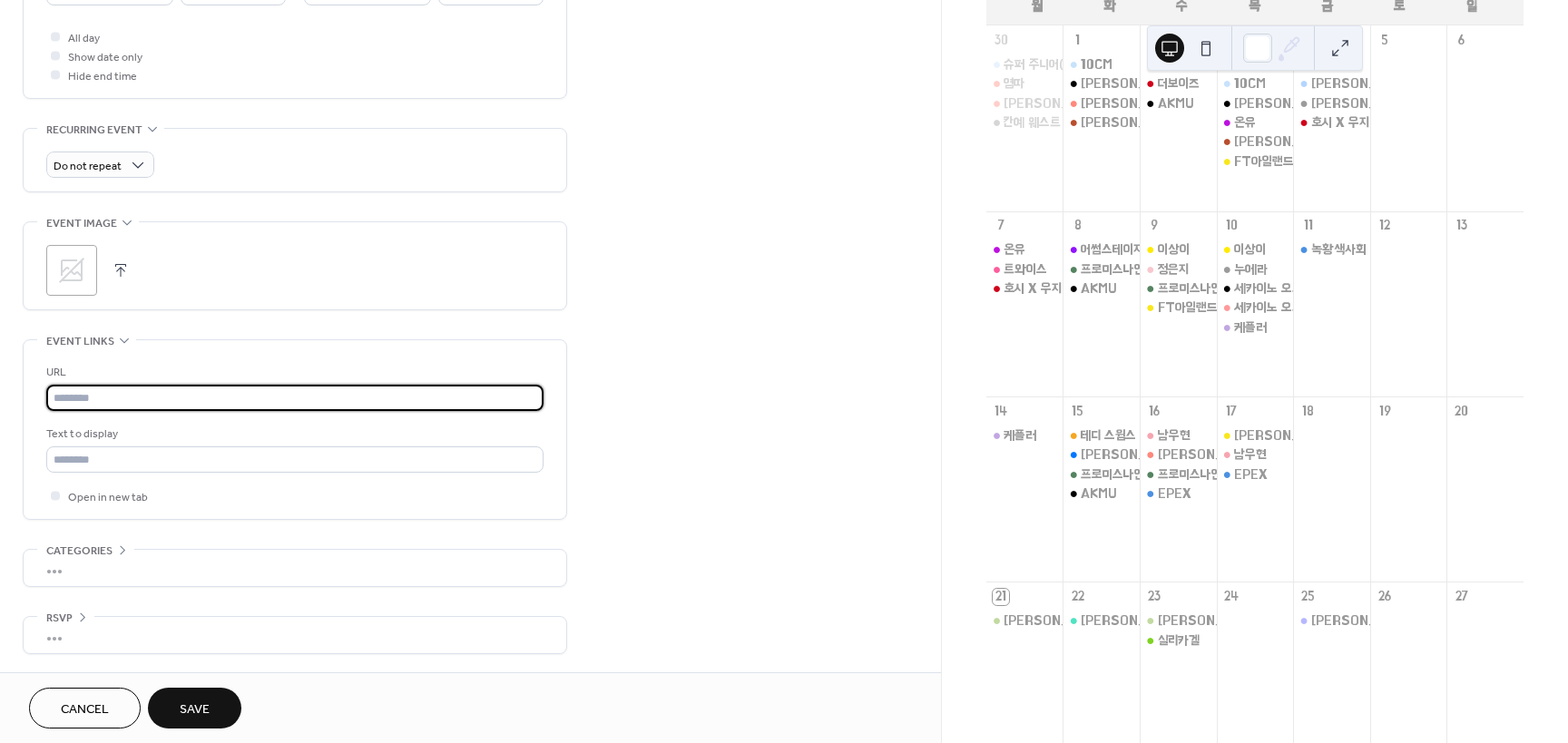 paste on "**********" 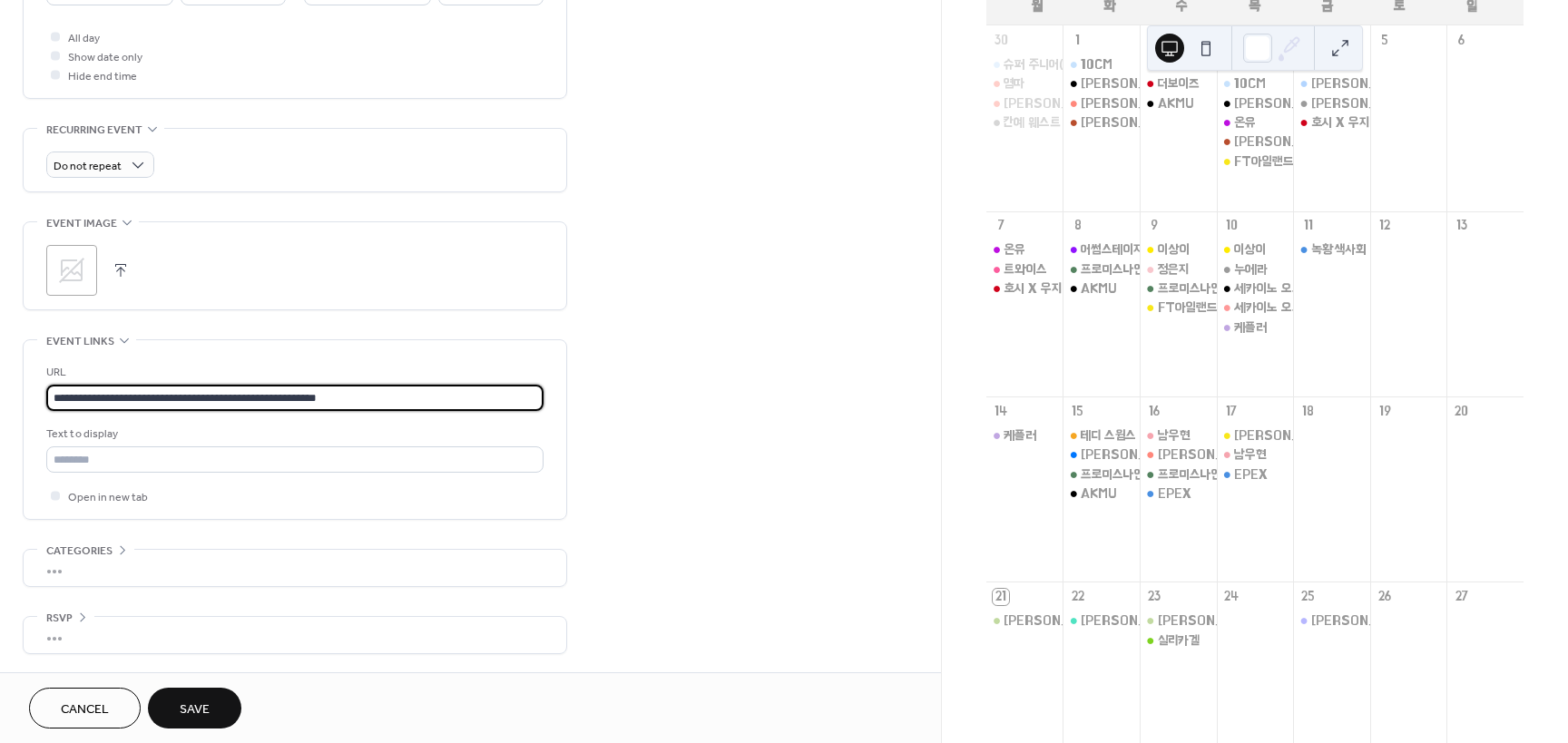 type on "**********" 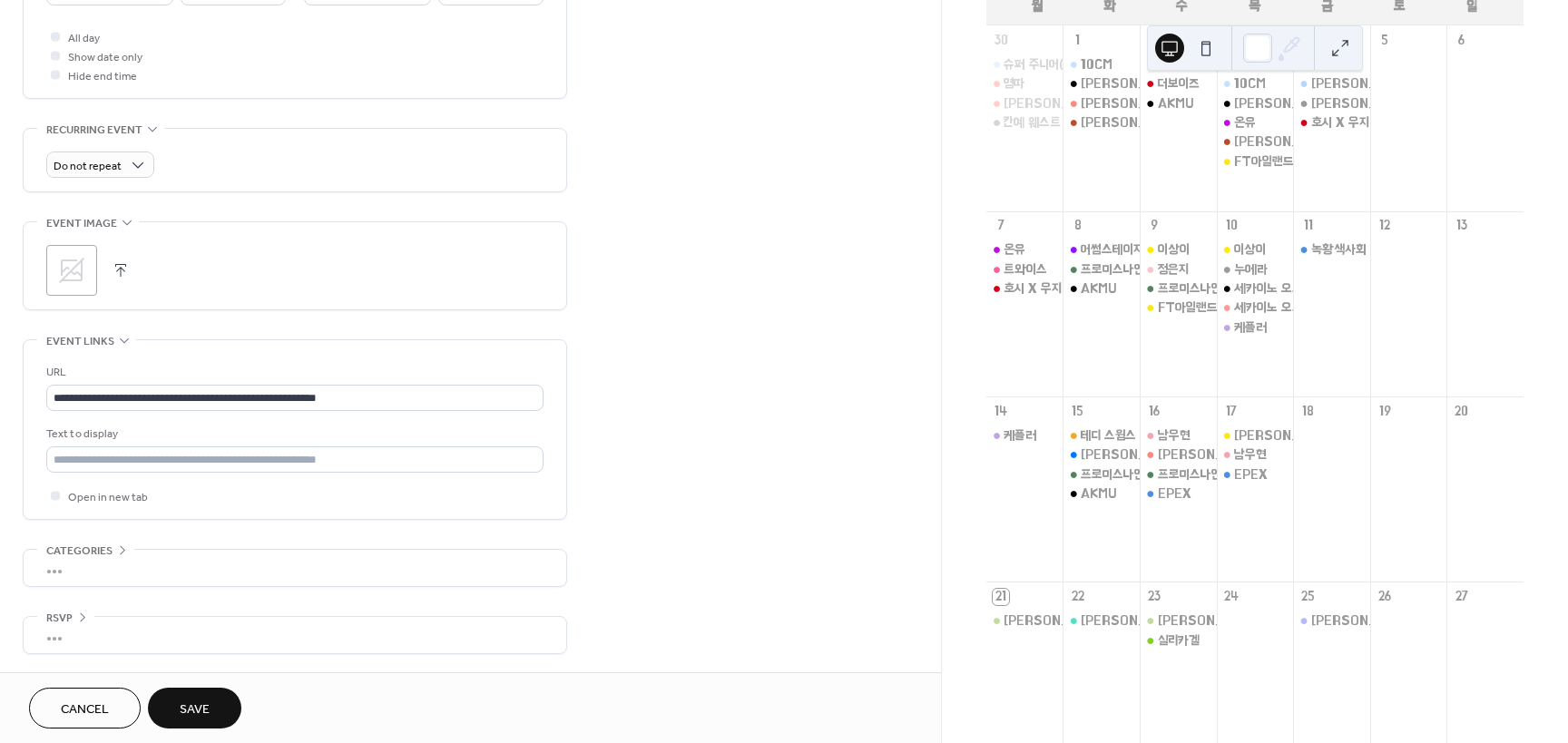 drag, startPoint x: 710, startPoint y: 383, endPoint x: 671, endPoint y: 404, distance: 44.29447 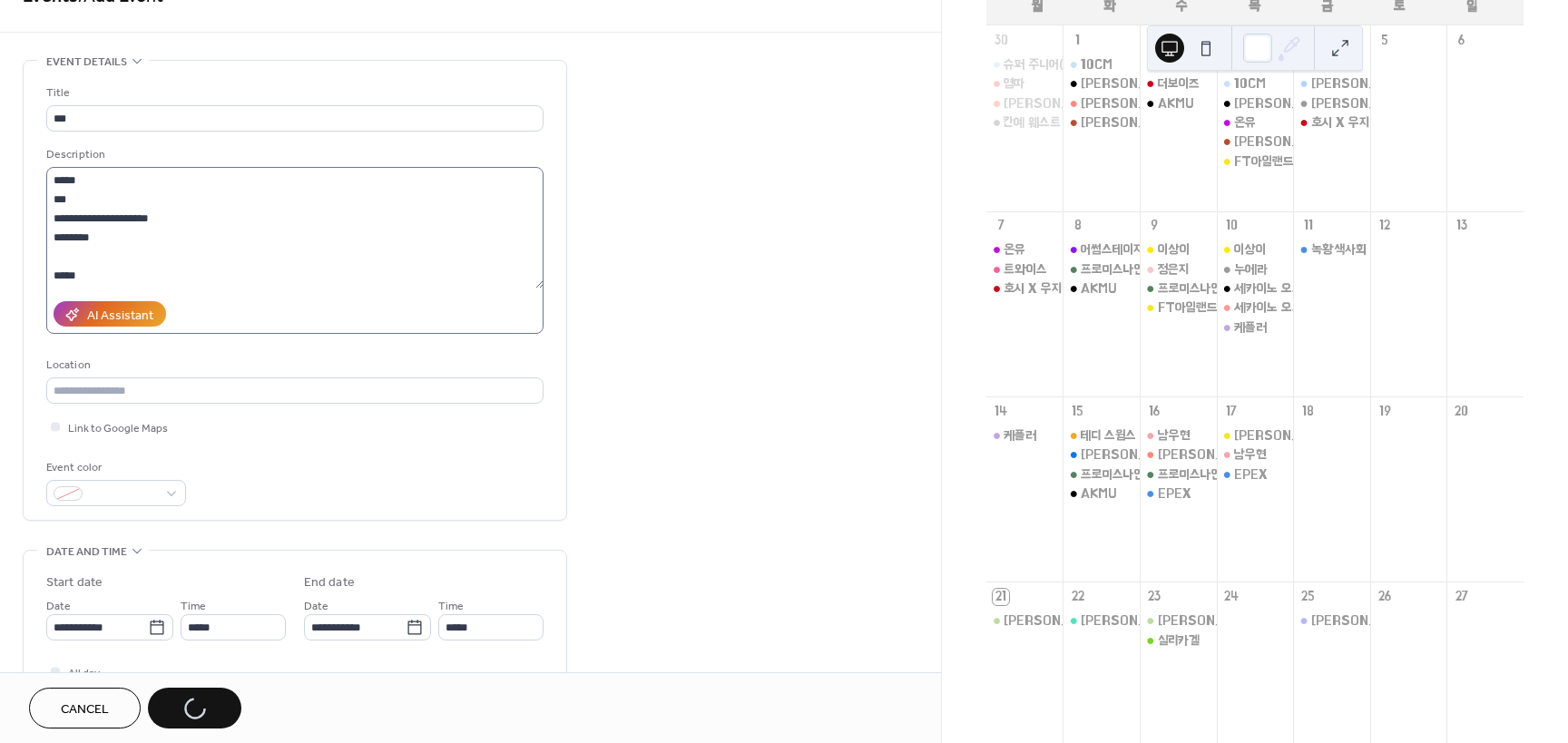 scroll, scrollTop: 0, scrollLeft: 0, axis: both 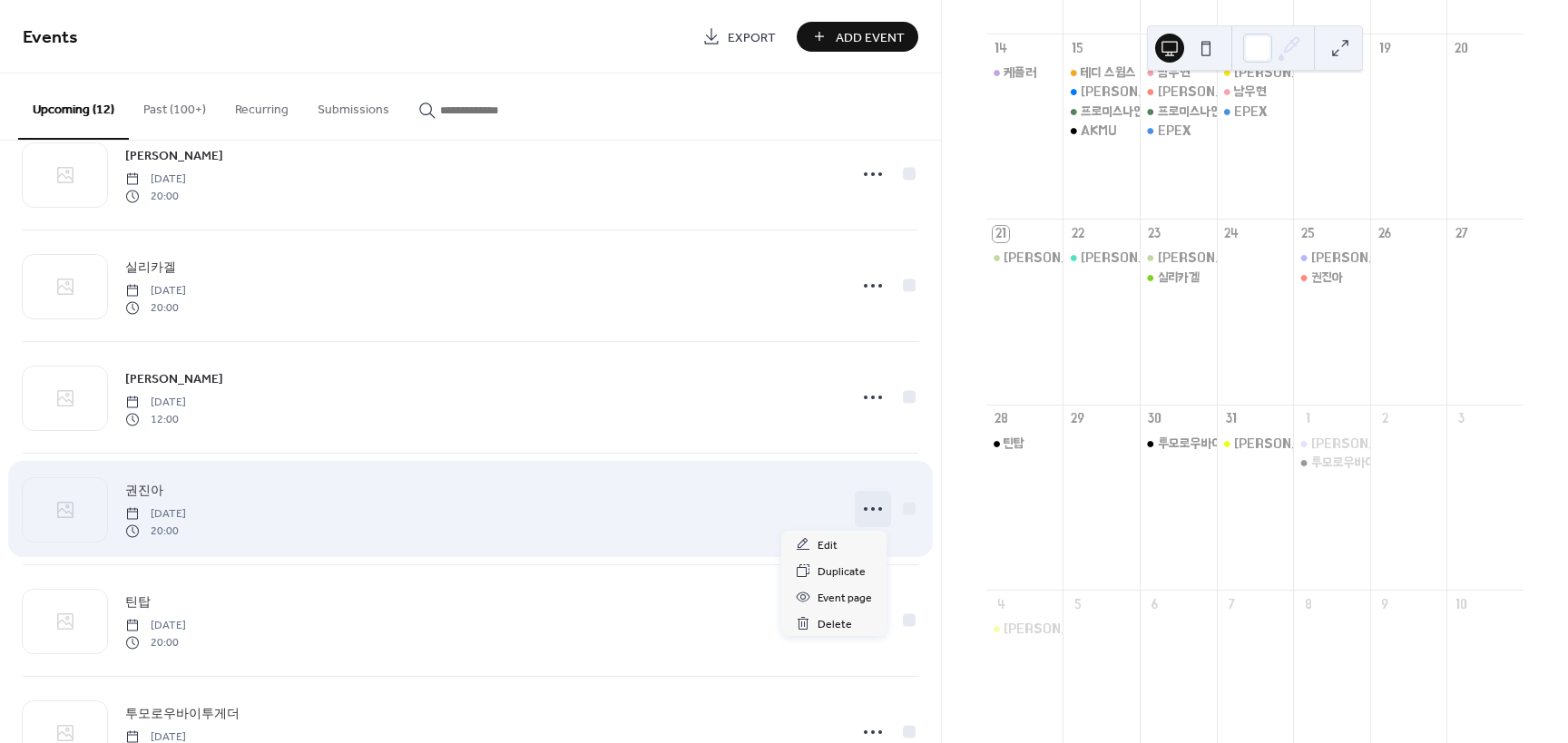 click 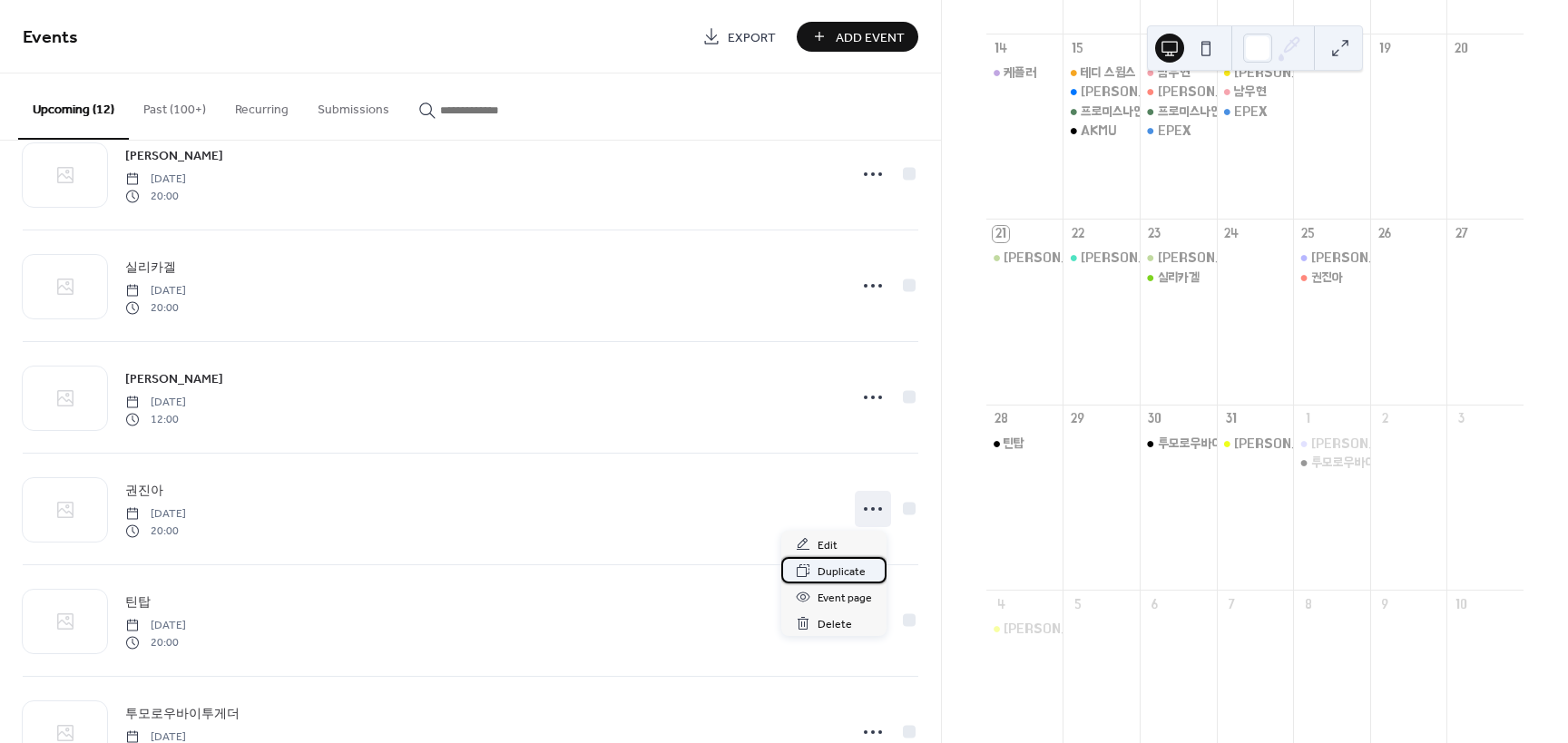 click on "Duplicate" at bounding box center (841, 572) 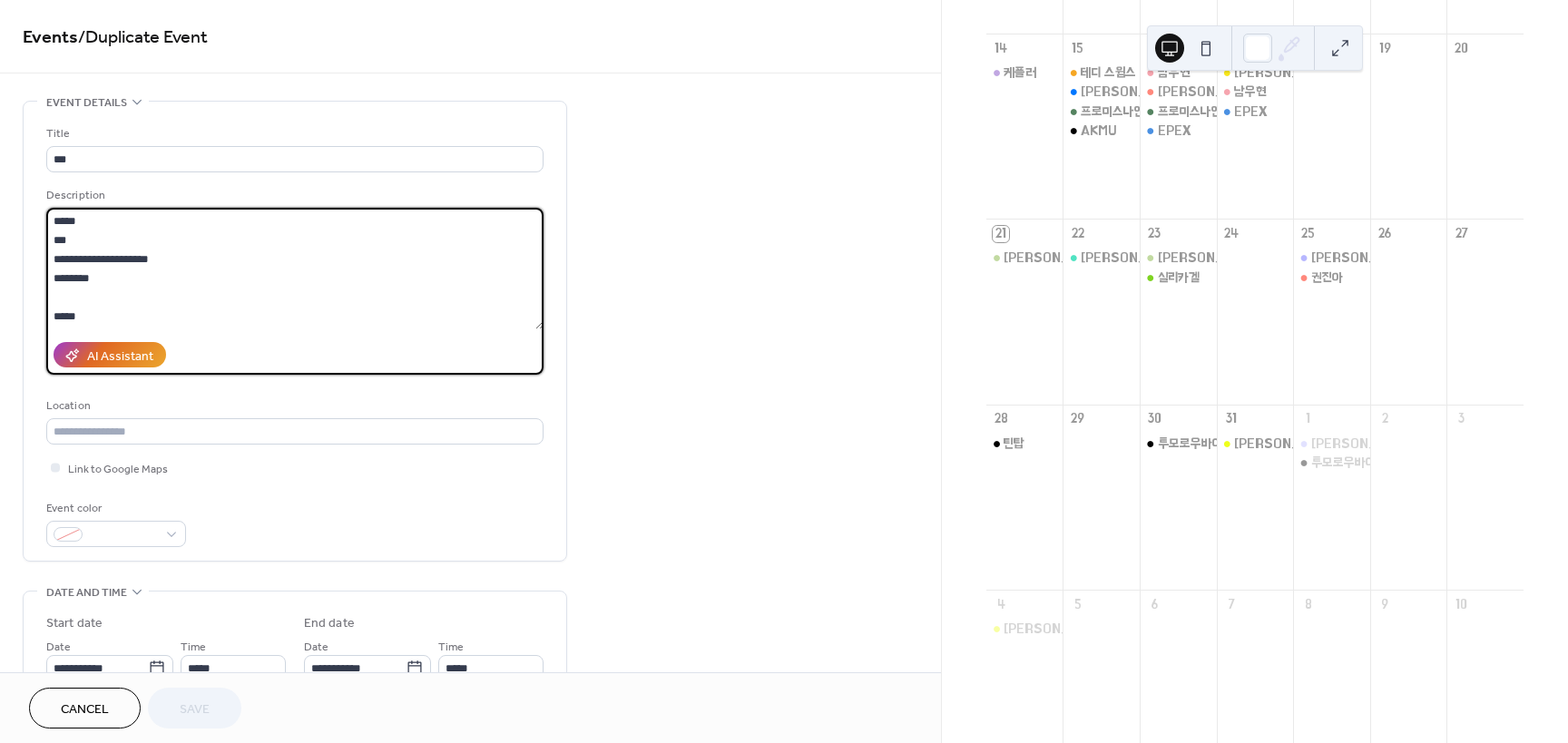 click on "**********" at bounding box center (295, 269) 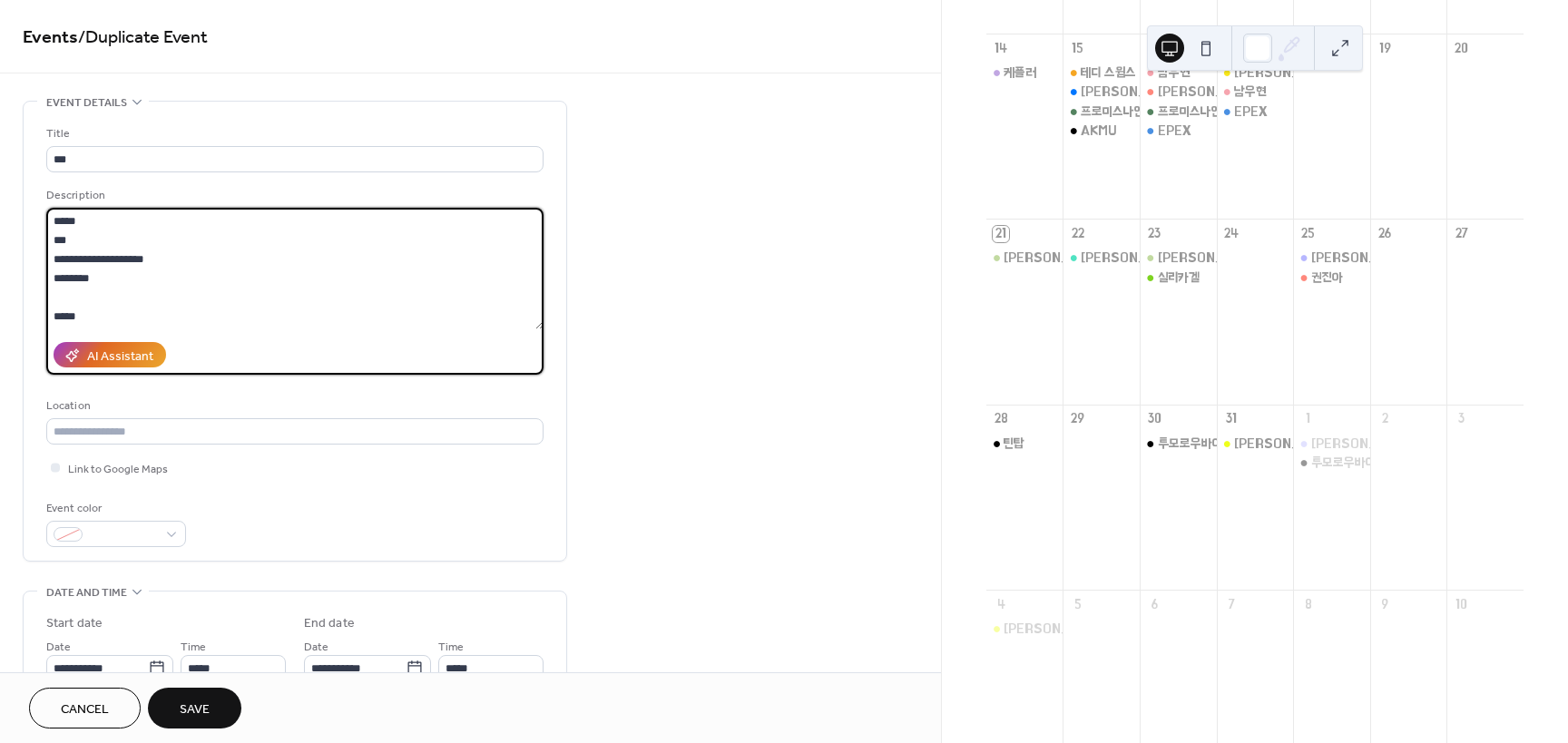 click on "**********" at bounding box center [295, 269] 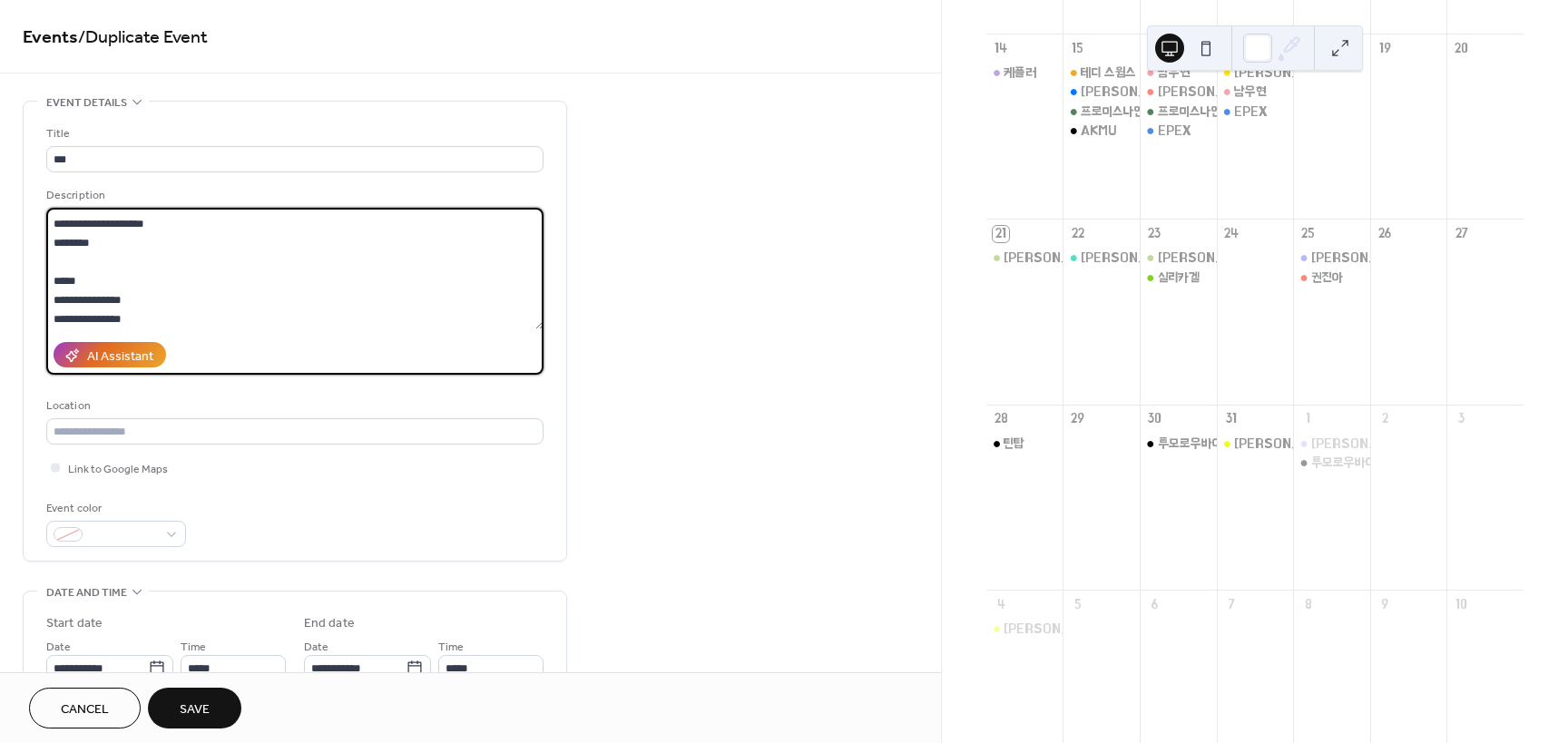 scroll, scrollTop: 54, scrollLeft: 0, axis: vertical 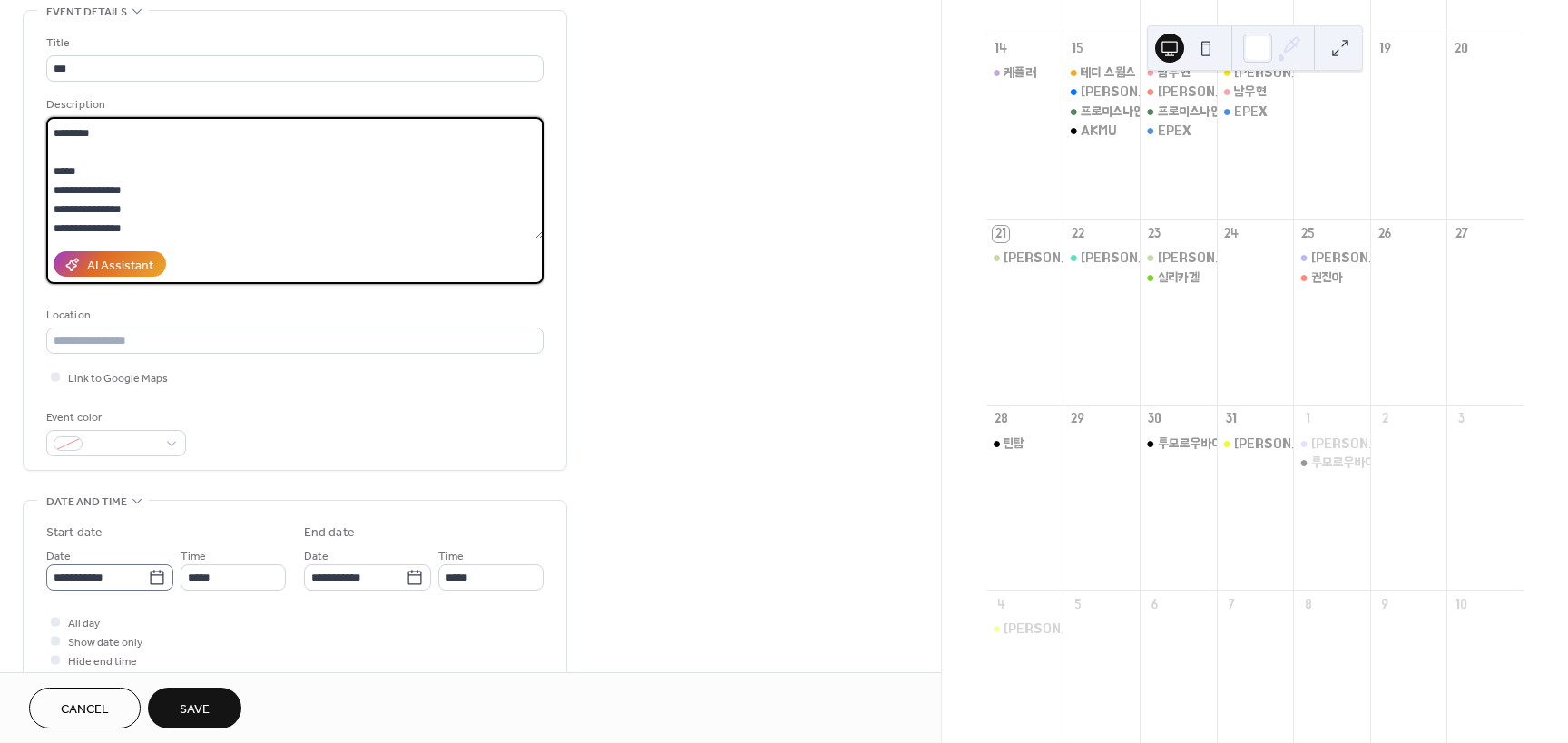 type on "**********" 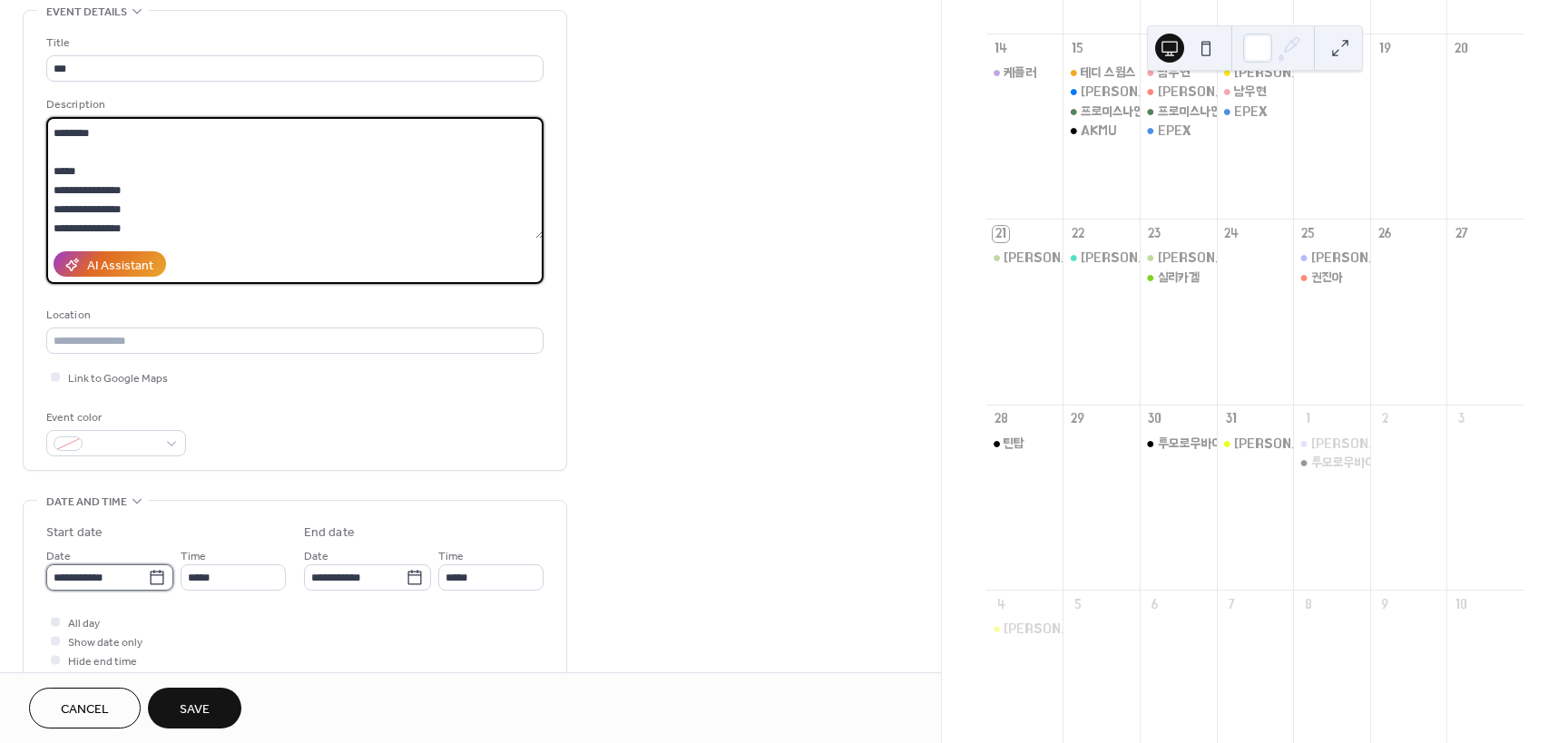 click on "**********" at bounding box center [97, 577] 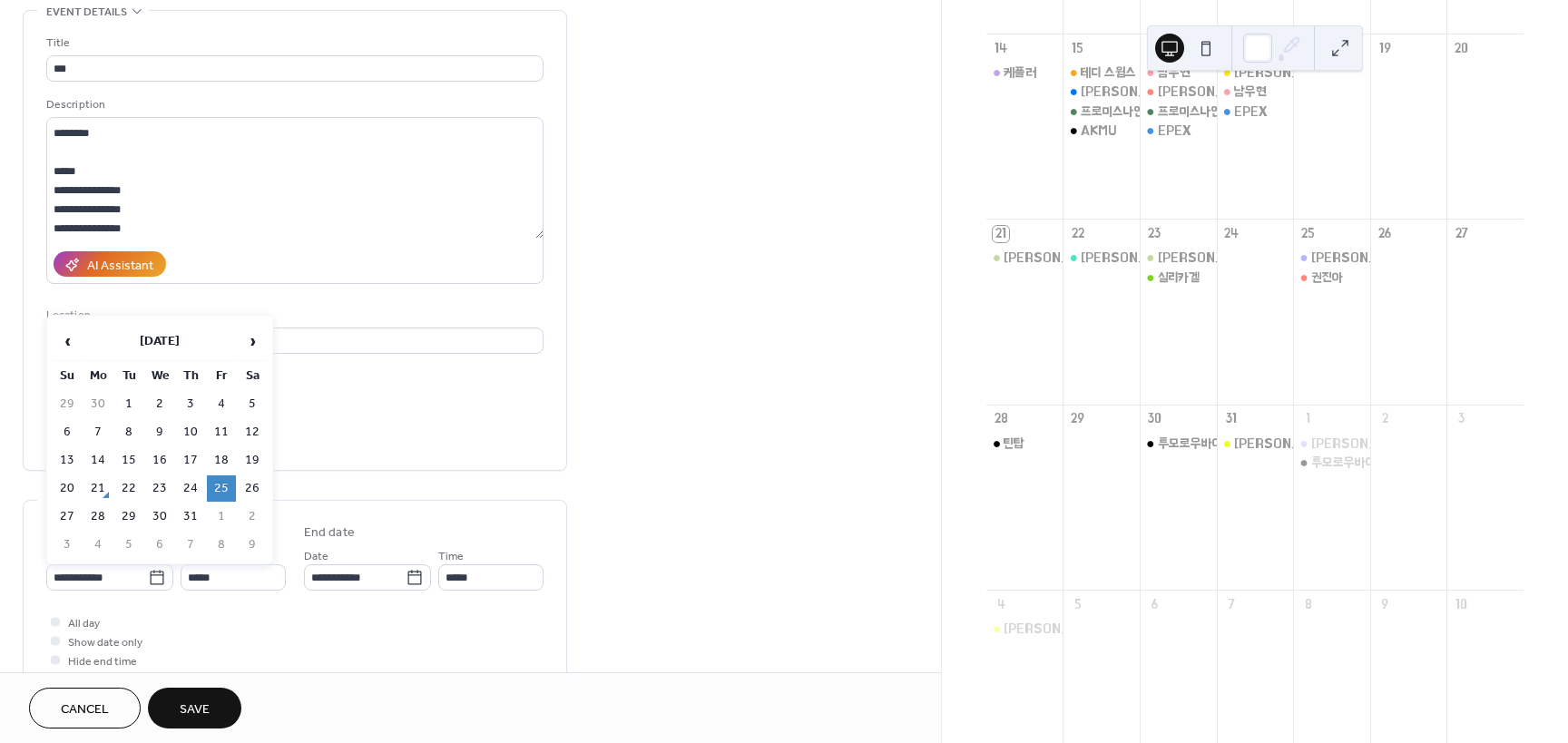 click on "28" at bounding box center [98, 516] 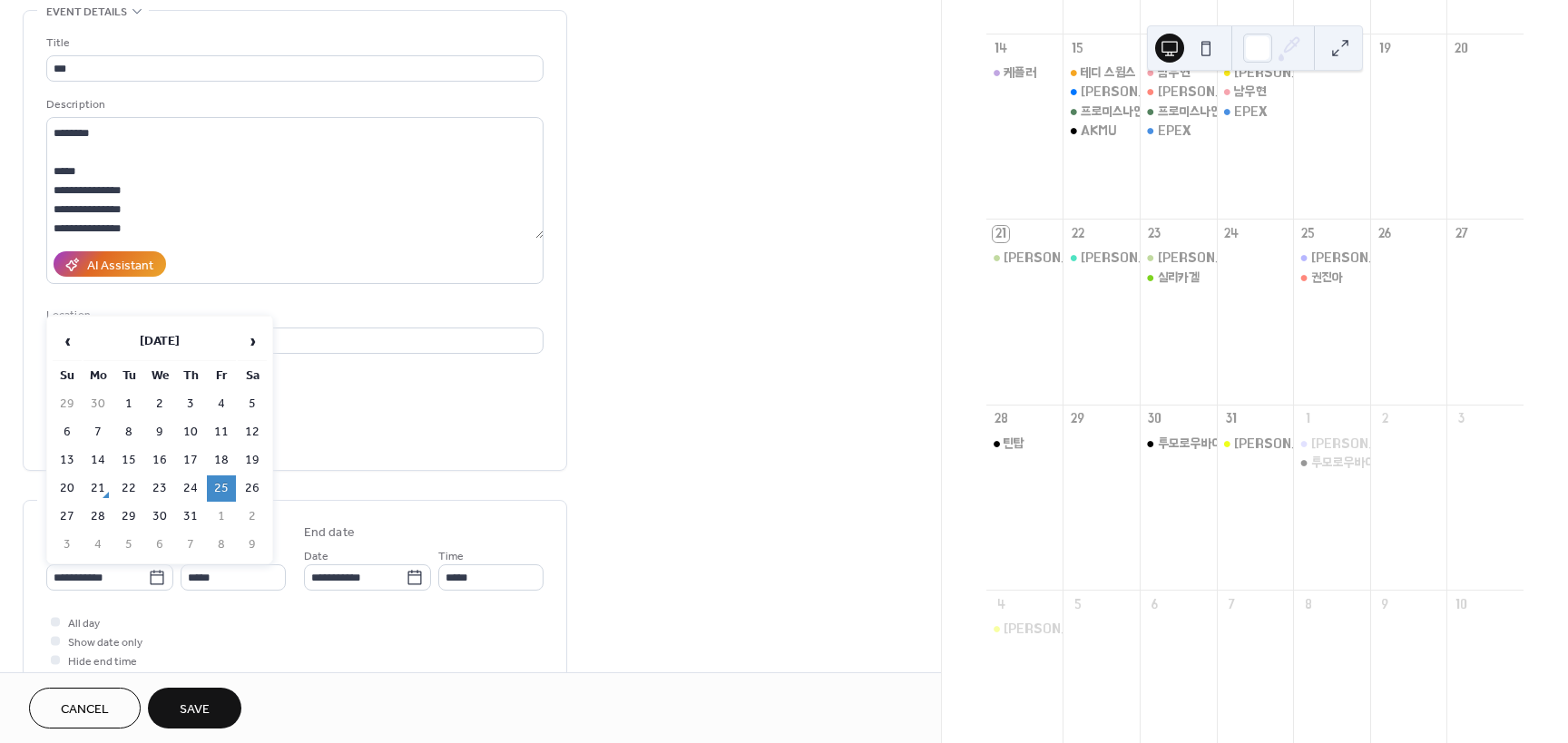 type on "**********" 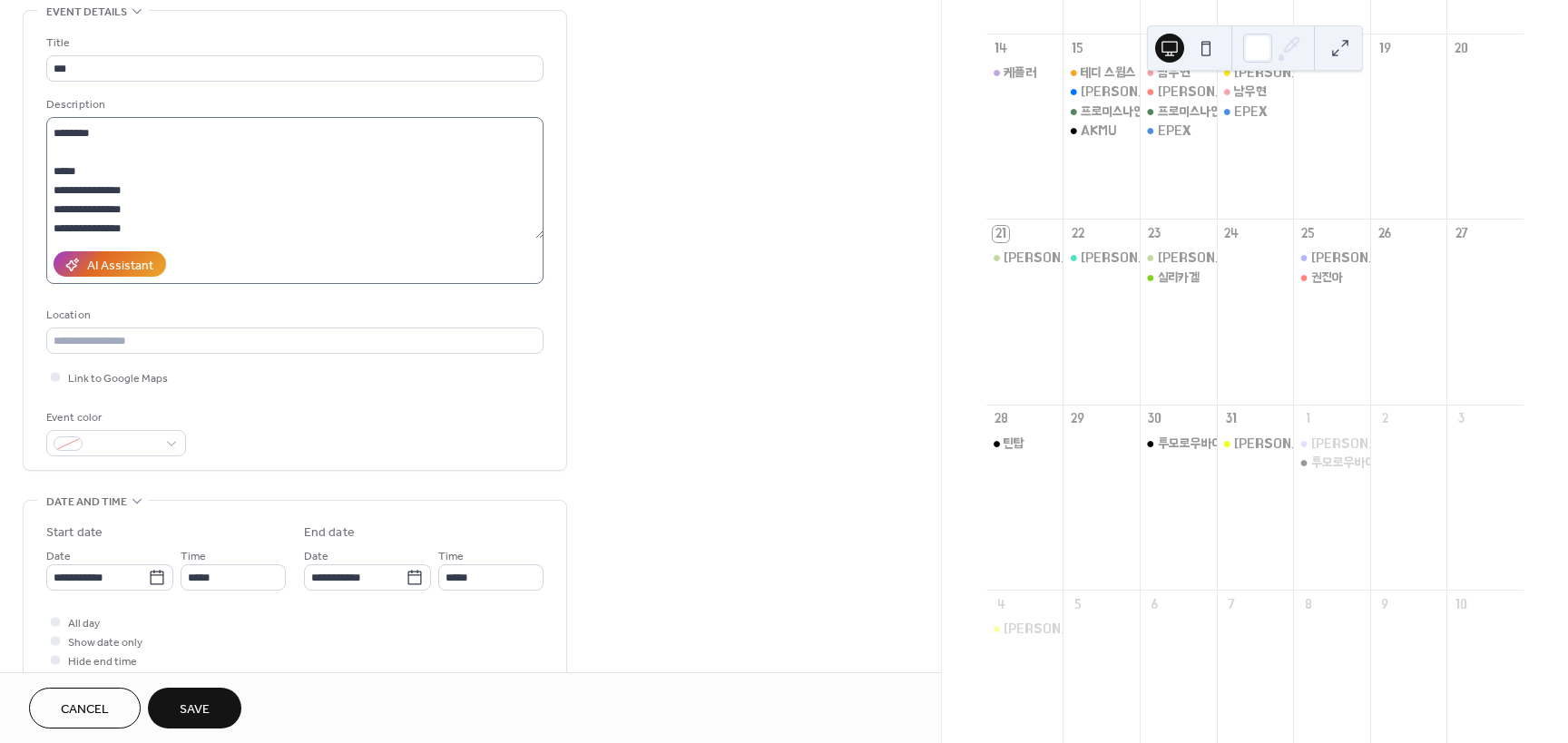 scroll, scrollTop: 0, scrollLeft: 0, axis: both 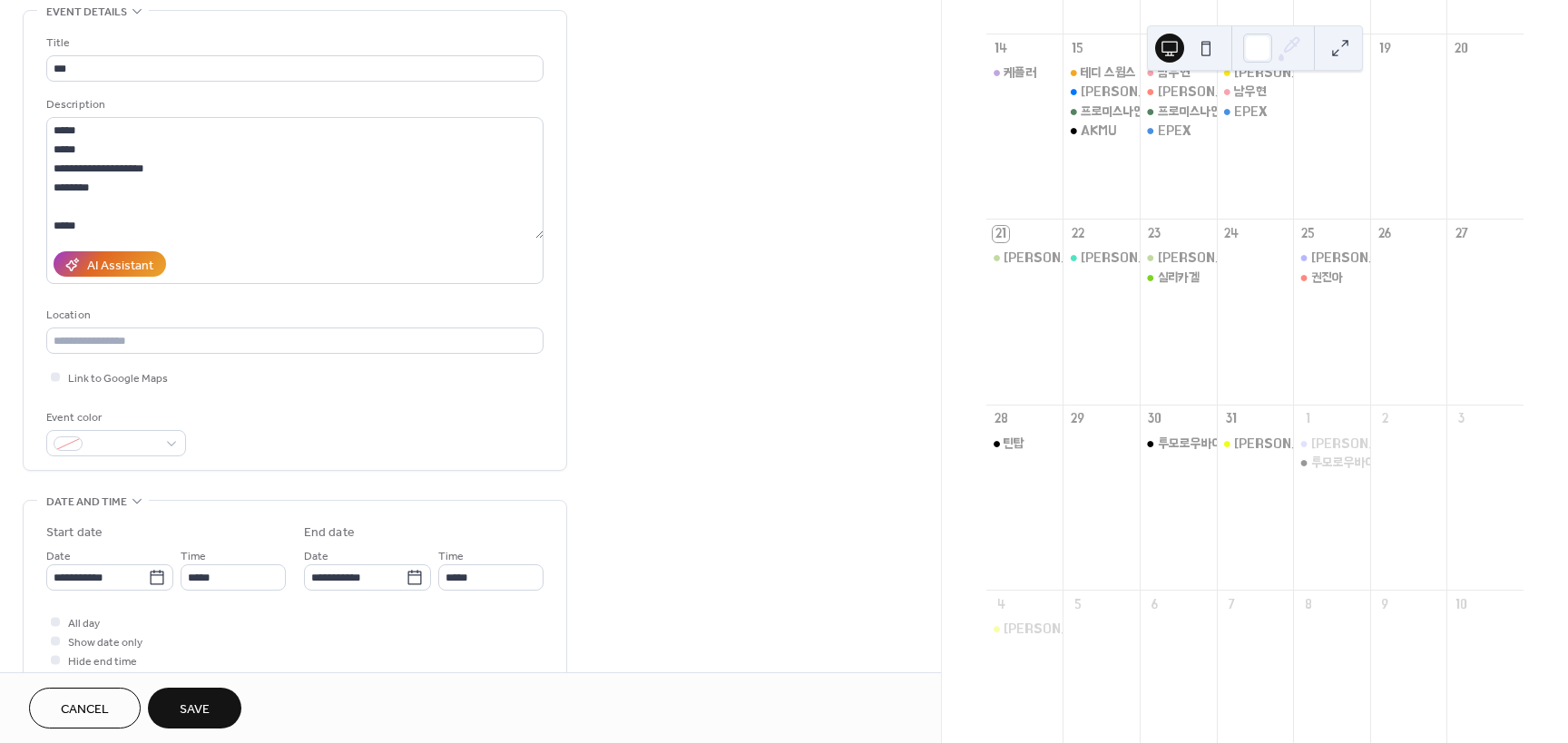 click on "**********" at bounding box center [470, 633] 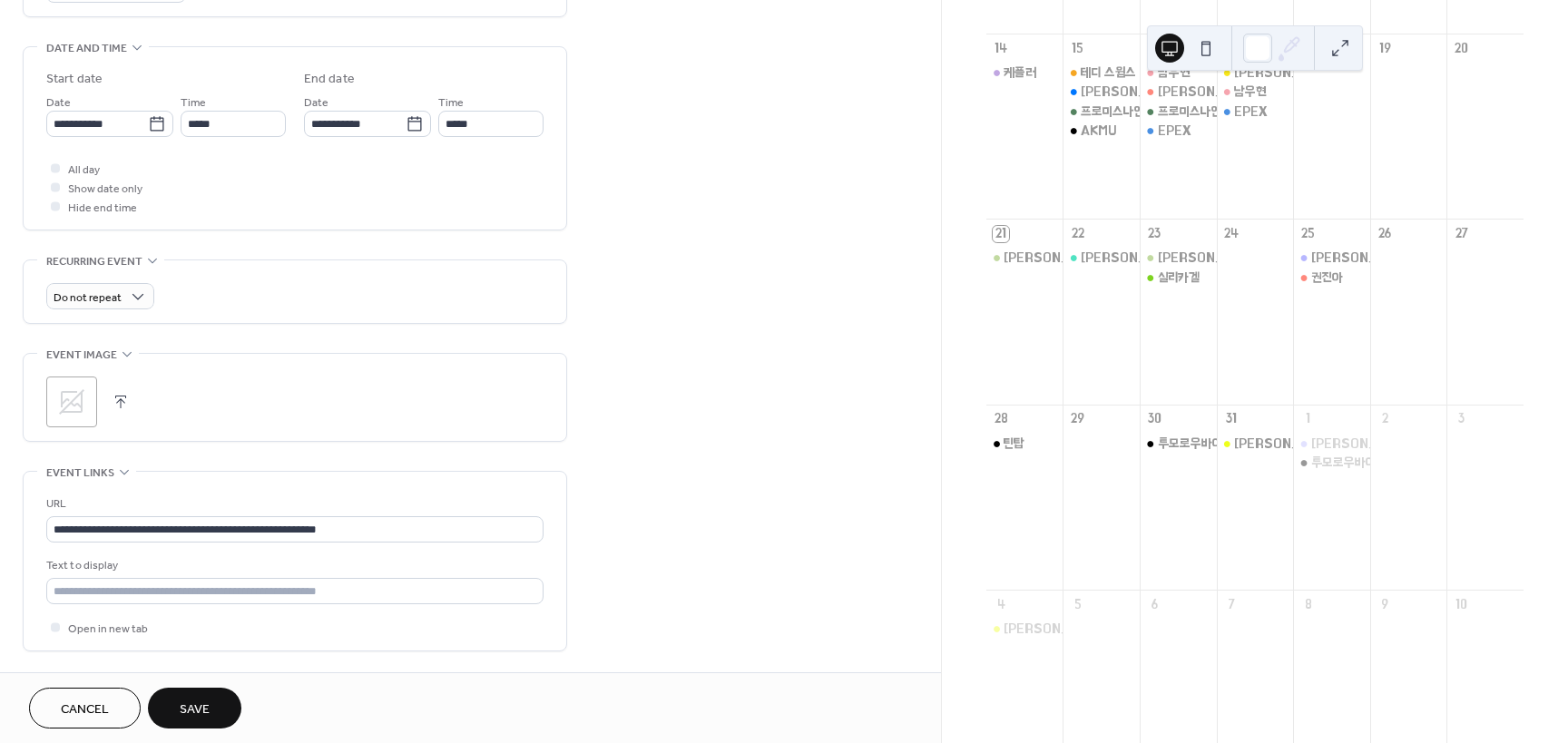 scroll, scrollTop: 676, scrollLeft: 0, axis: vertical 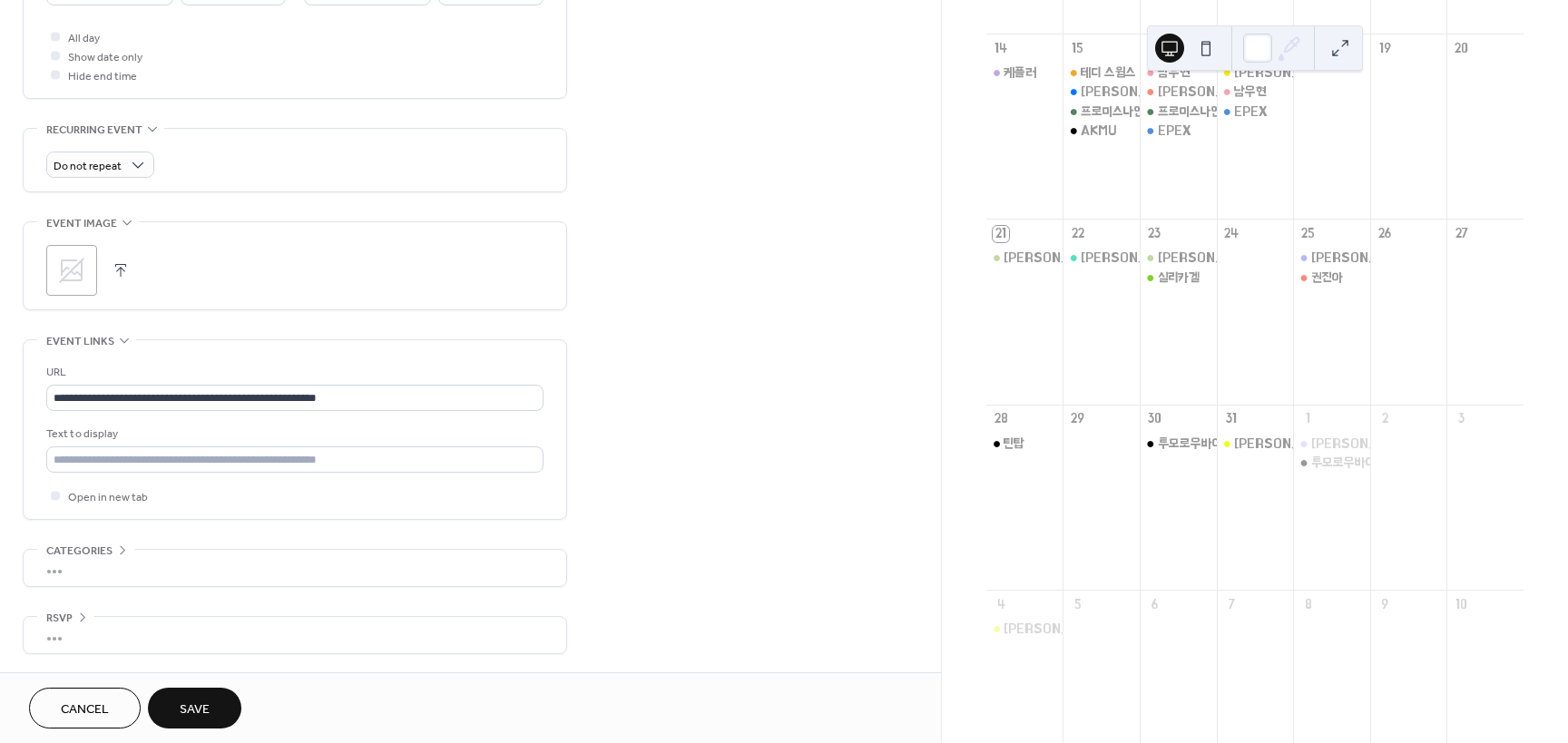 click on "Save" at bounding box center [194, 709] 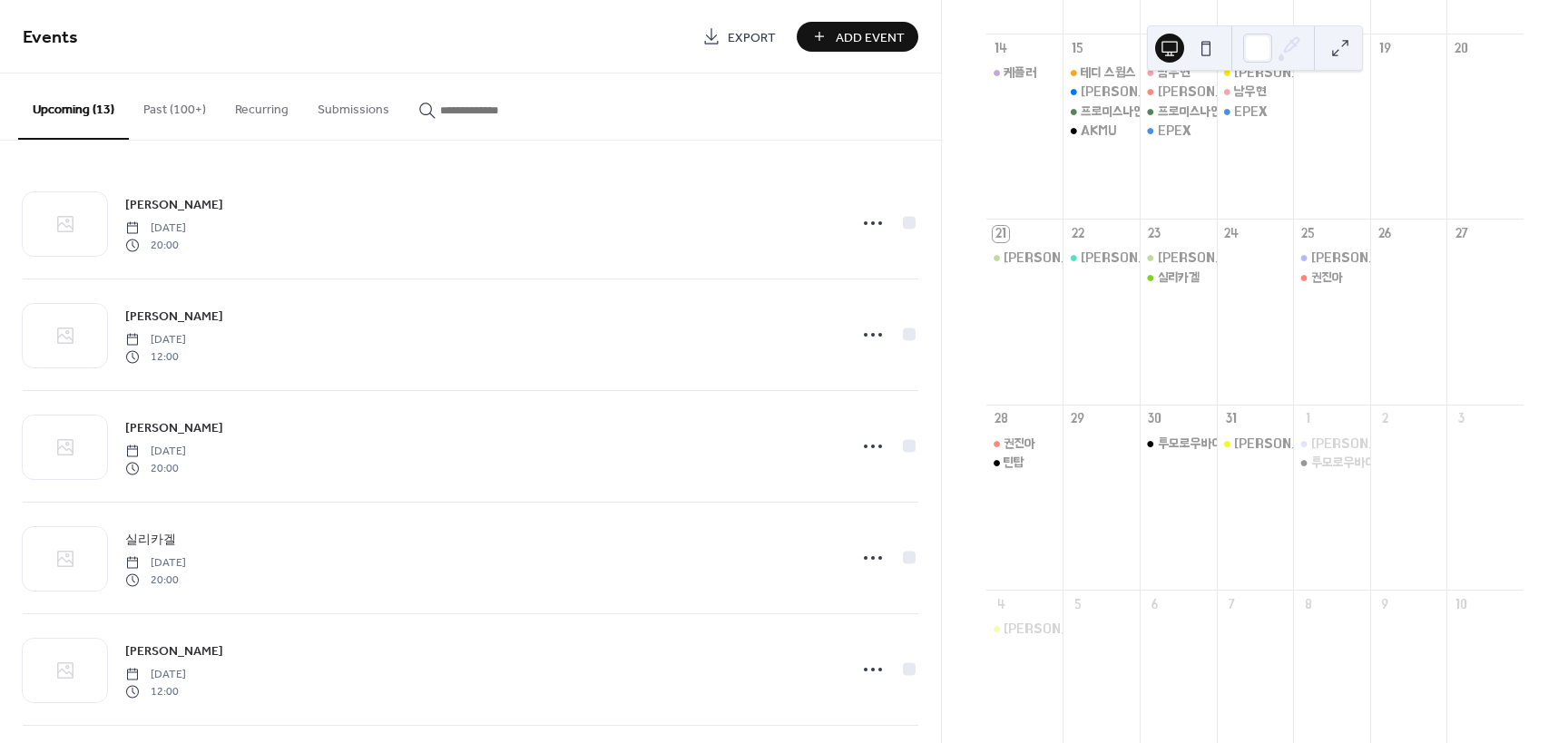 click on "Add Event" at bounding box center (858, 36) 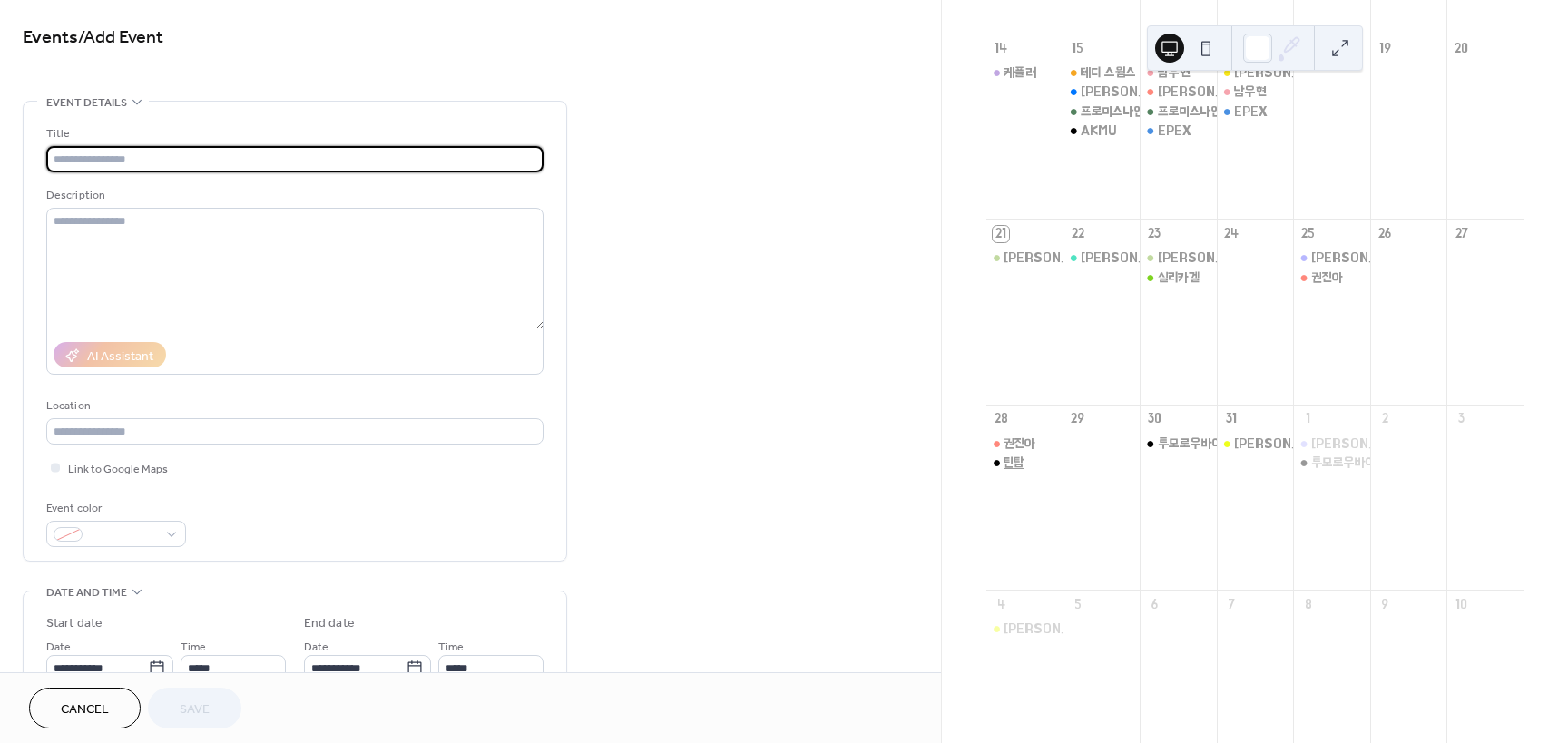 click on "틴탑" at bounding box center (1014, 463) 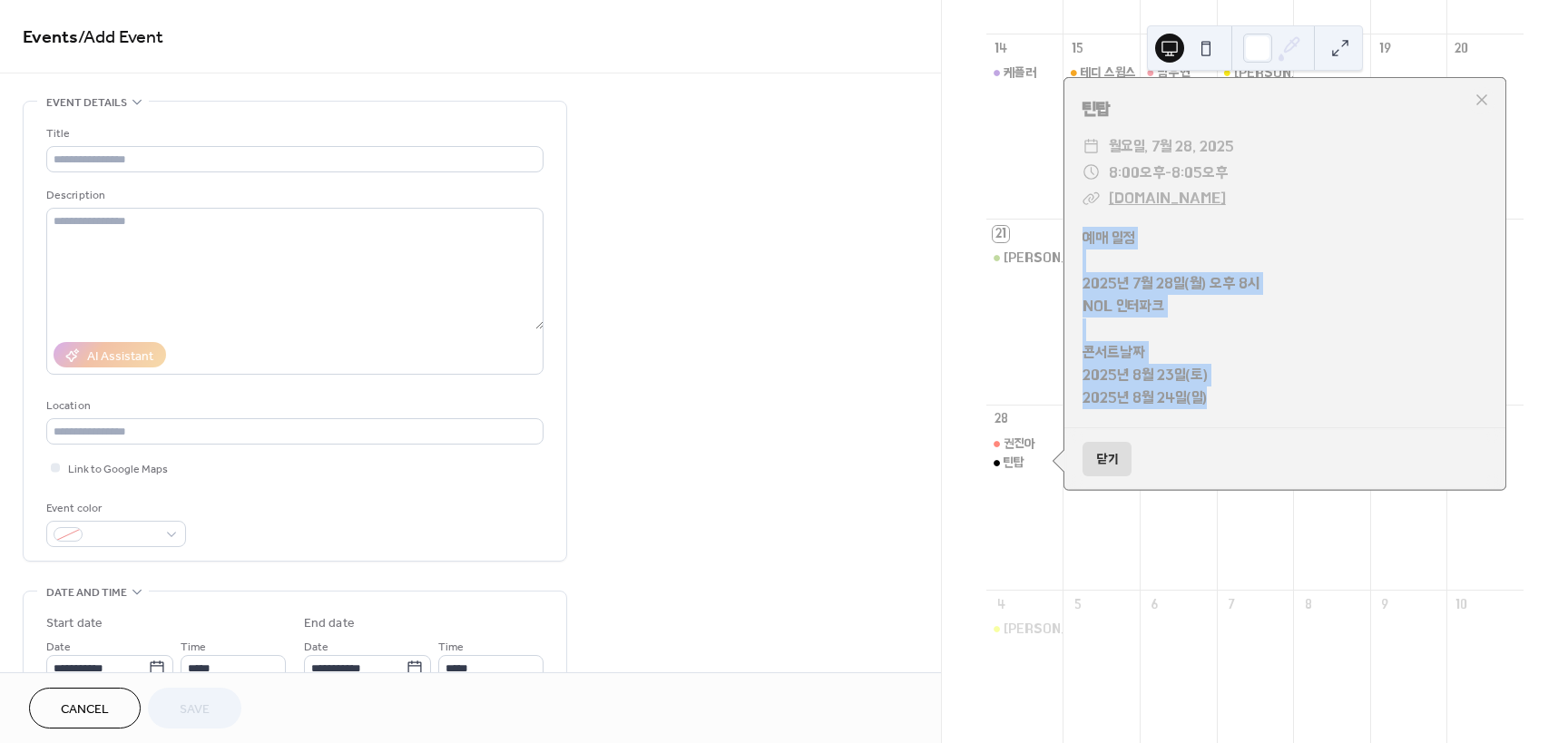drag, startPoint x: 1233, startPoint y: 407, endPoint x: 1085, endPoint y: 247, distance: 217.95412 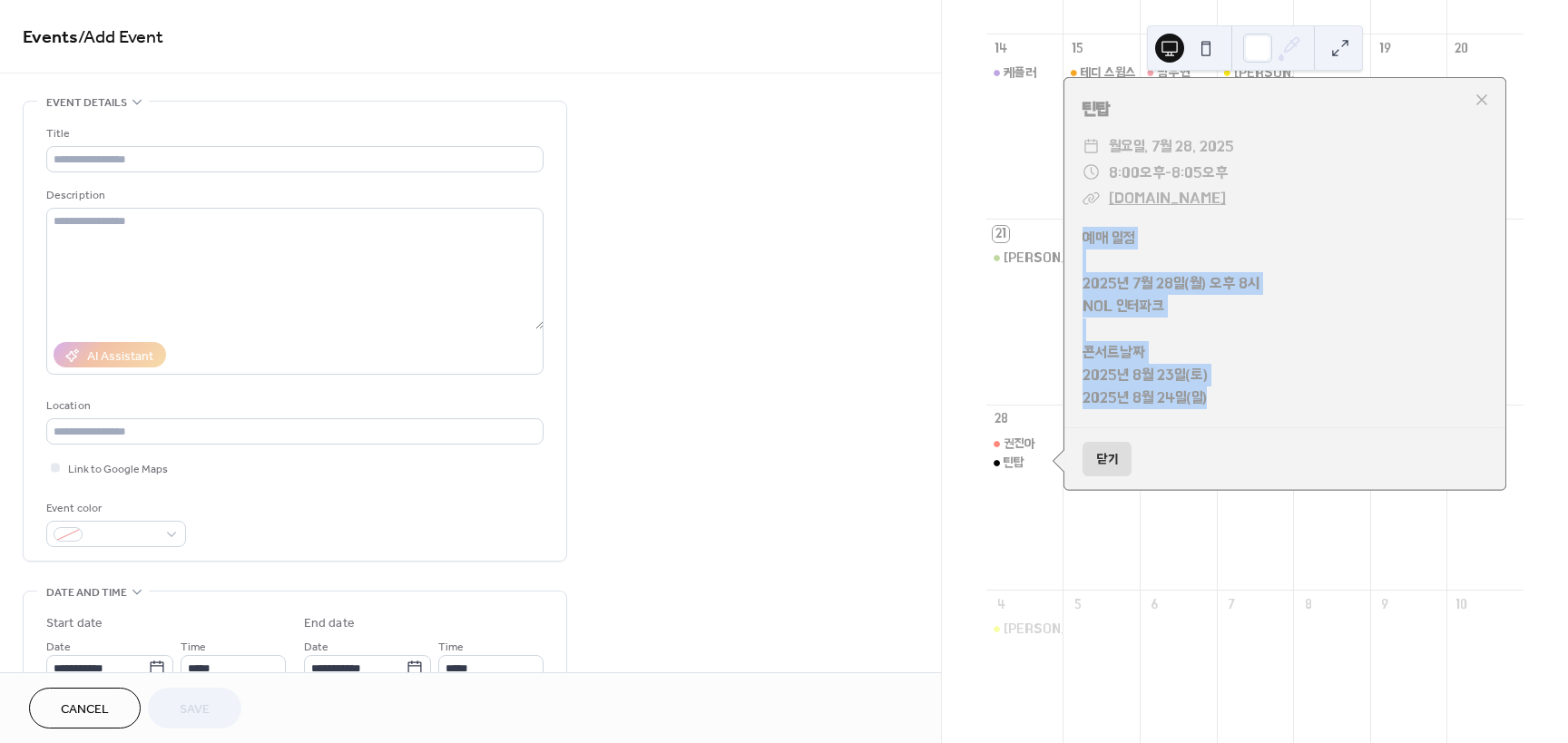 click on "예매 일정 2025년 7월 28일(월) 오후 8시 NOL 인터파크 콘서트날짜 2025년 8월 23일(토) 2025년 8월 24일(일)" at bounding box center (1285, 318) 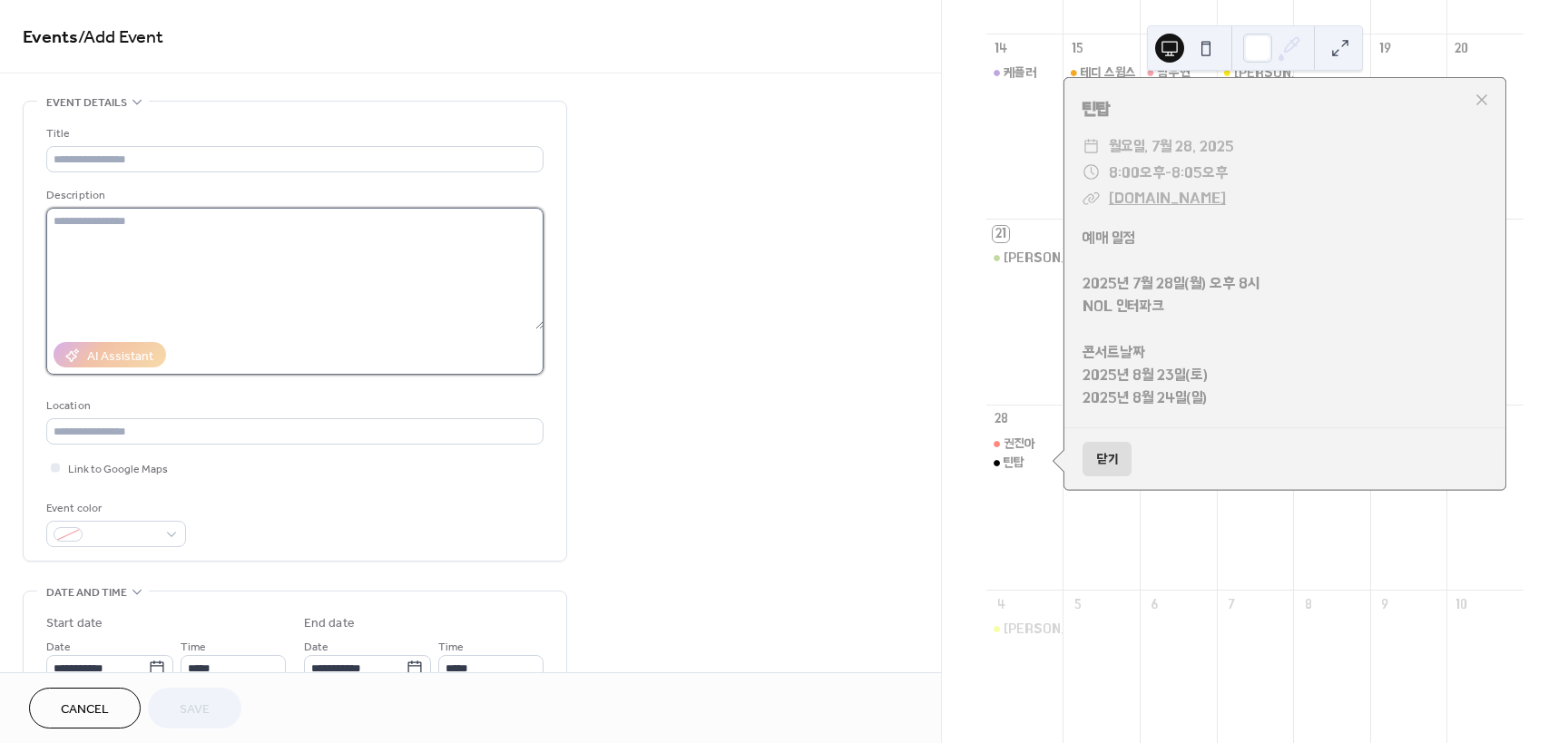 click at bounding box center (295, 269) 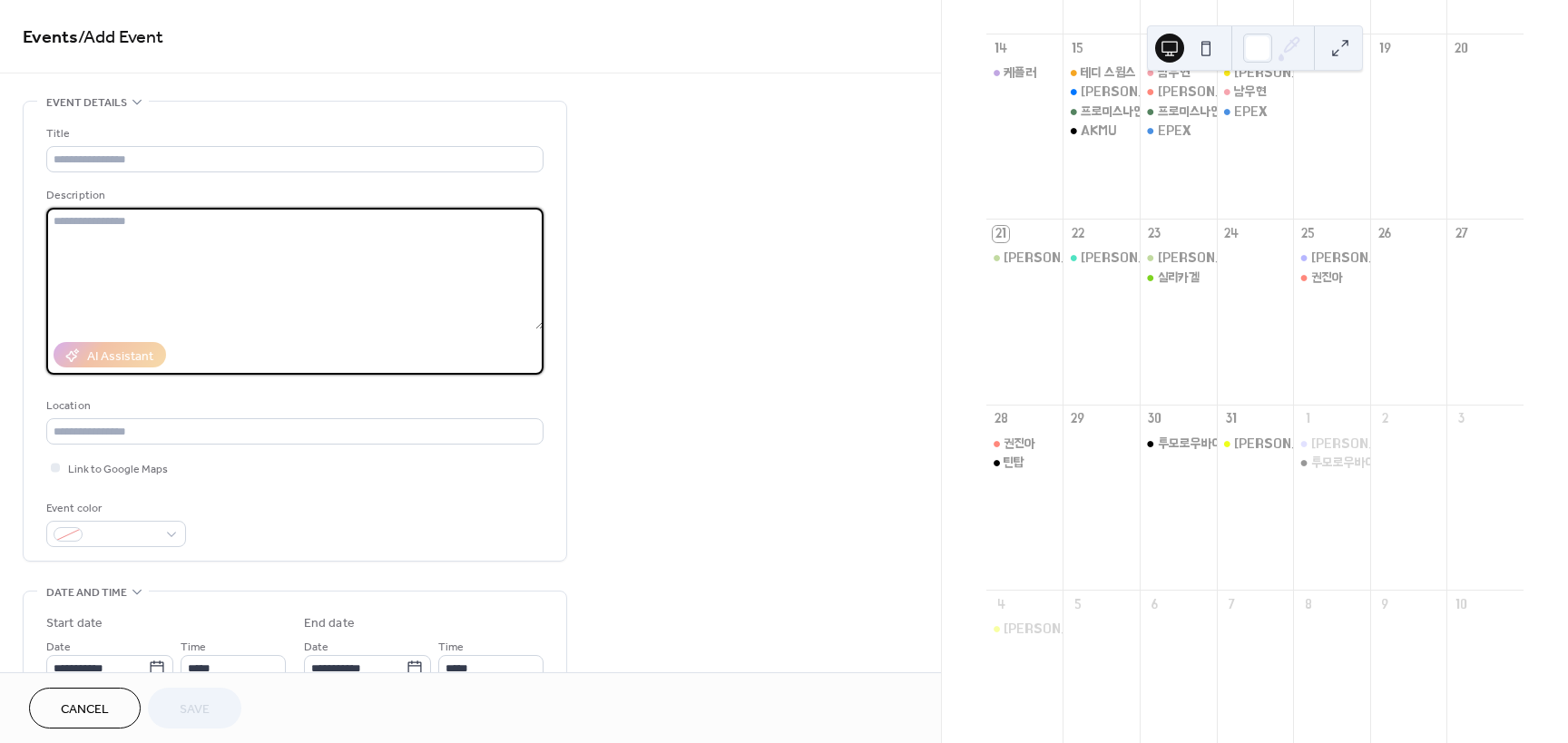 paste on "**********" 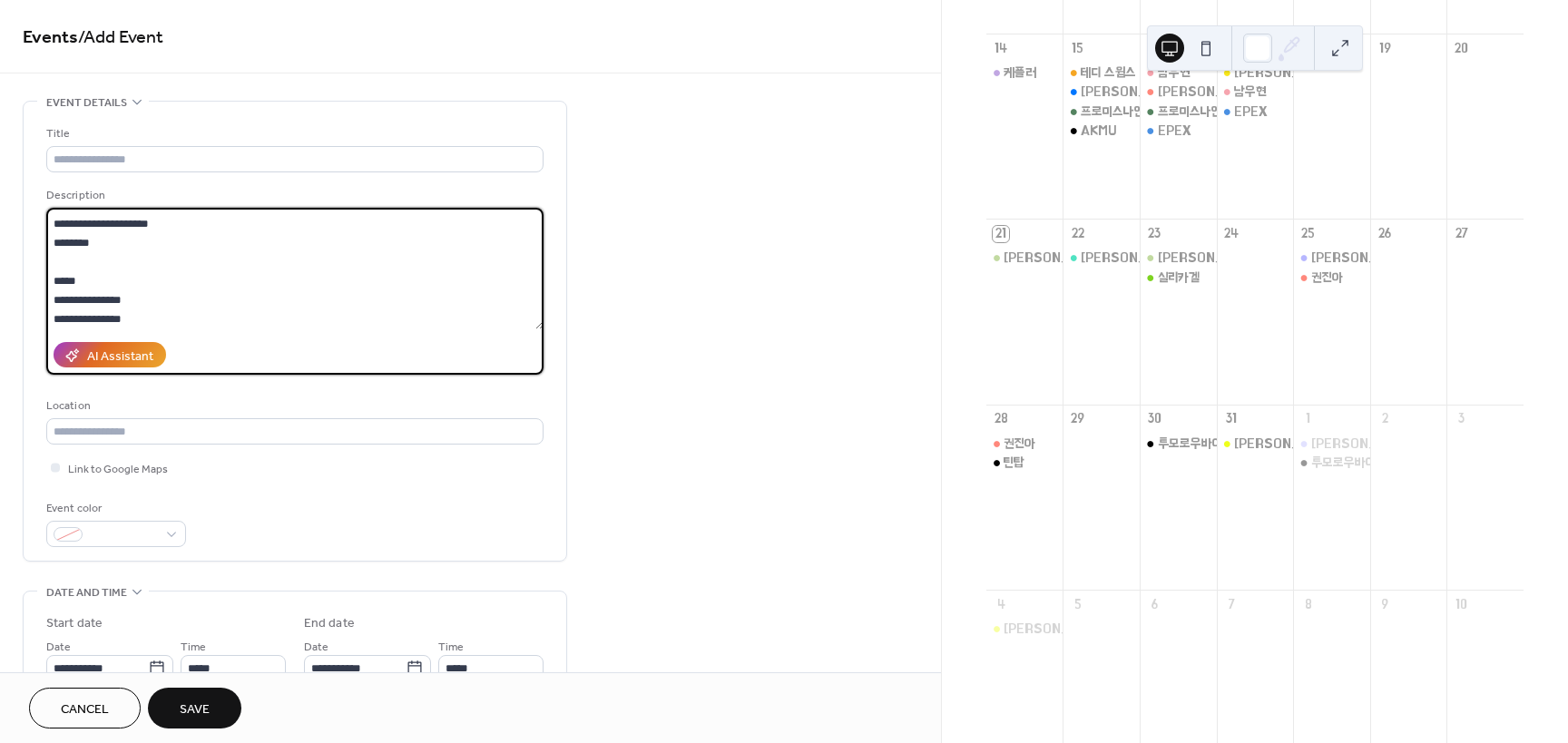 scroll, scrollTop: 0, scrollLeft: 0, axis: both 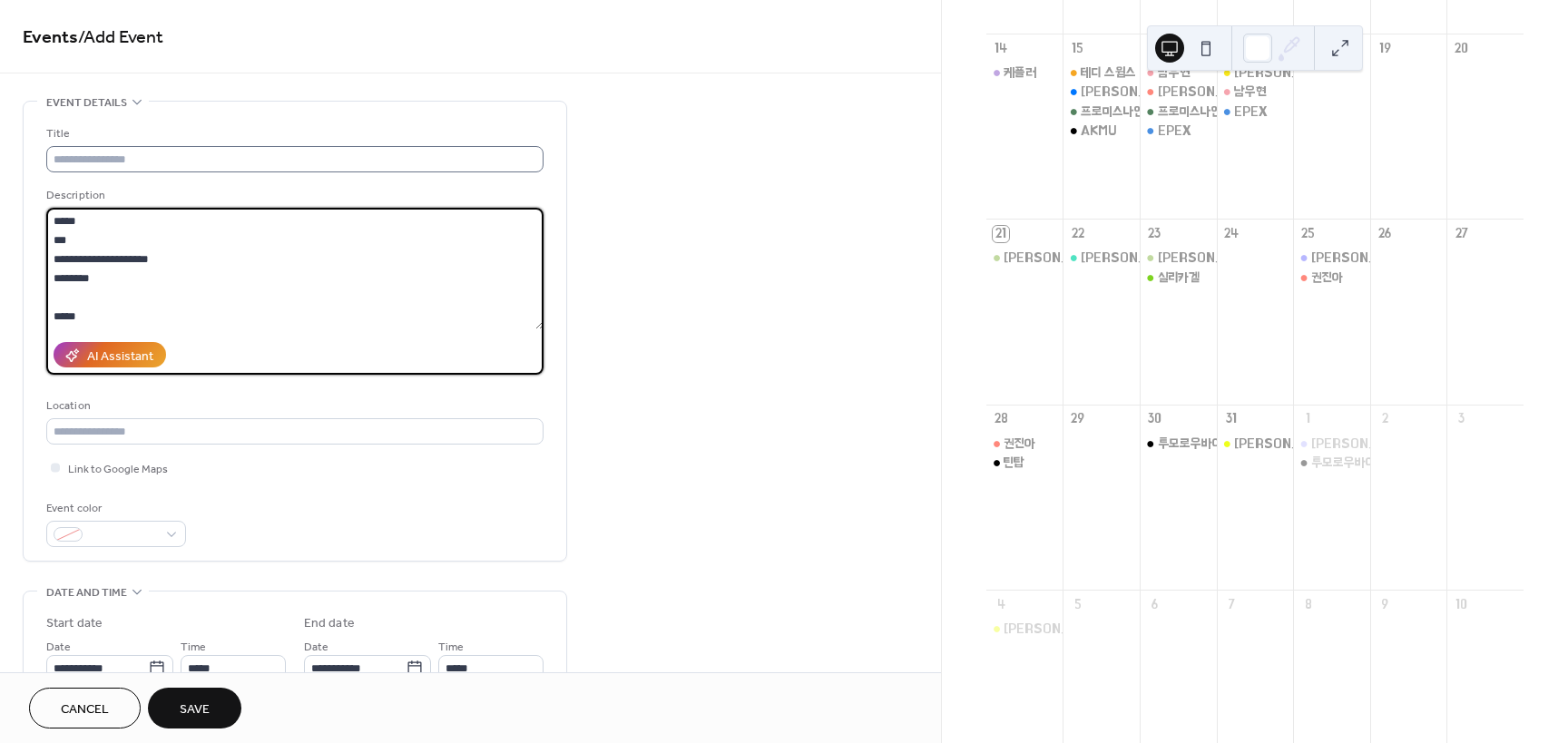 type on "**********" 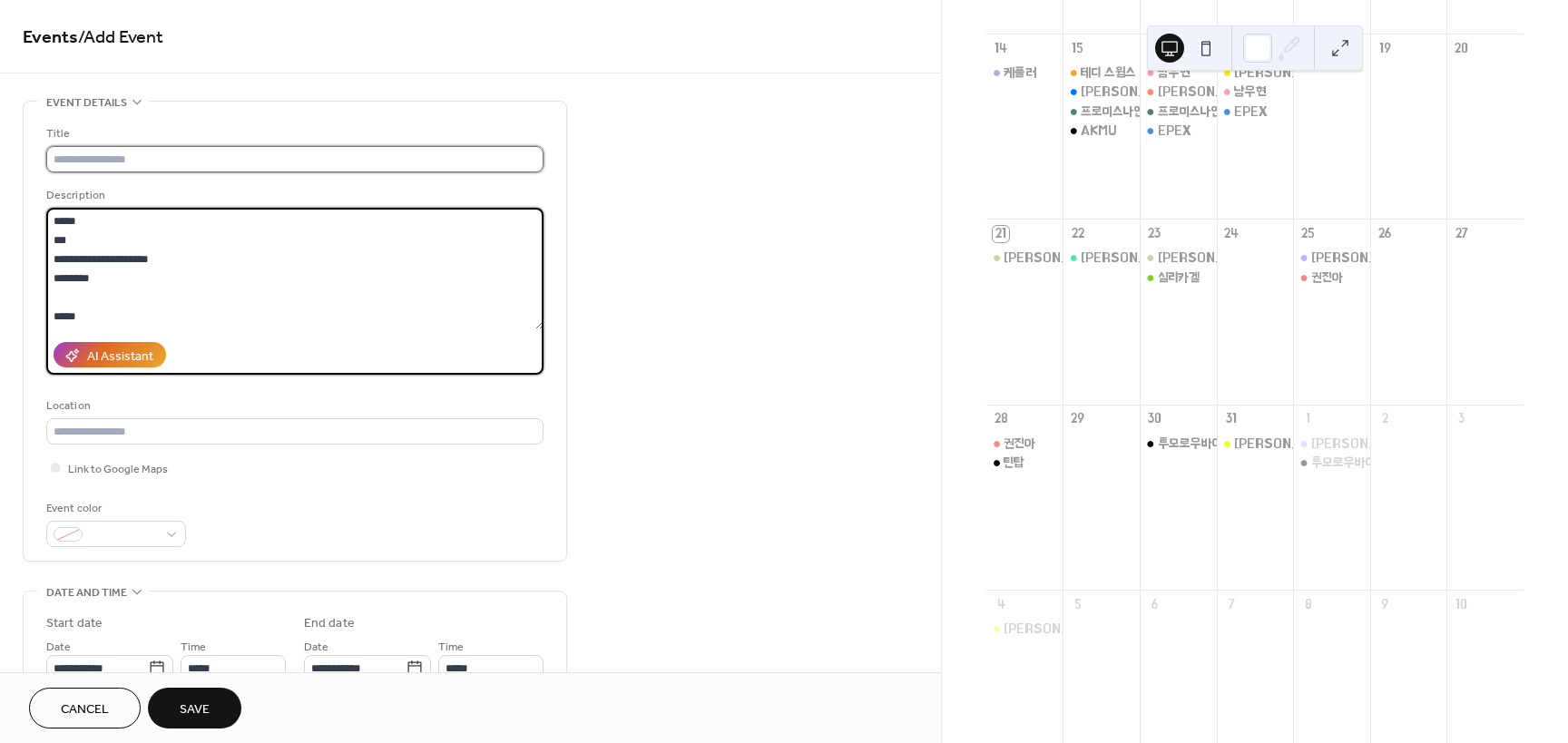 click at bounding box center [295, 159] 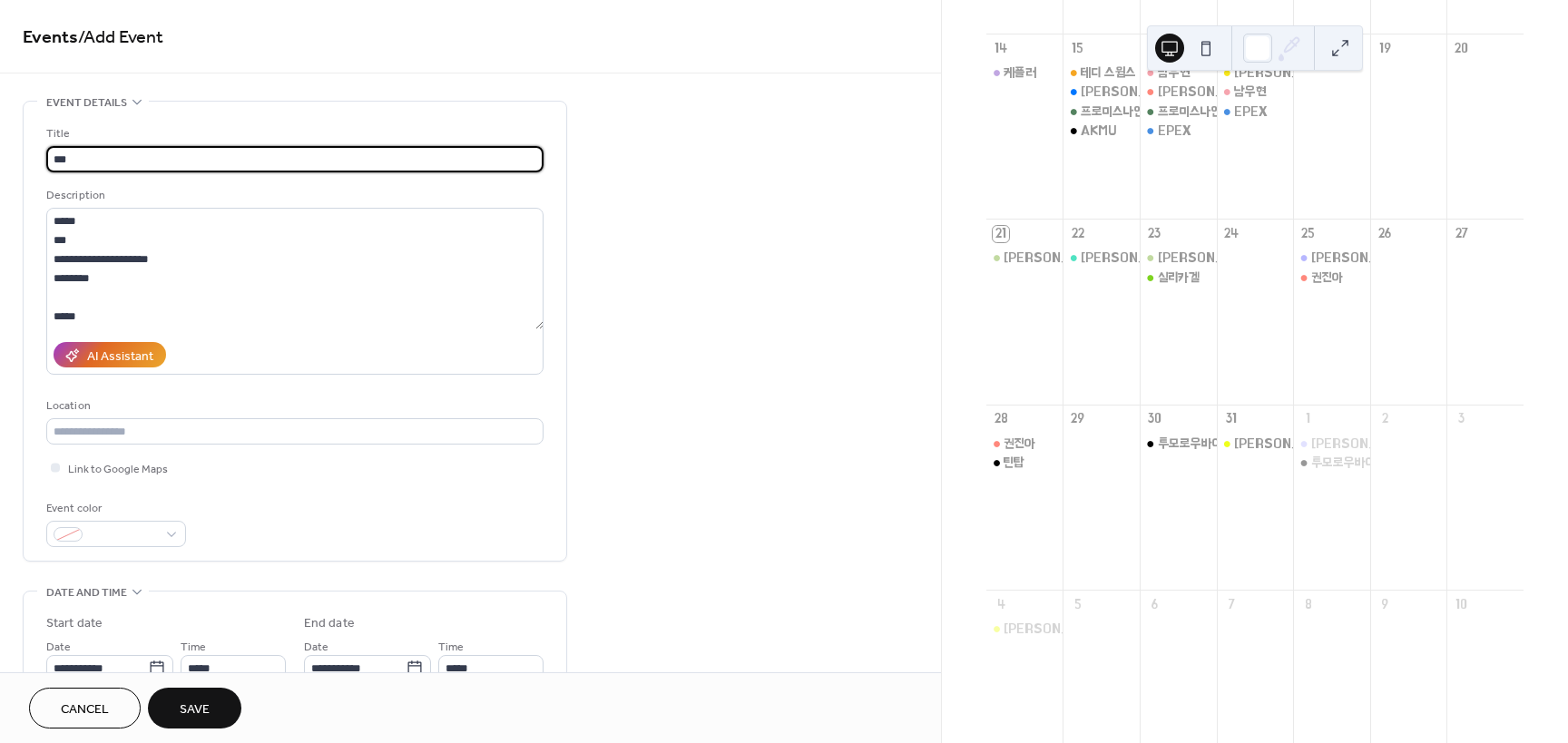 type on "***" 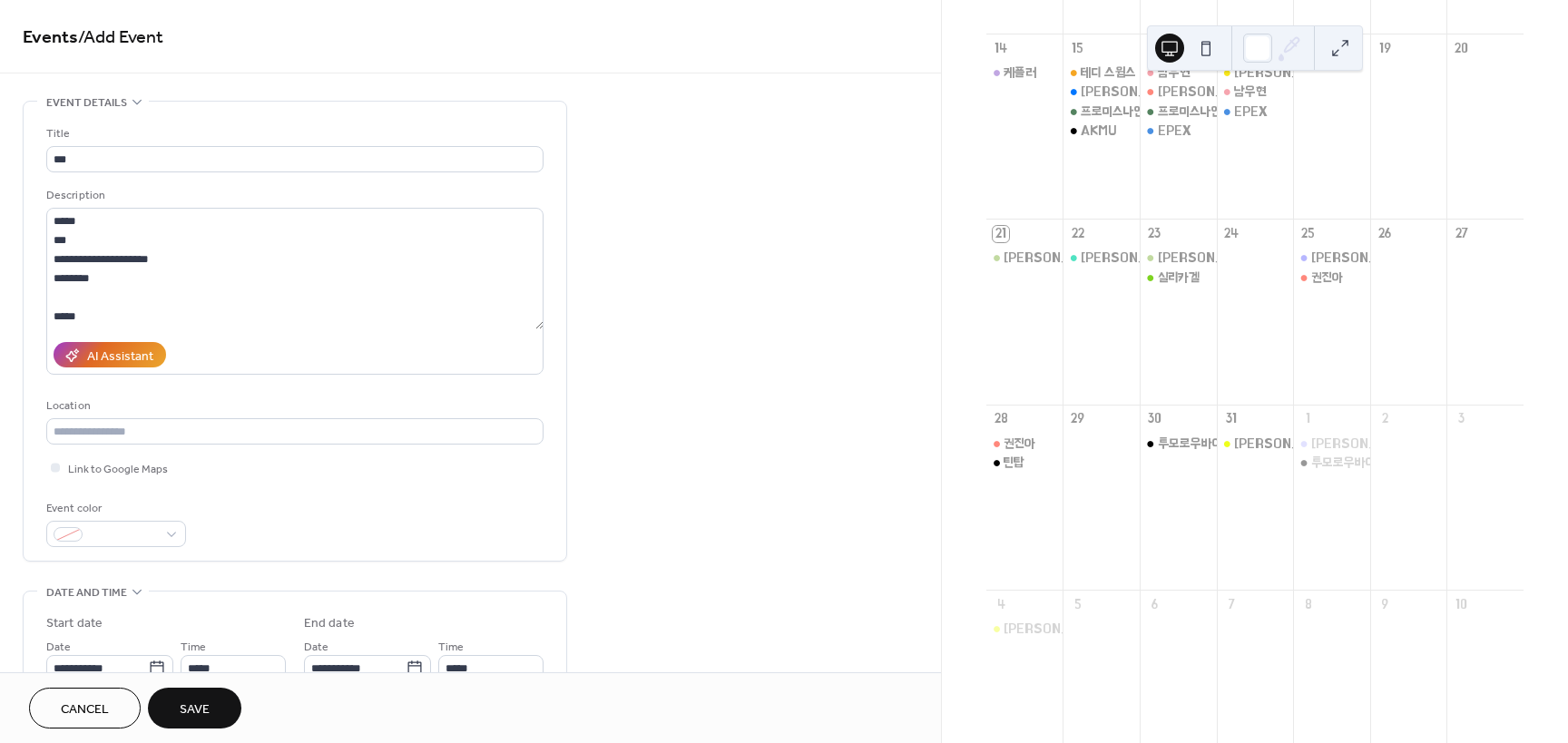 click on "**********" at bounding box center (470, 724) 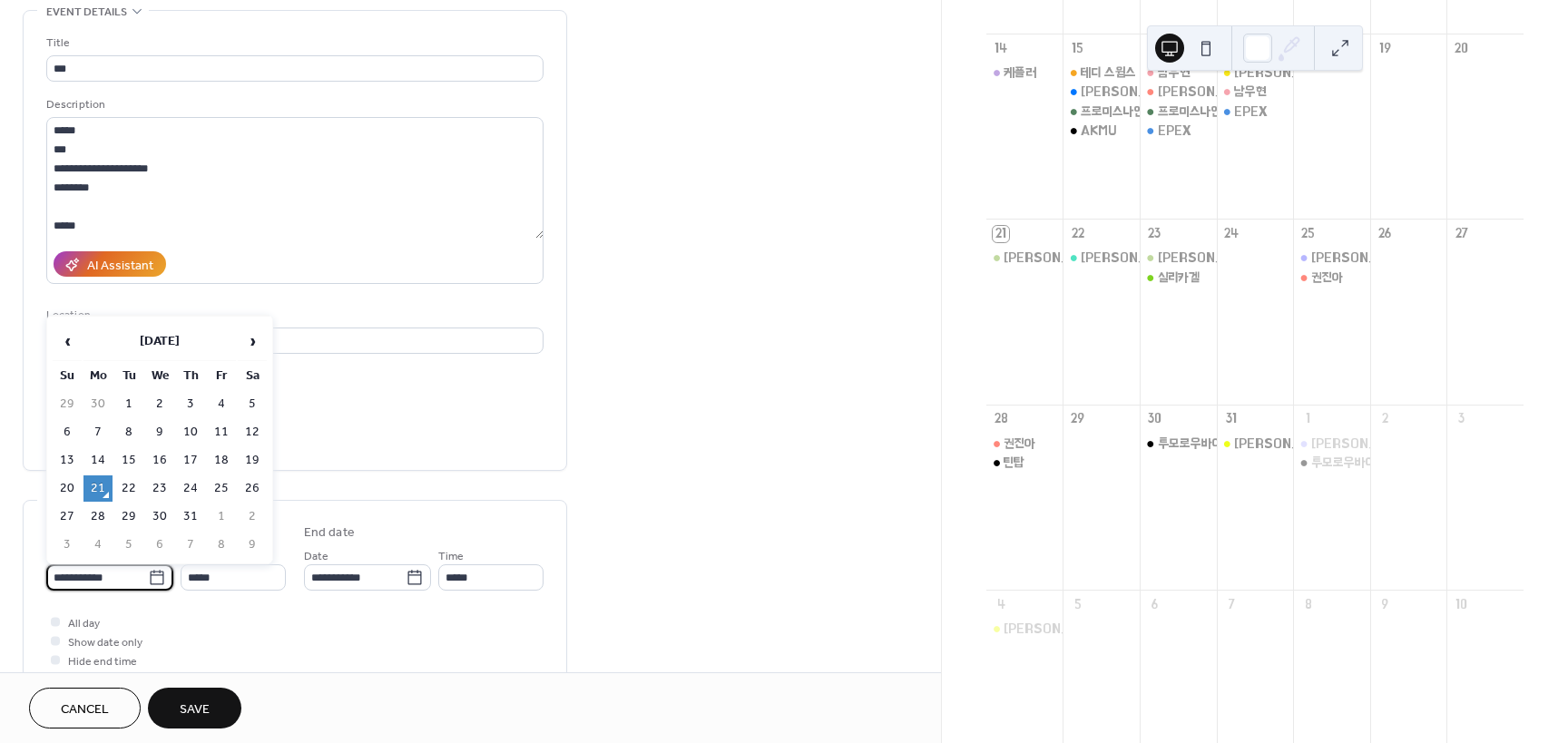 click on "**********" at bounding box center (97, 577) 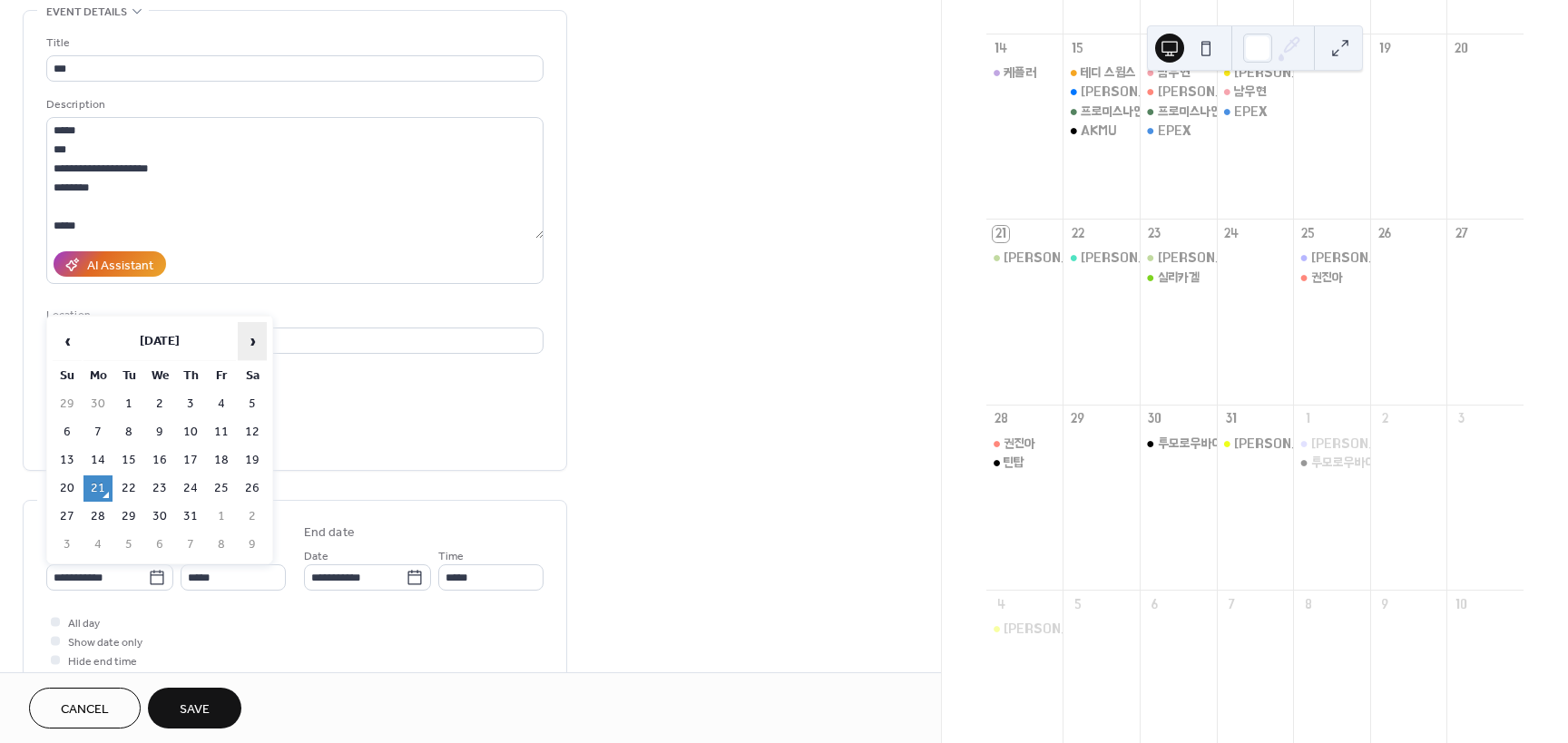 click on "›" at bounding box center (252, 341) 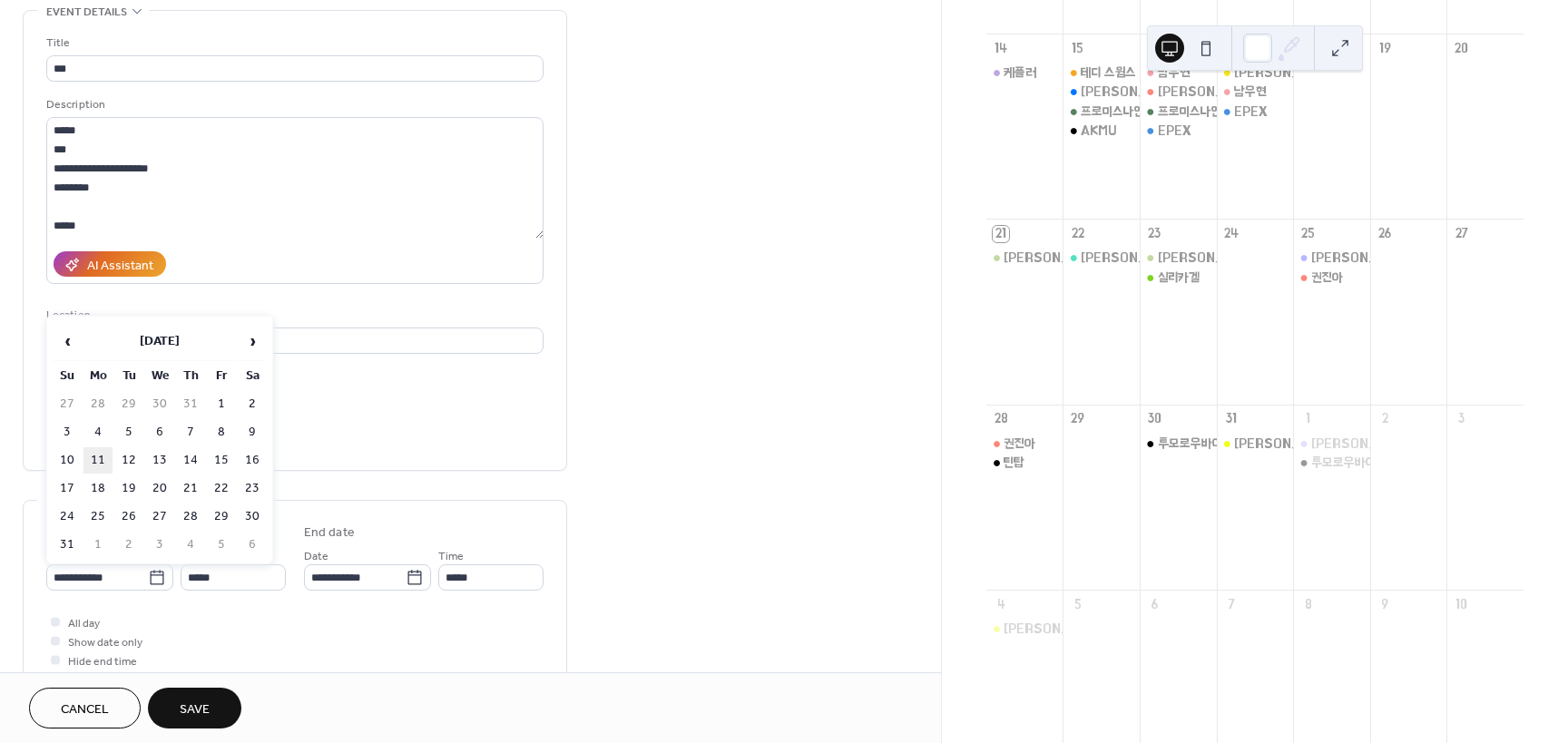 click on "11" at bounding box center [98, 460] 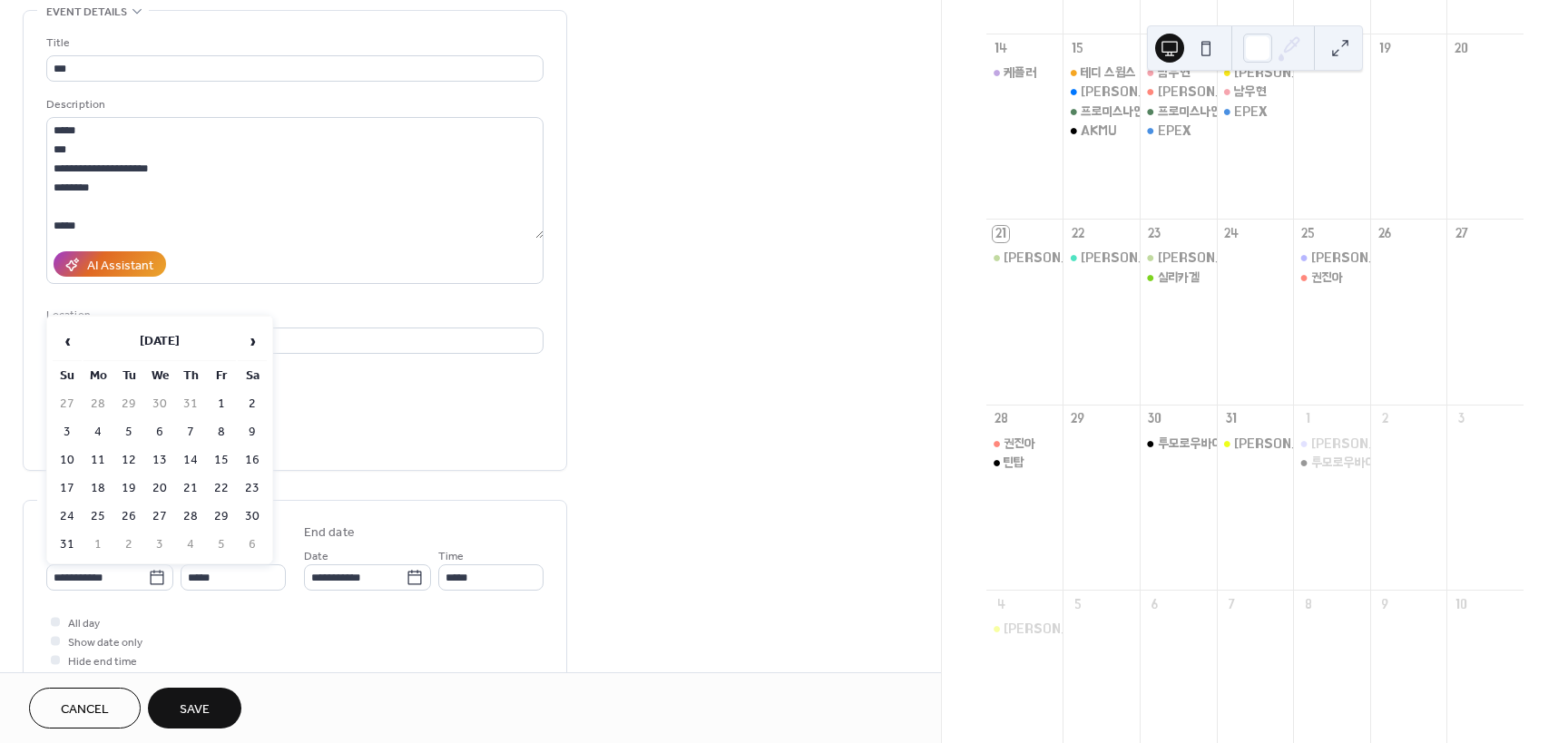type on "**********" 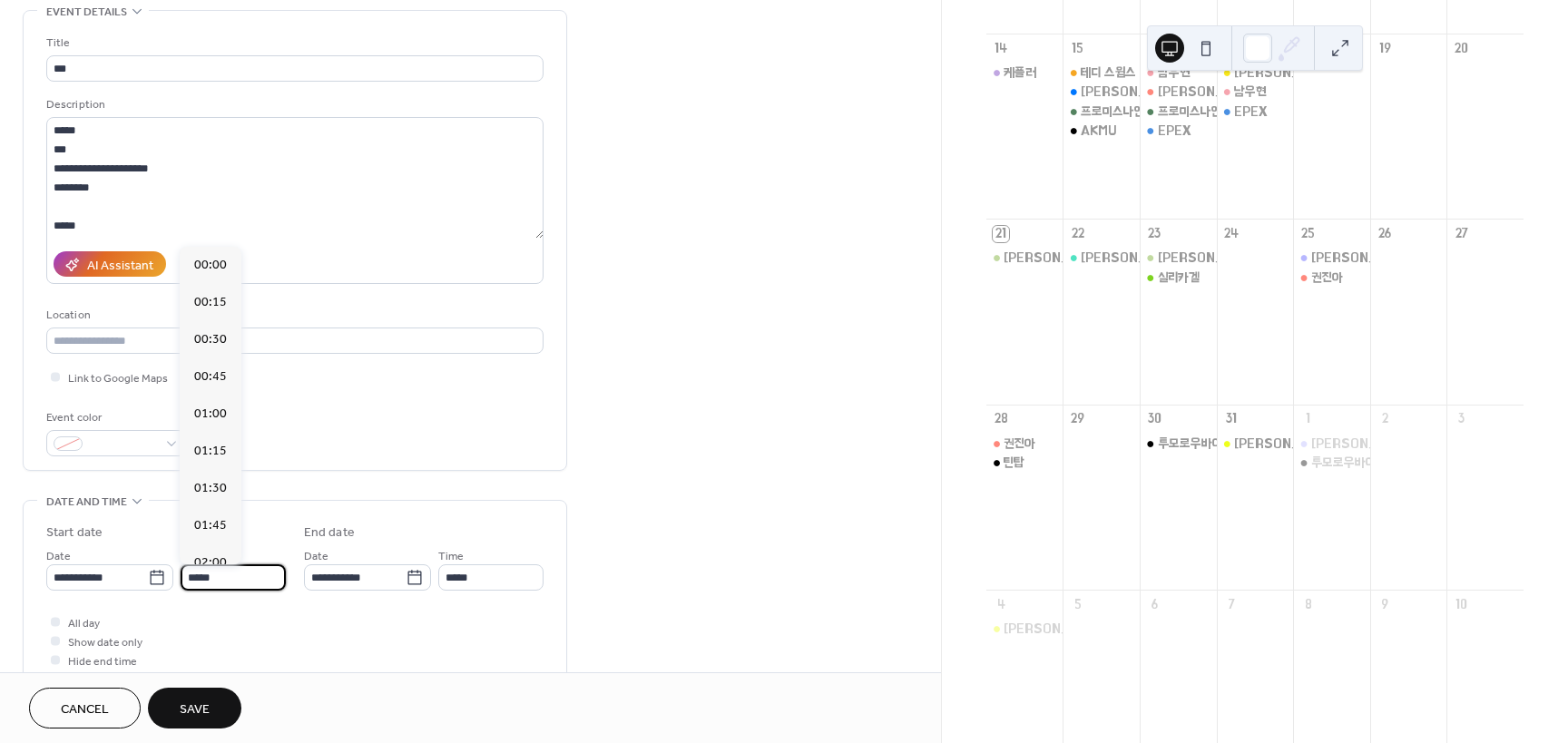 drag, startPoint x: 243, startPoint y: 583, endPoint x: 12, endPoint y: 643, distance: 238.66504 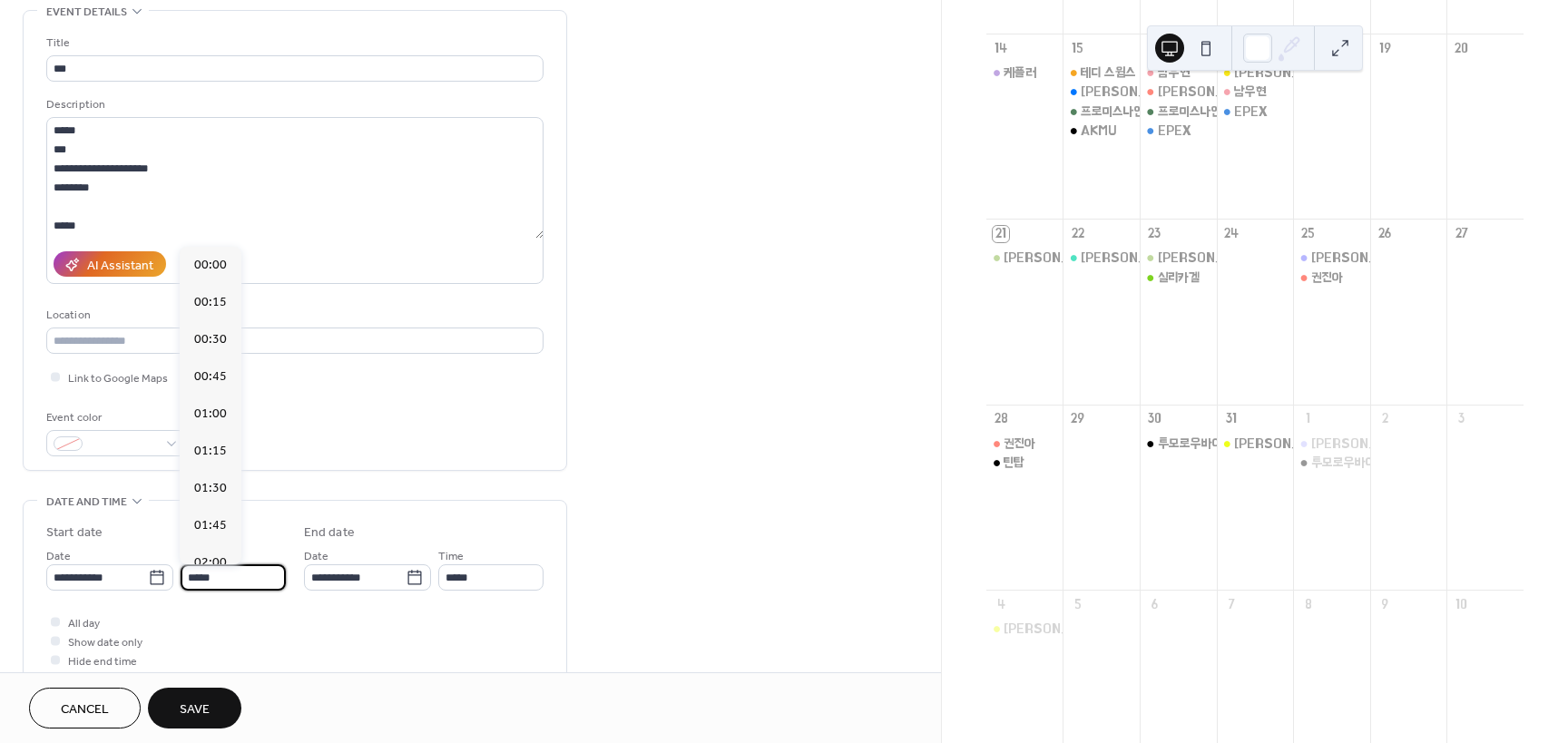 click on "**********" at bounding box center (295, 596) 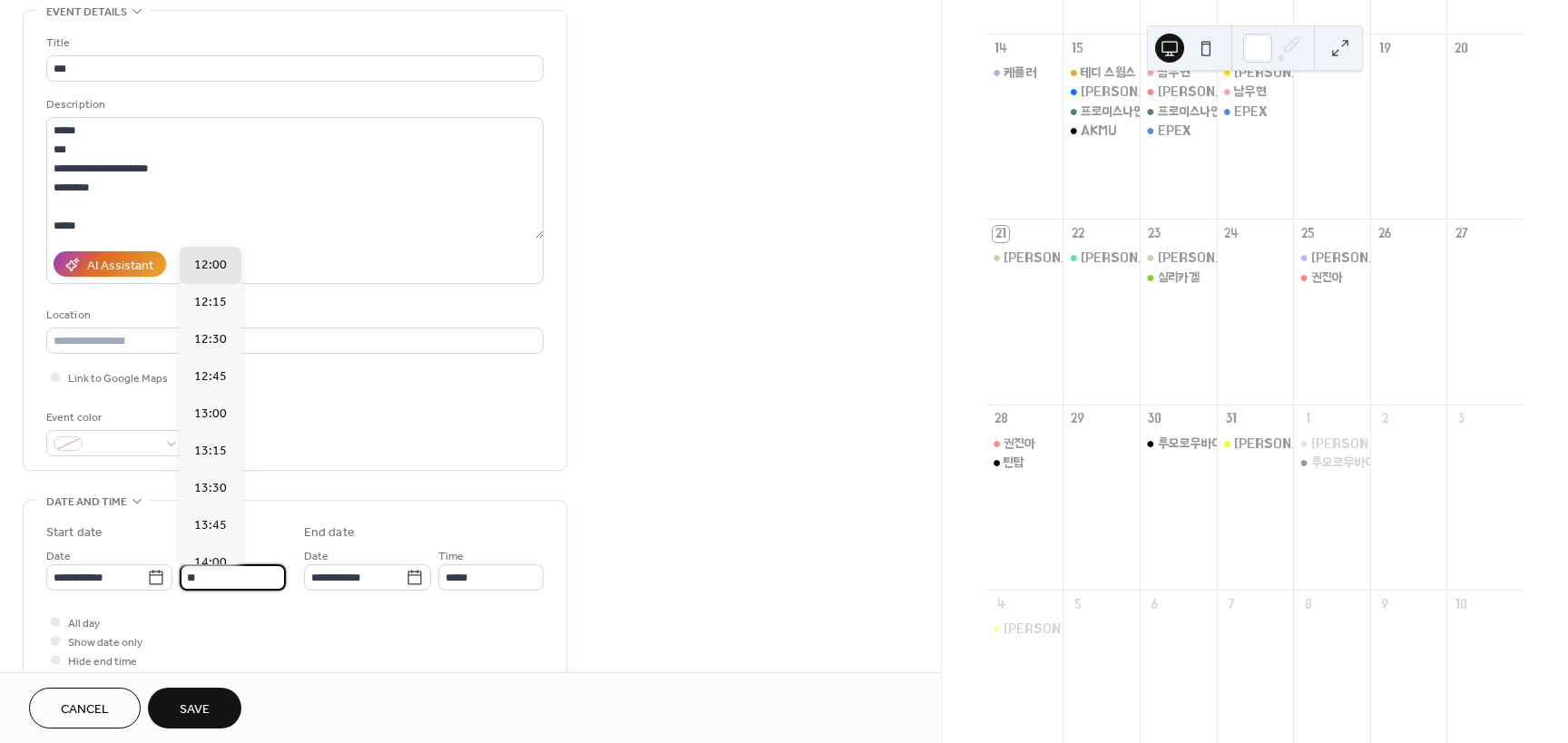 scroll, scrollTop: 2976, scrollLeft: 0, axis: vertical 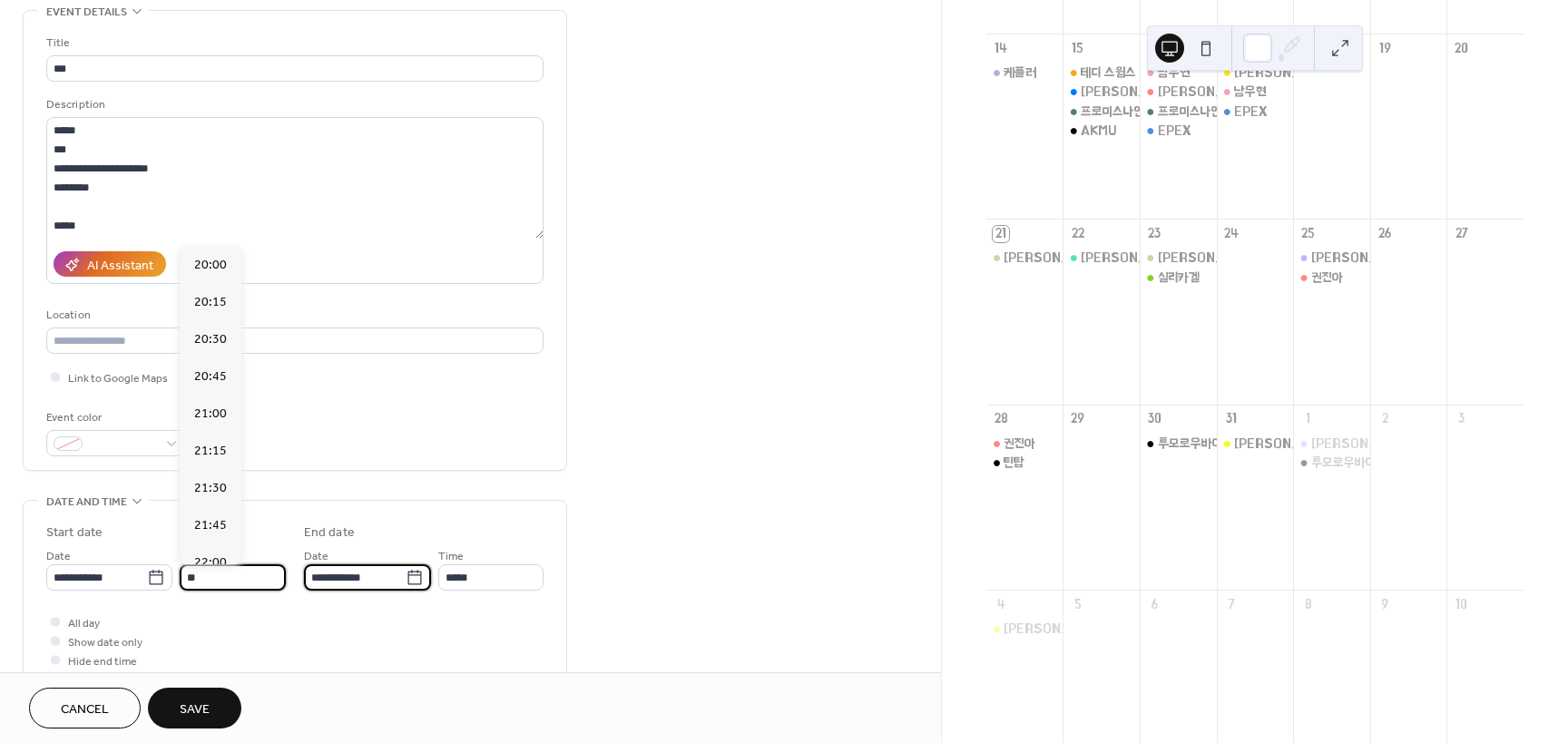 type on "*****" 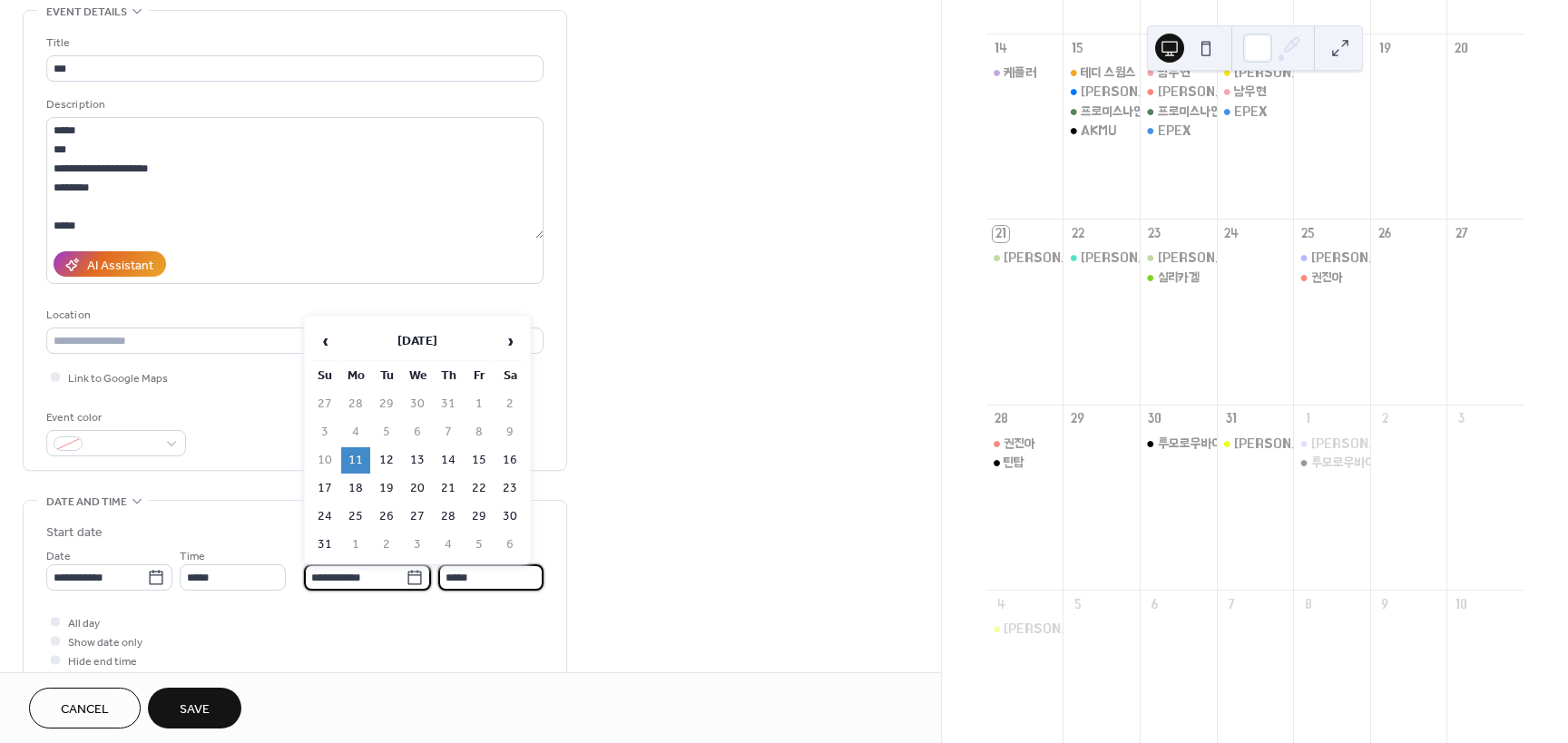 scroll, scrollTop: 0, scrollLeft: 0, axis: both 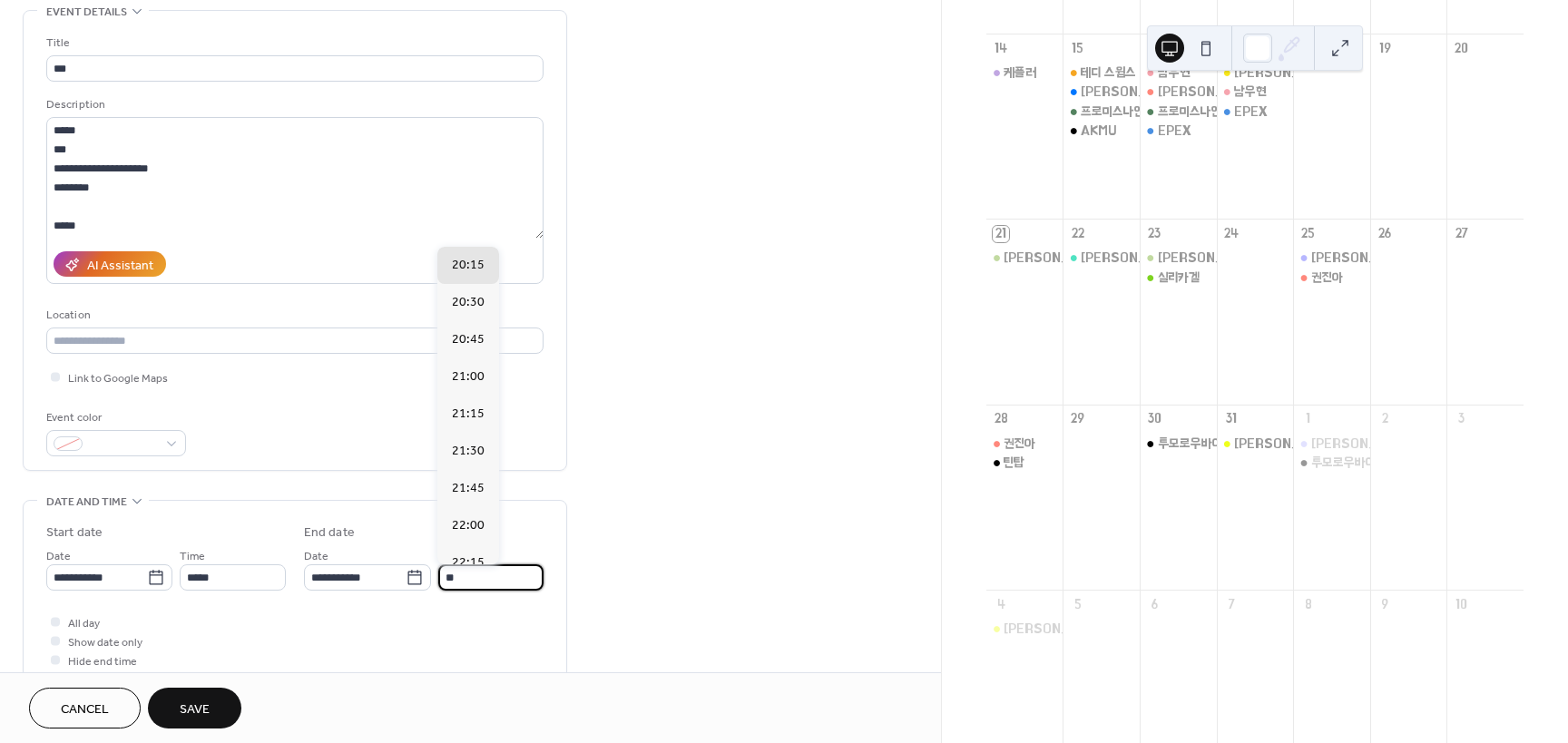 type on "*****" 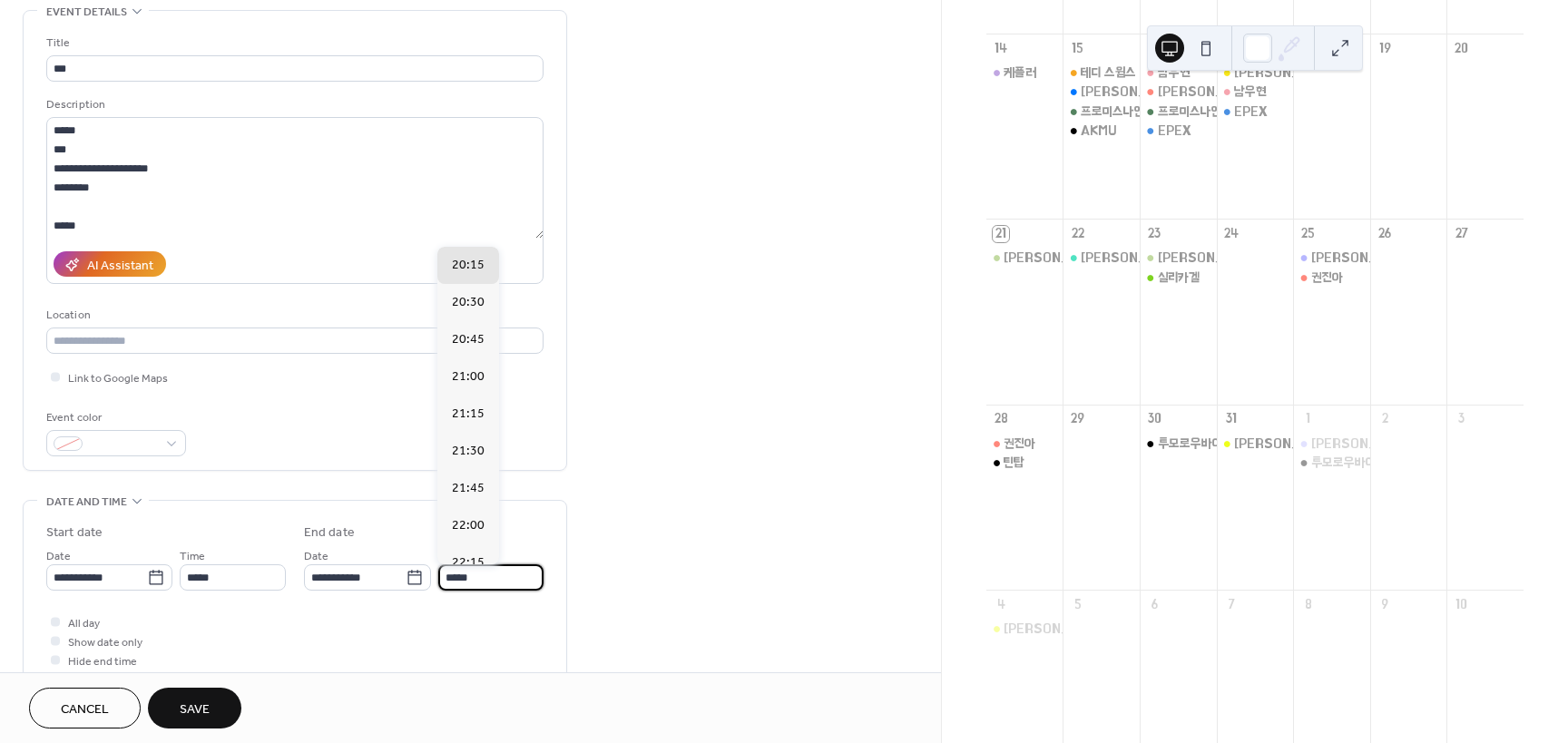click on "**********" at bounding box center (470, 633) 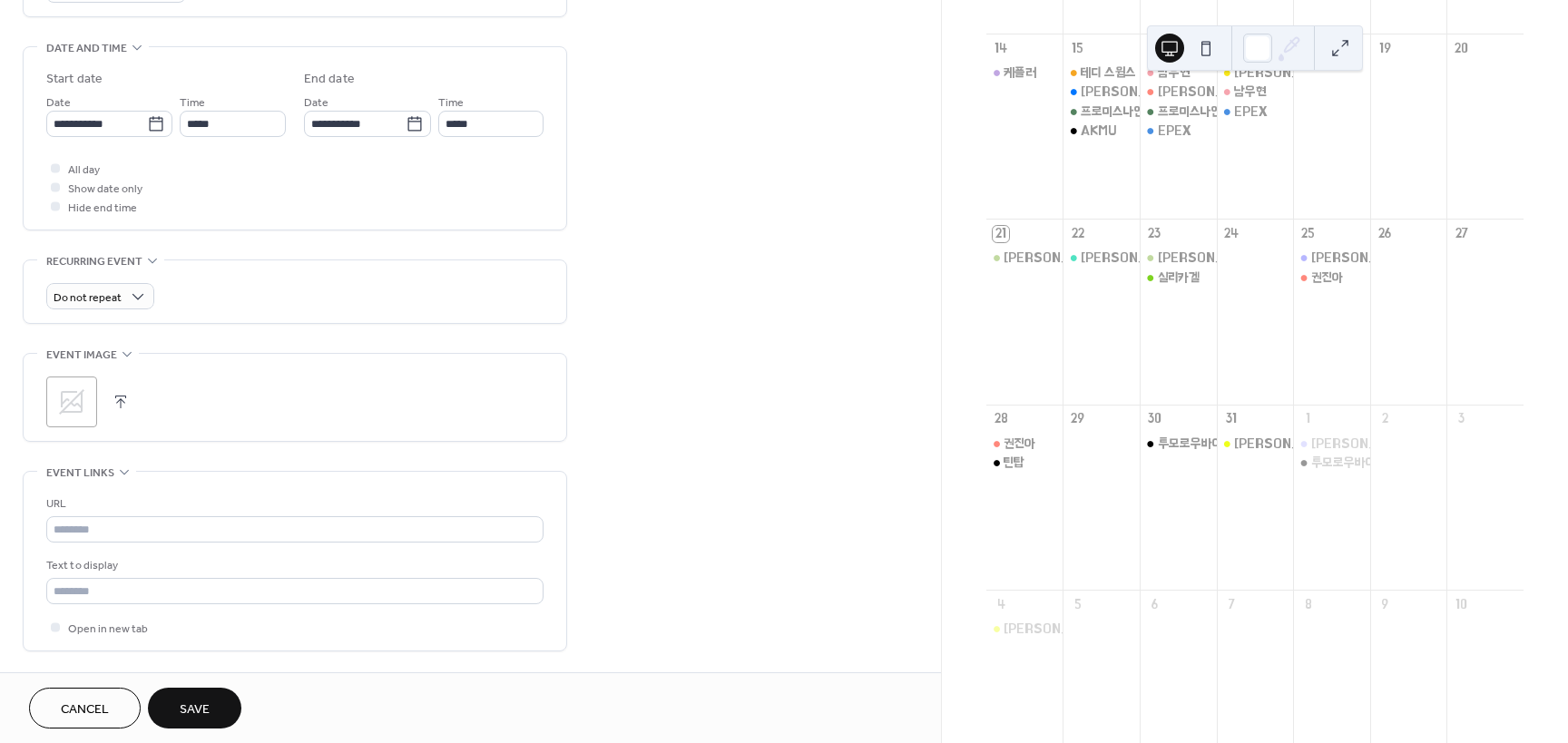 scroll, scrollTop: 454, scrollLeft: 0, axis: vertical 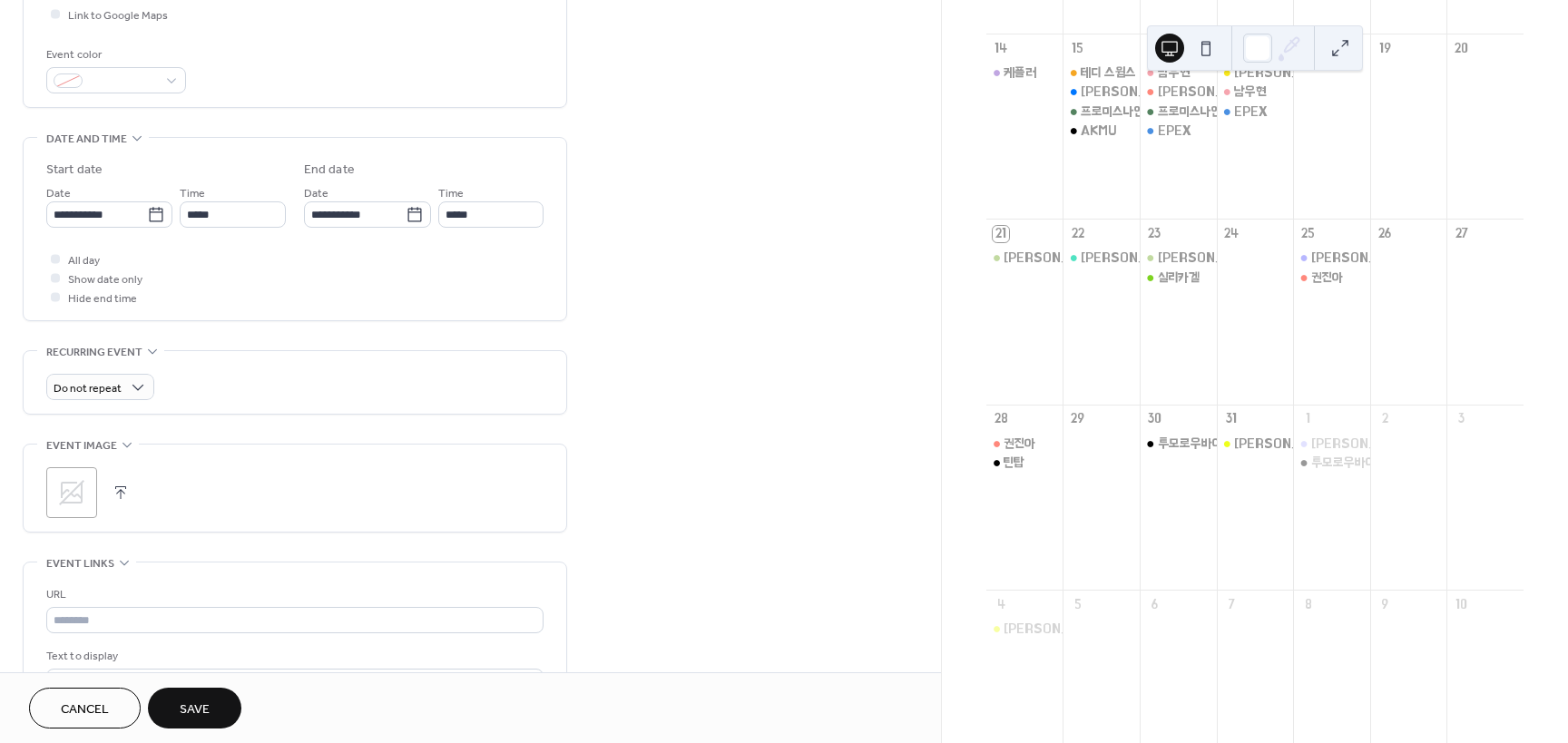 click on "**********" at bounding box center [295, -122] 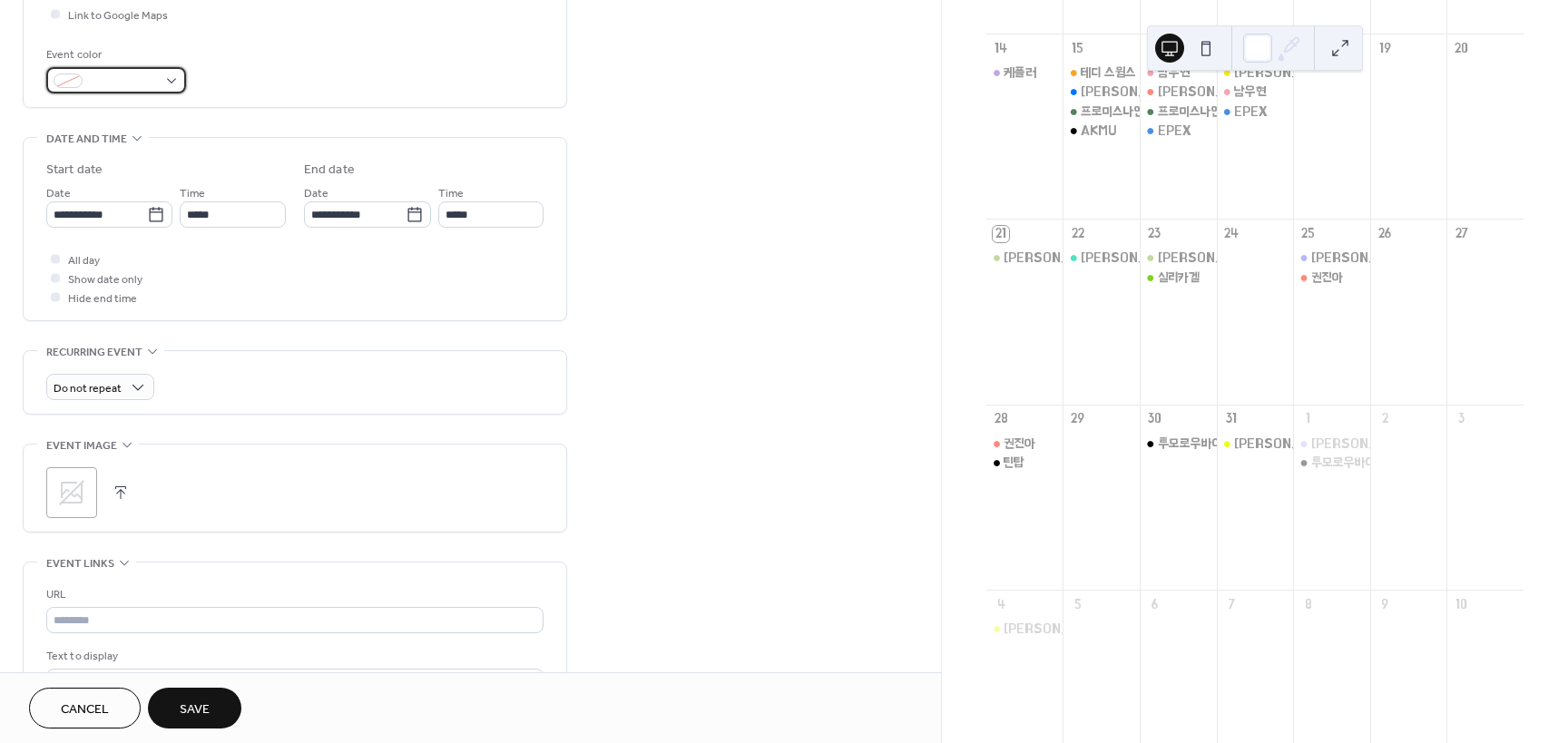 click at bounding box center [123, 82] 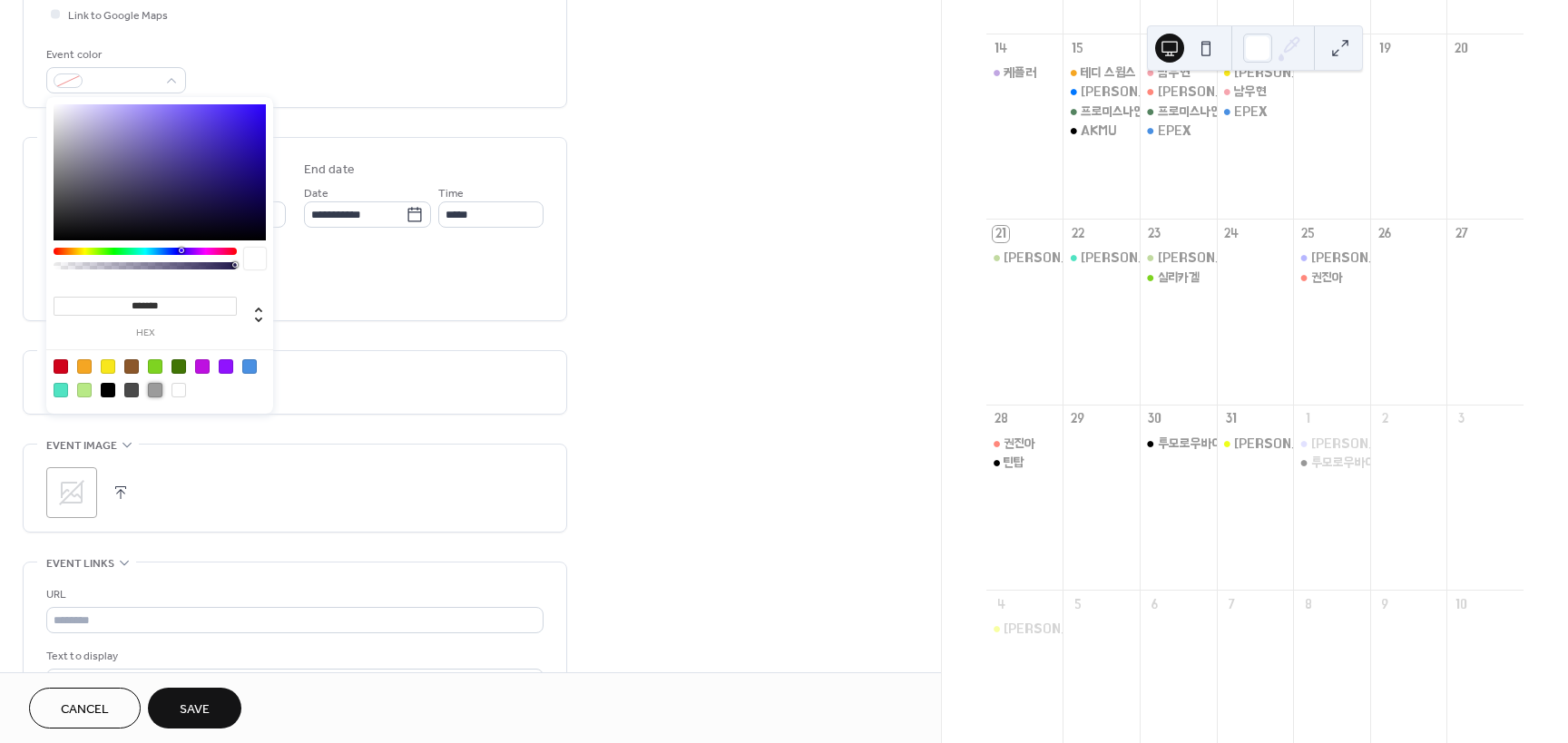 click at bounding box center [155, 390] 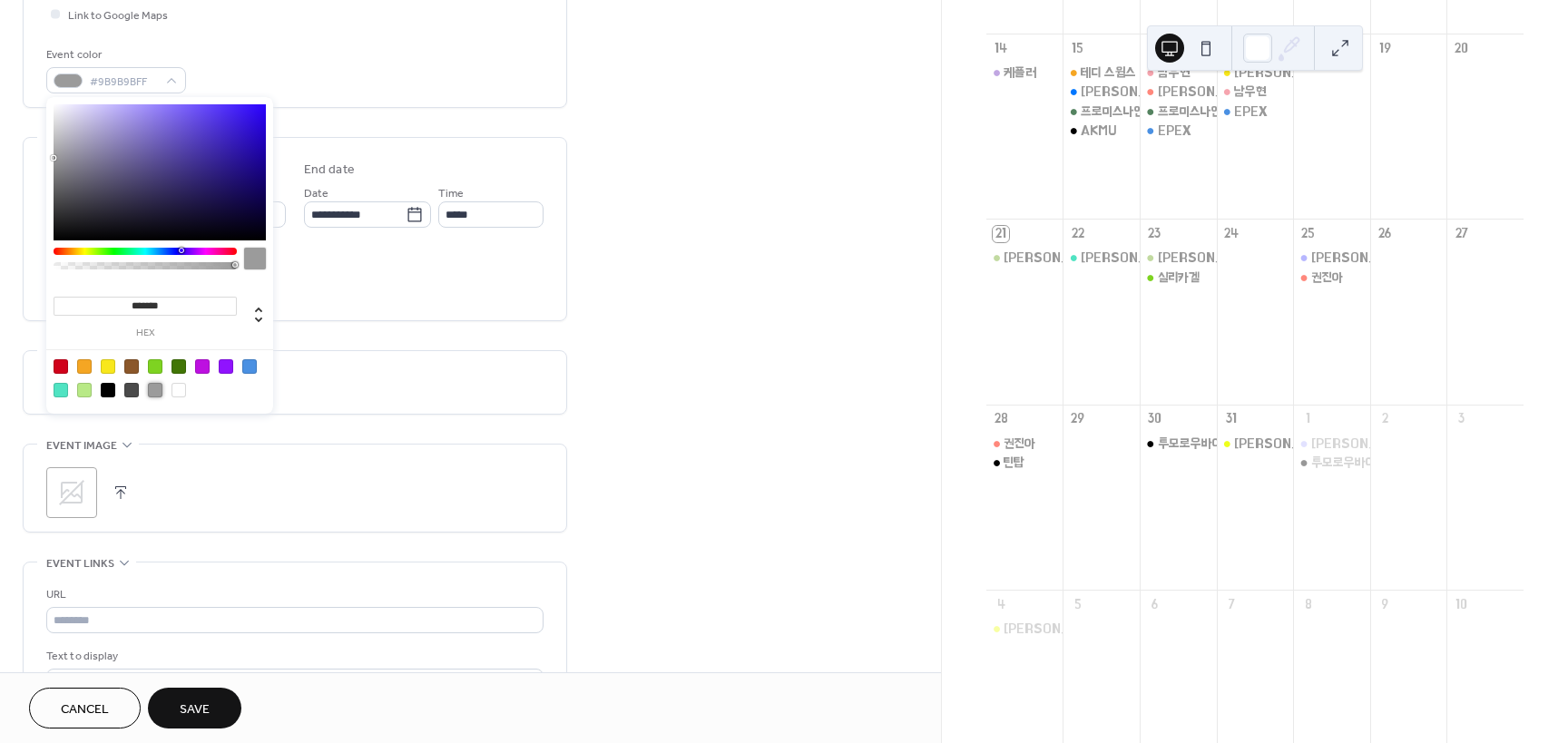 click on "**********" at bounding box center (470, 270) 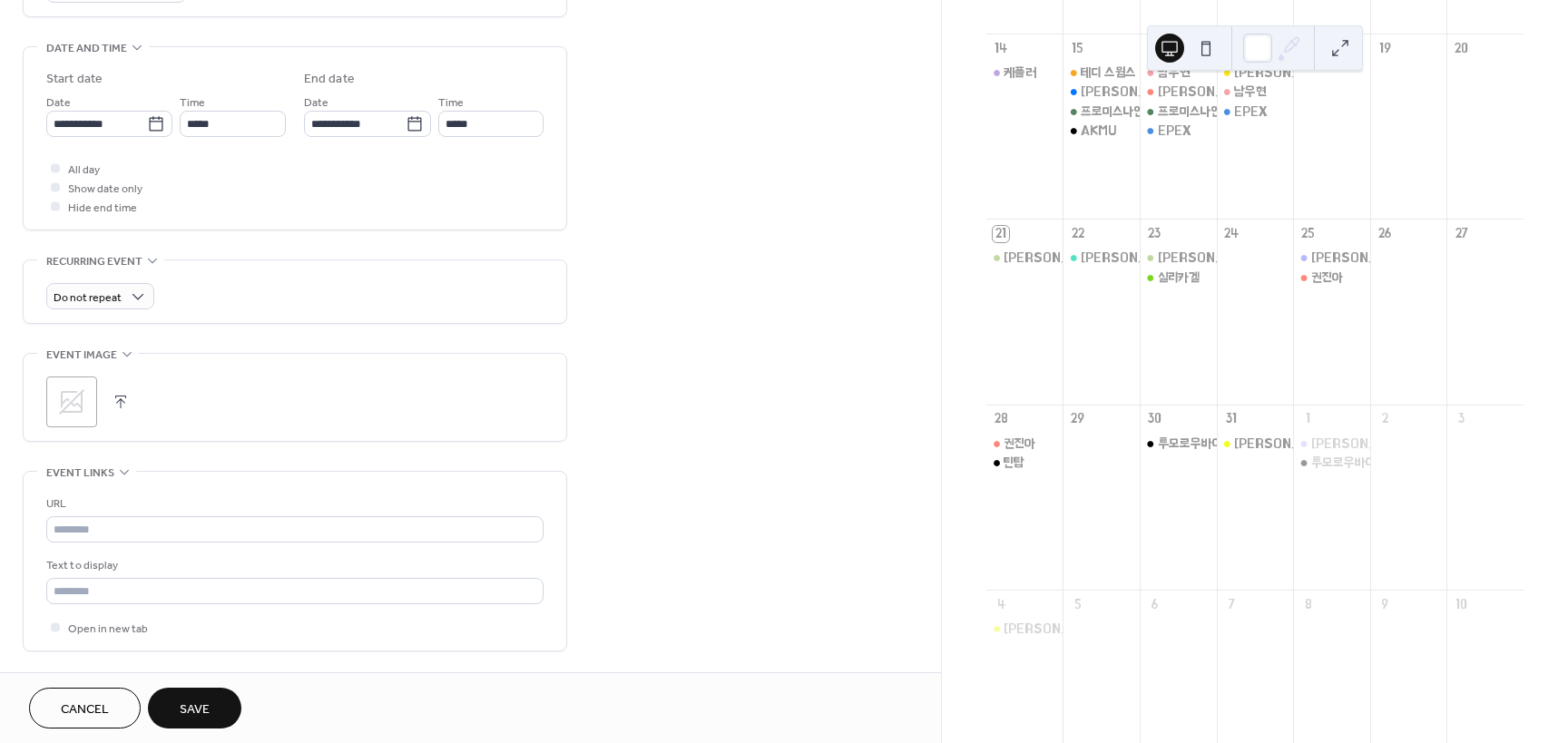 scroll, scrollTop: 635, scrollLeft: 0, axis: vertical 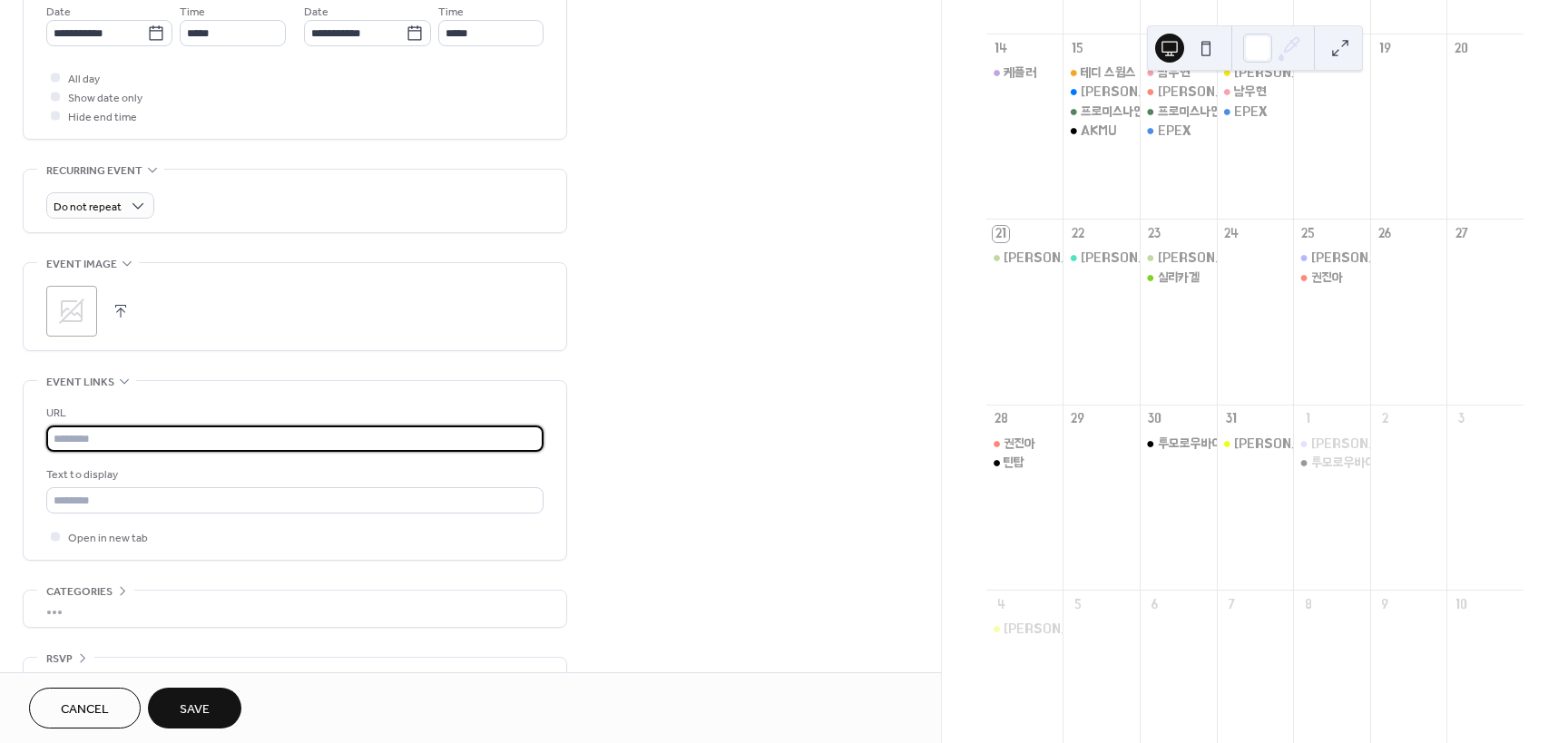 click at bounding box center [295, 438] 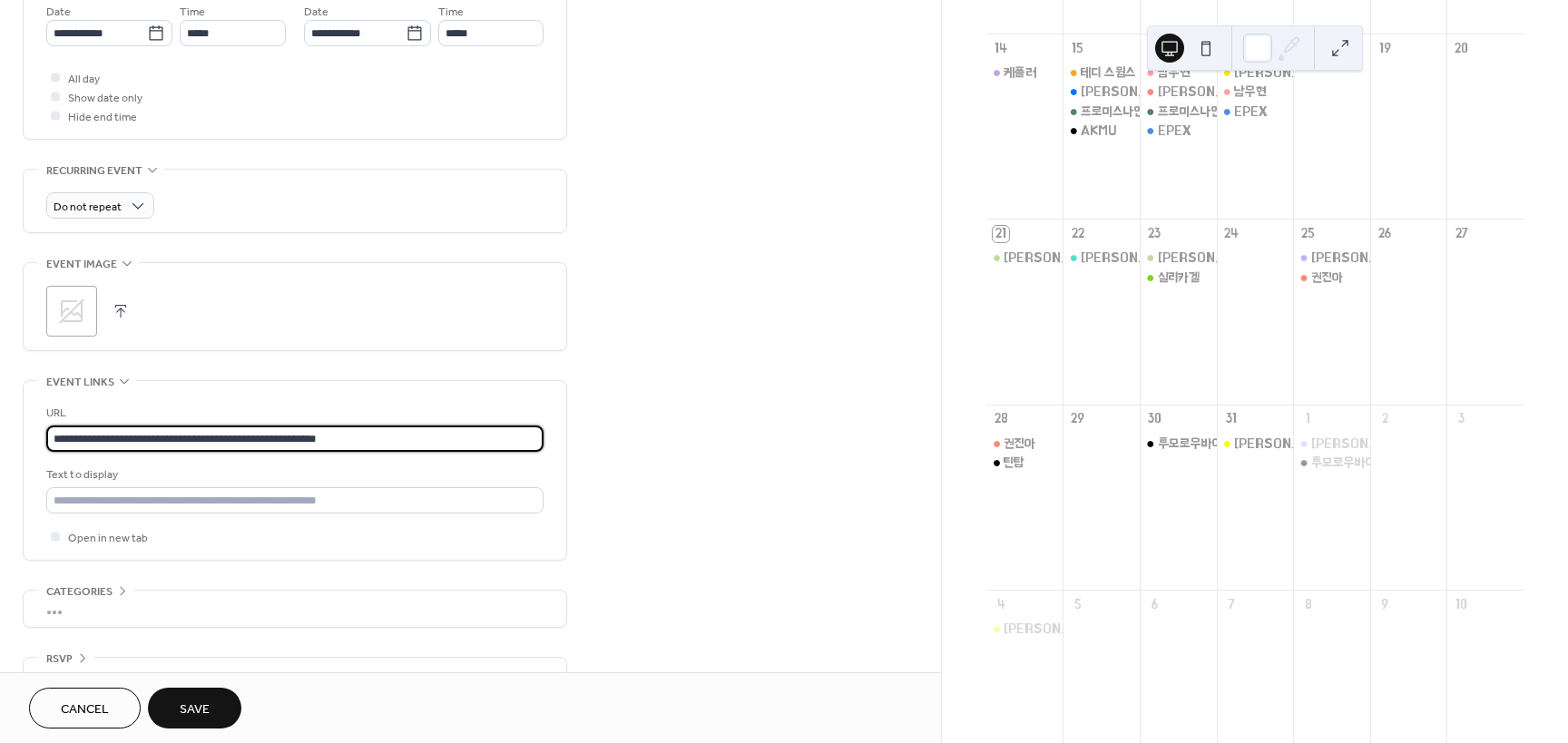 type on "**********" 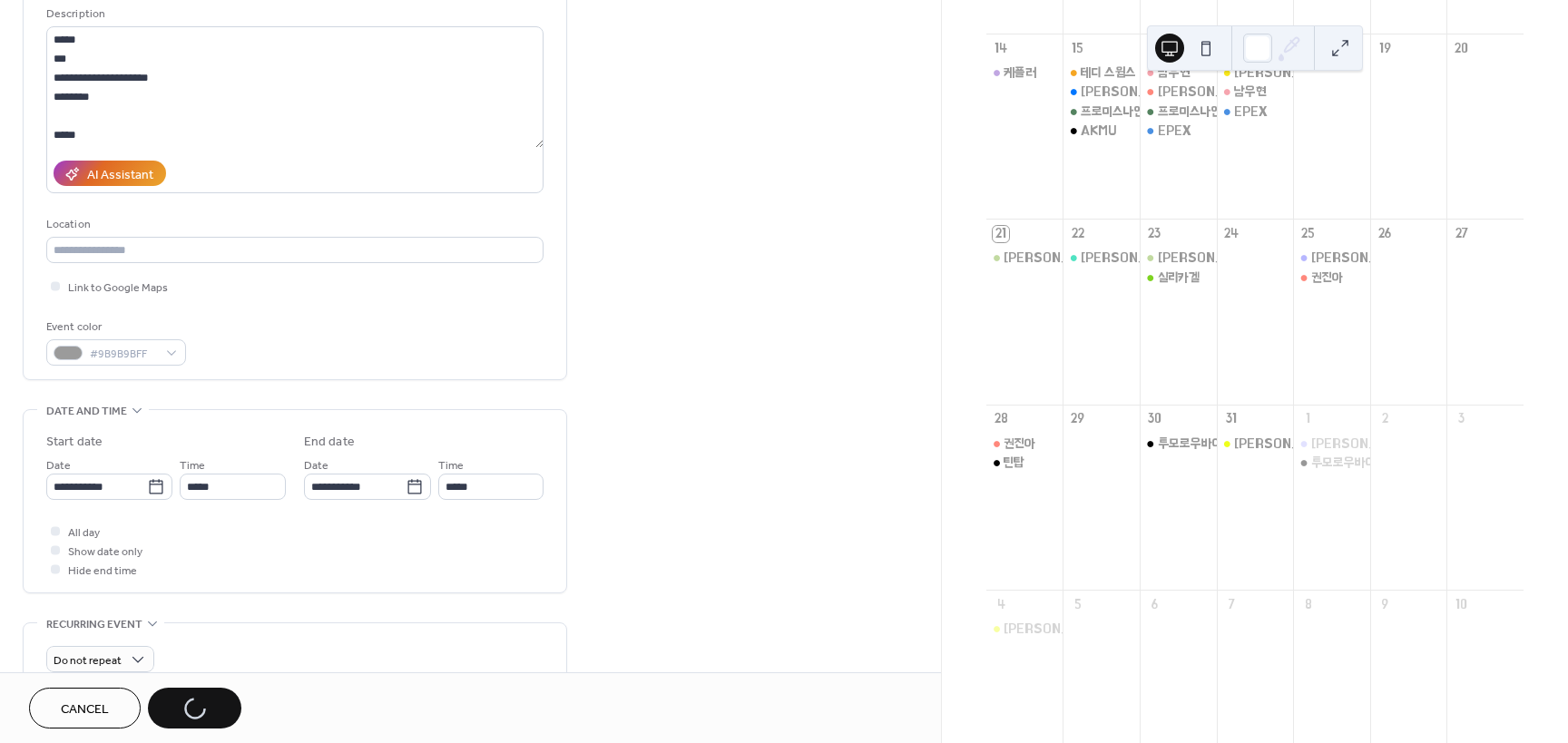 scroll, scrollTop: 91, scrollLeft: 0, axis: vertical 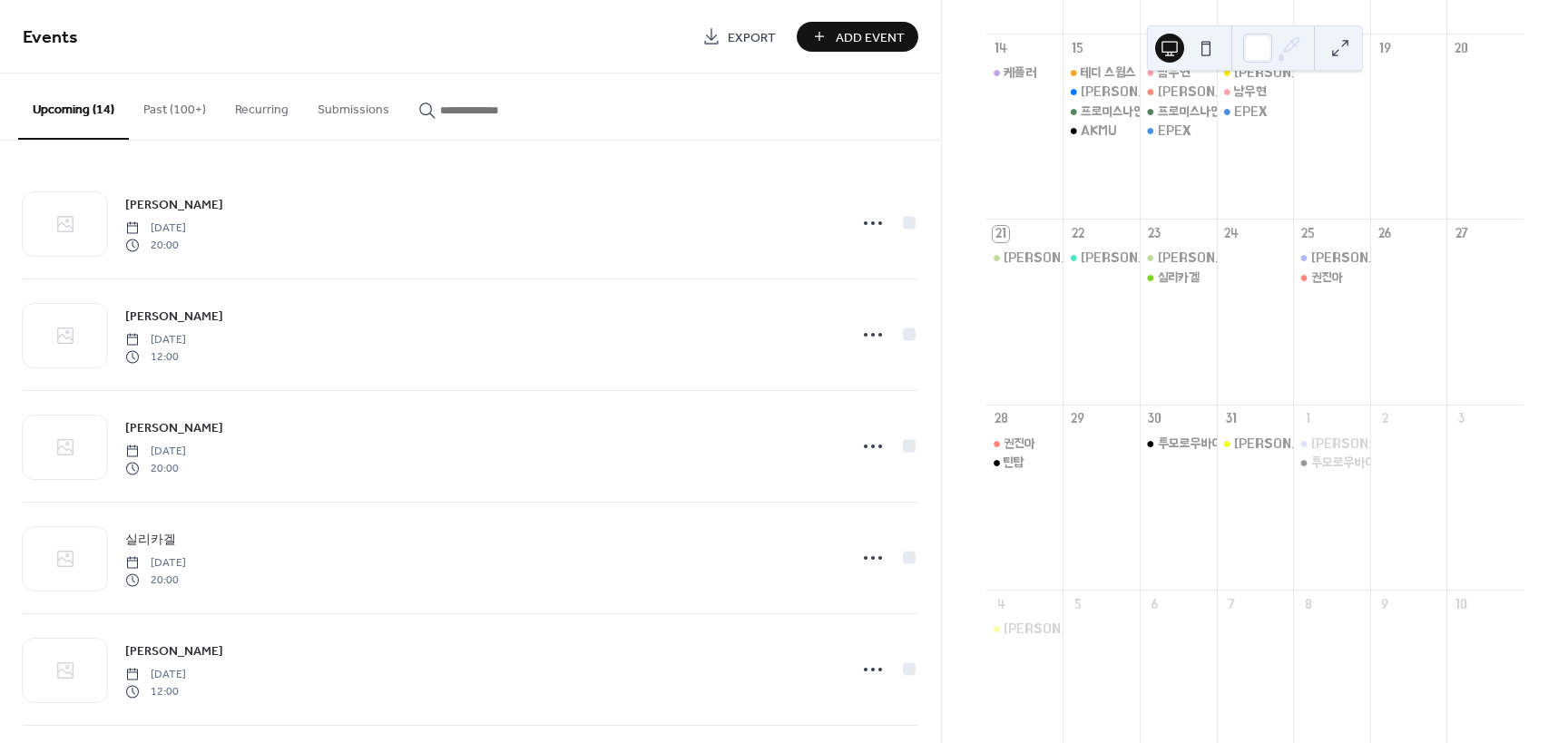 click at bounding box center (495, 110) 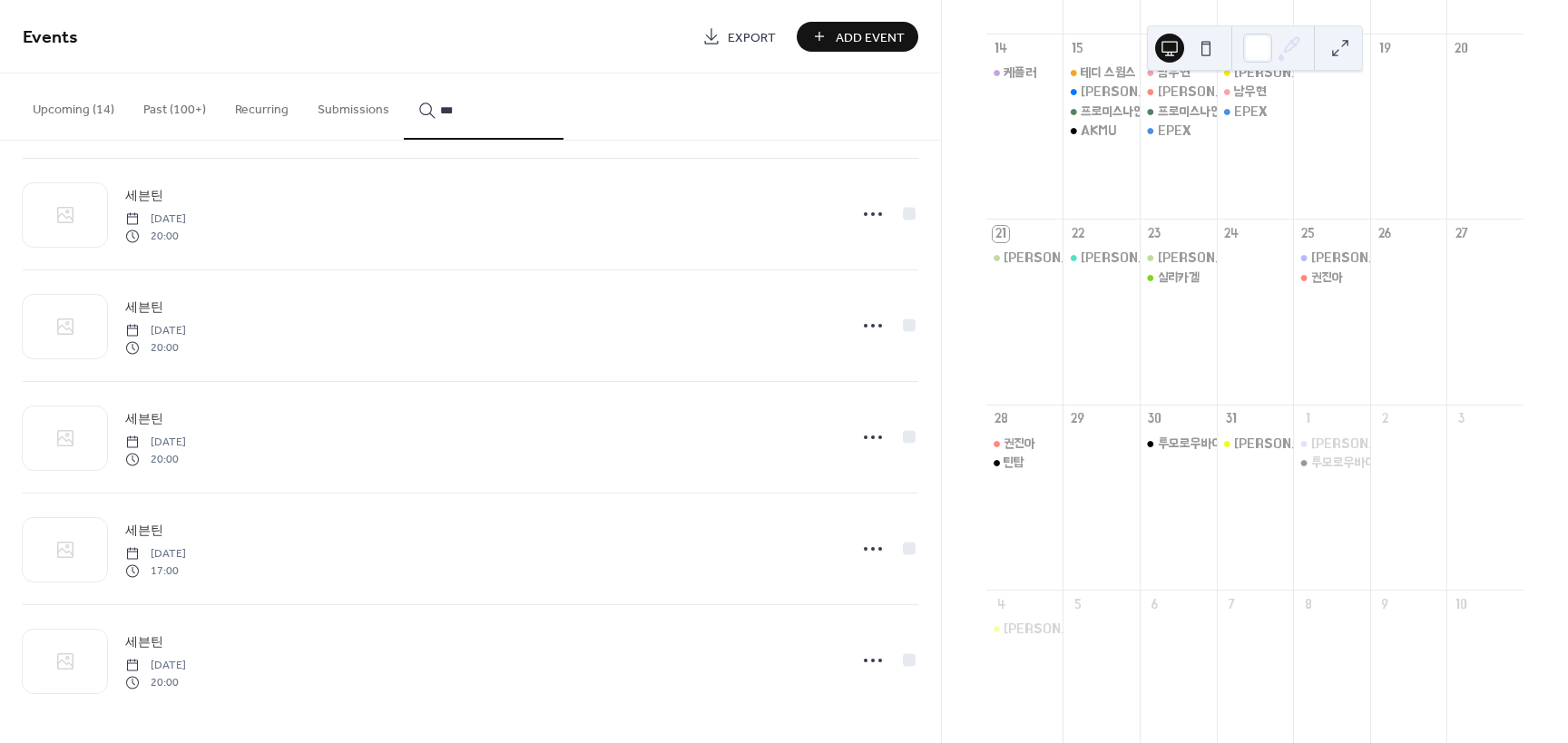 scroll, scrollTop: 790, scrollLeft: 0, axis: vertical 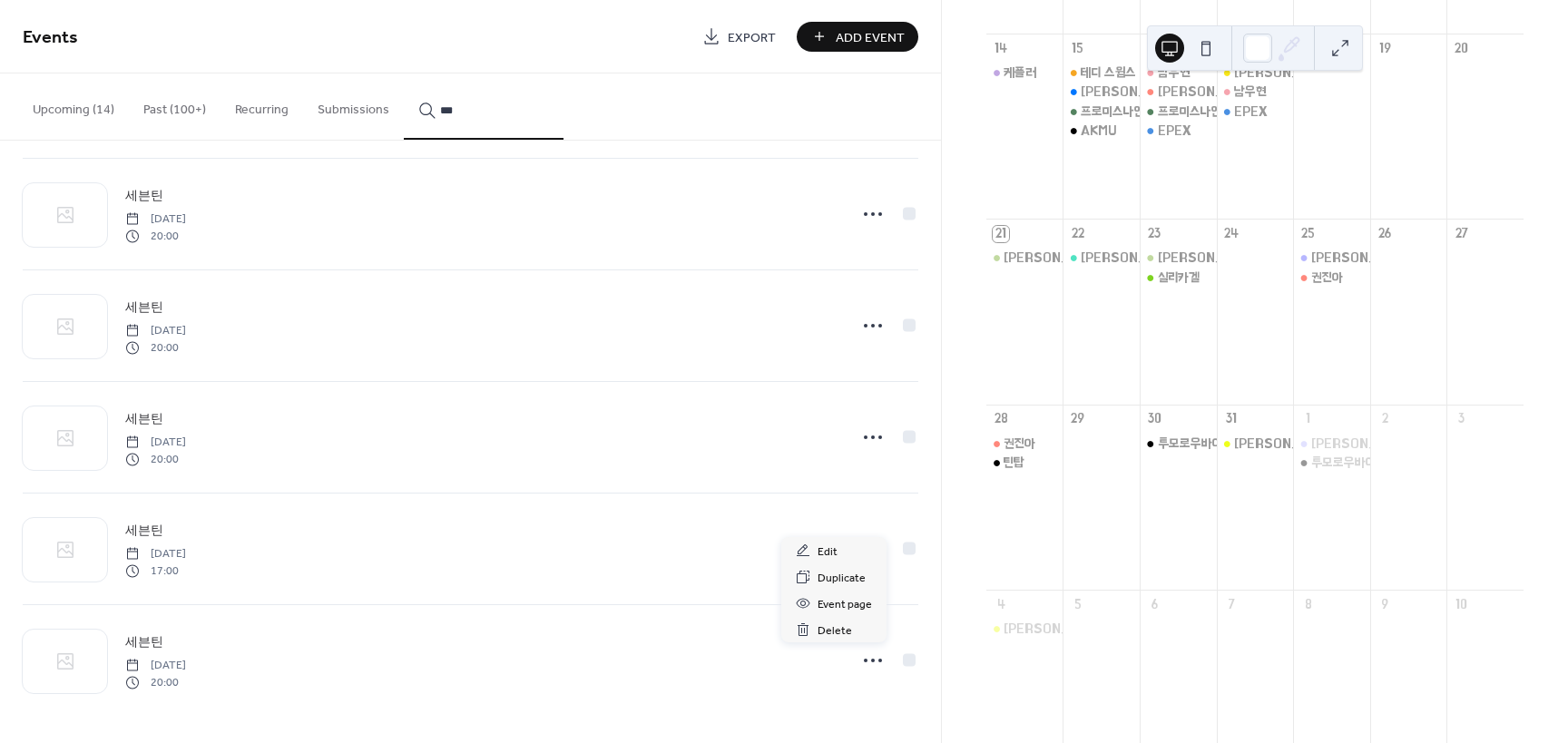 click 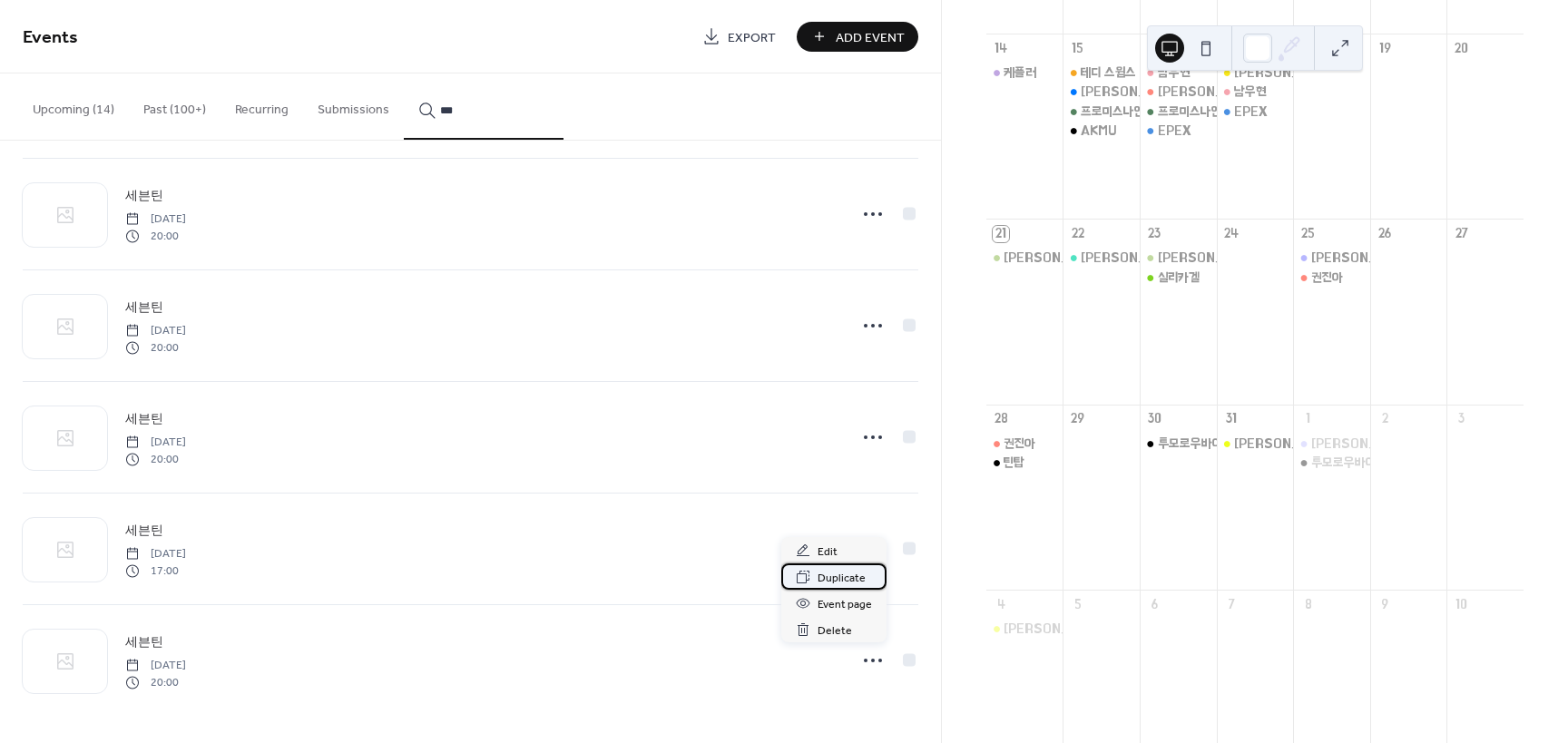 click on "Duplicate" at bounding box center [841, 578] 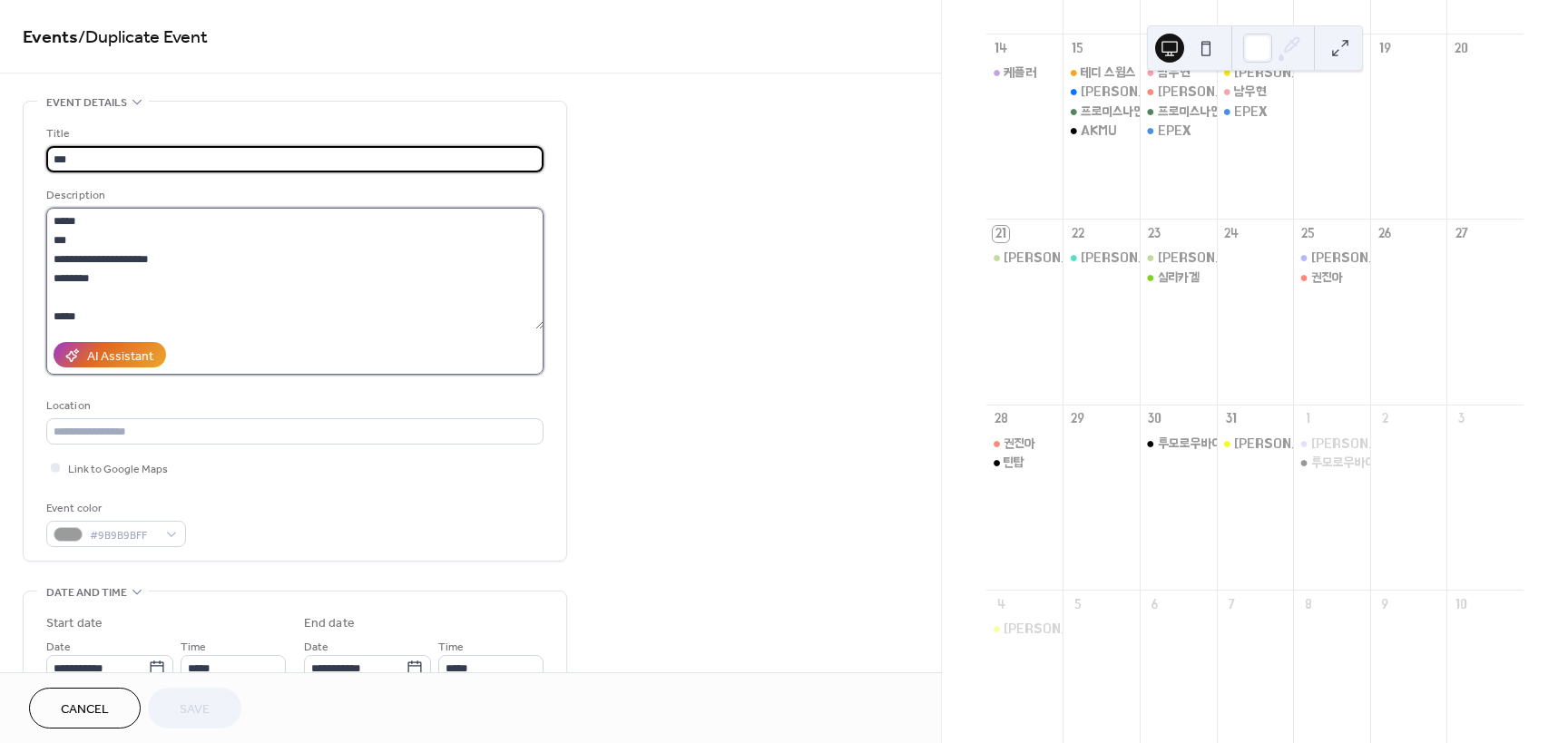 click on "**********" at bounding box center [295, 269] 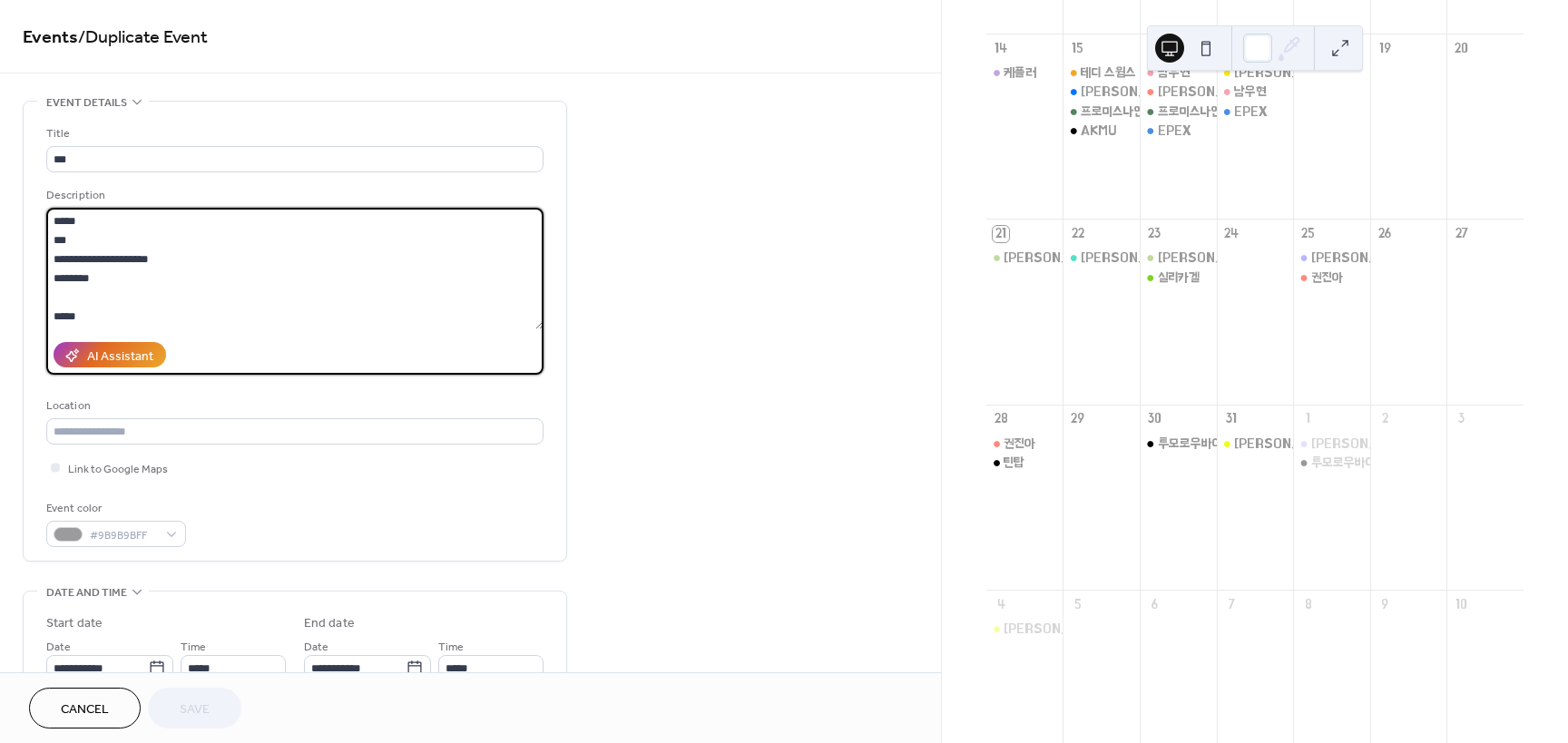 paste on "**" 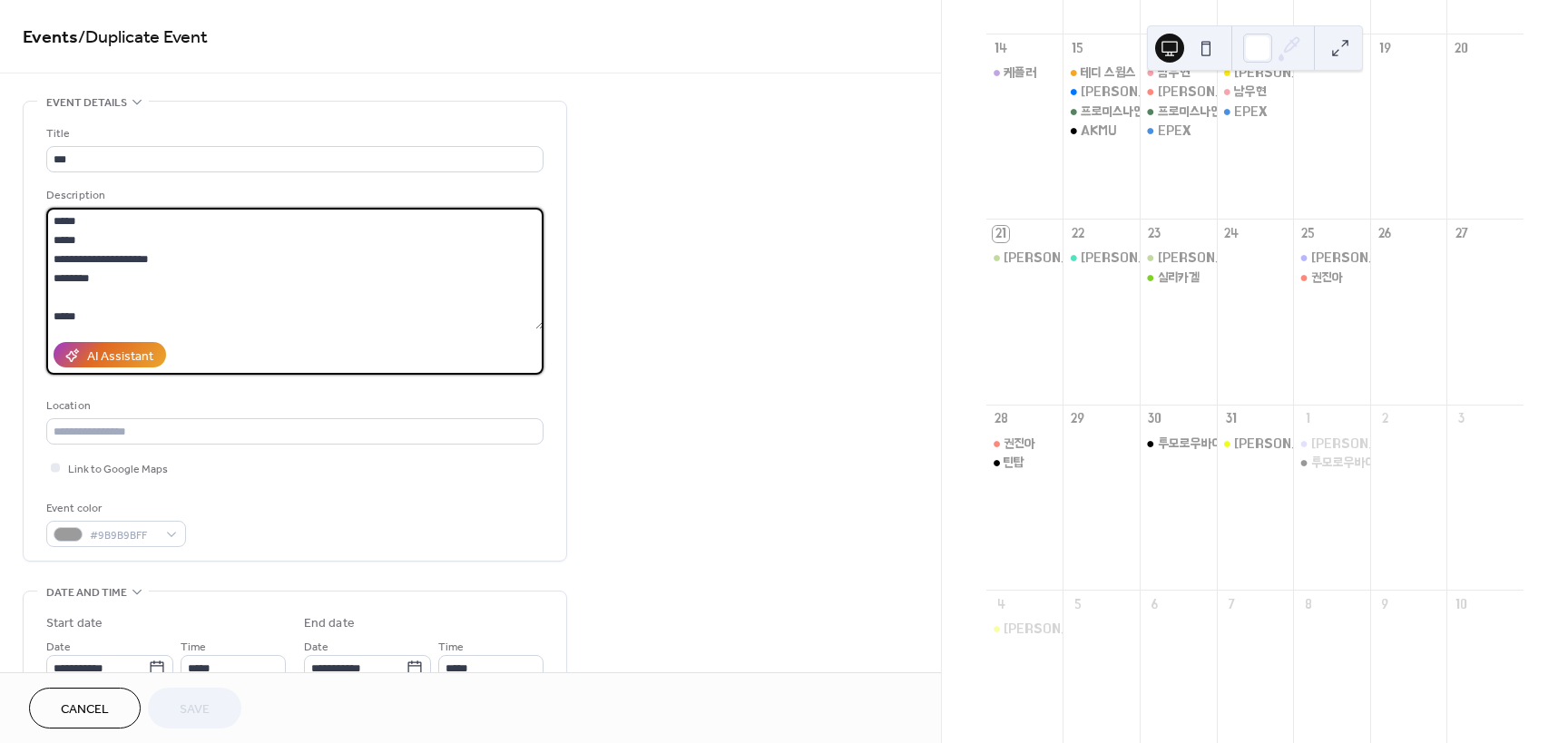 scroll, scrollTop: 35, scrollLeft: 0, axis: vertical 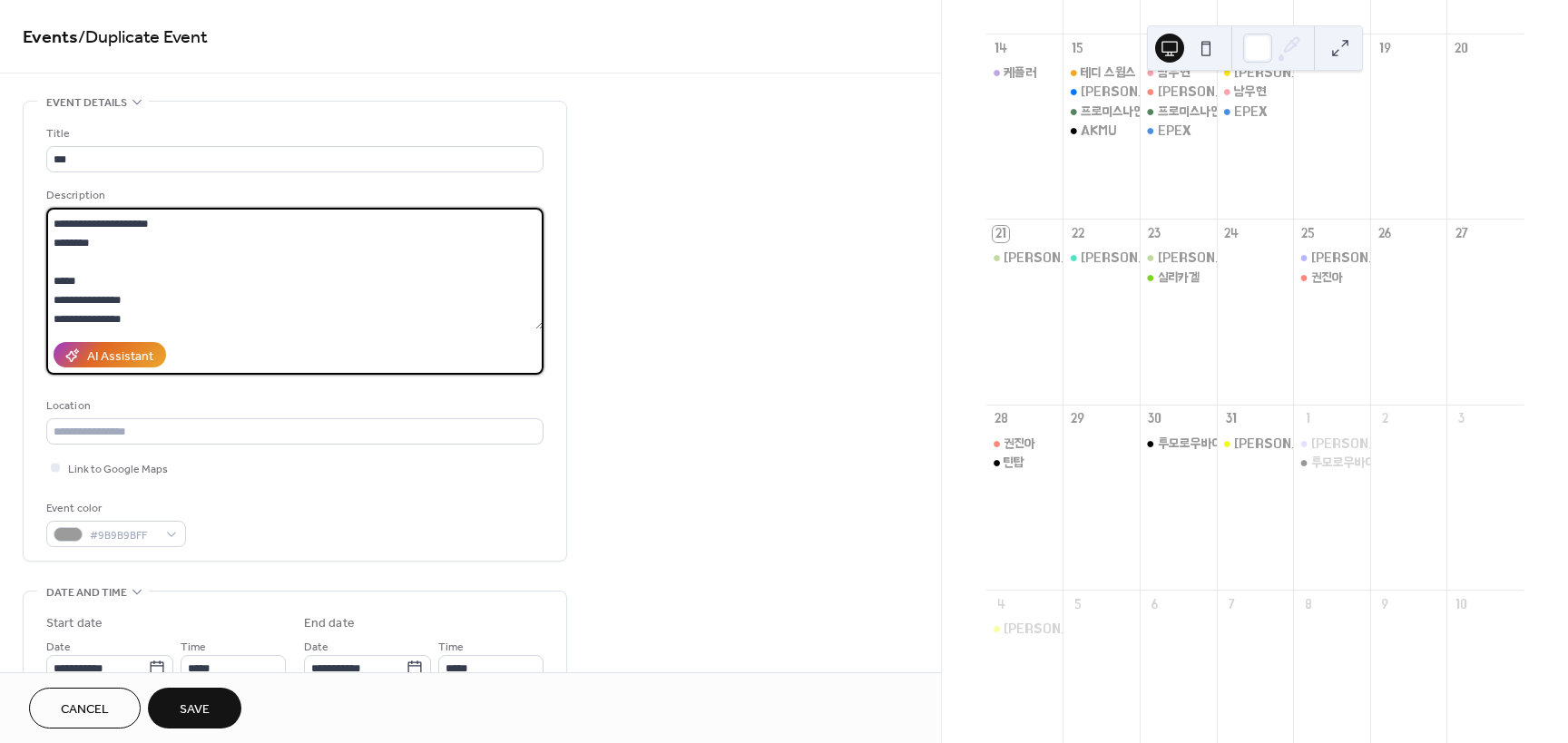 type on "**********" 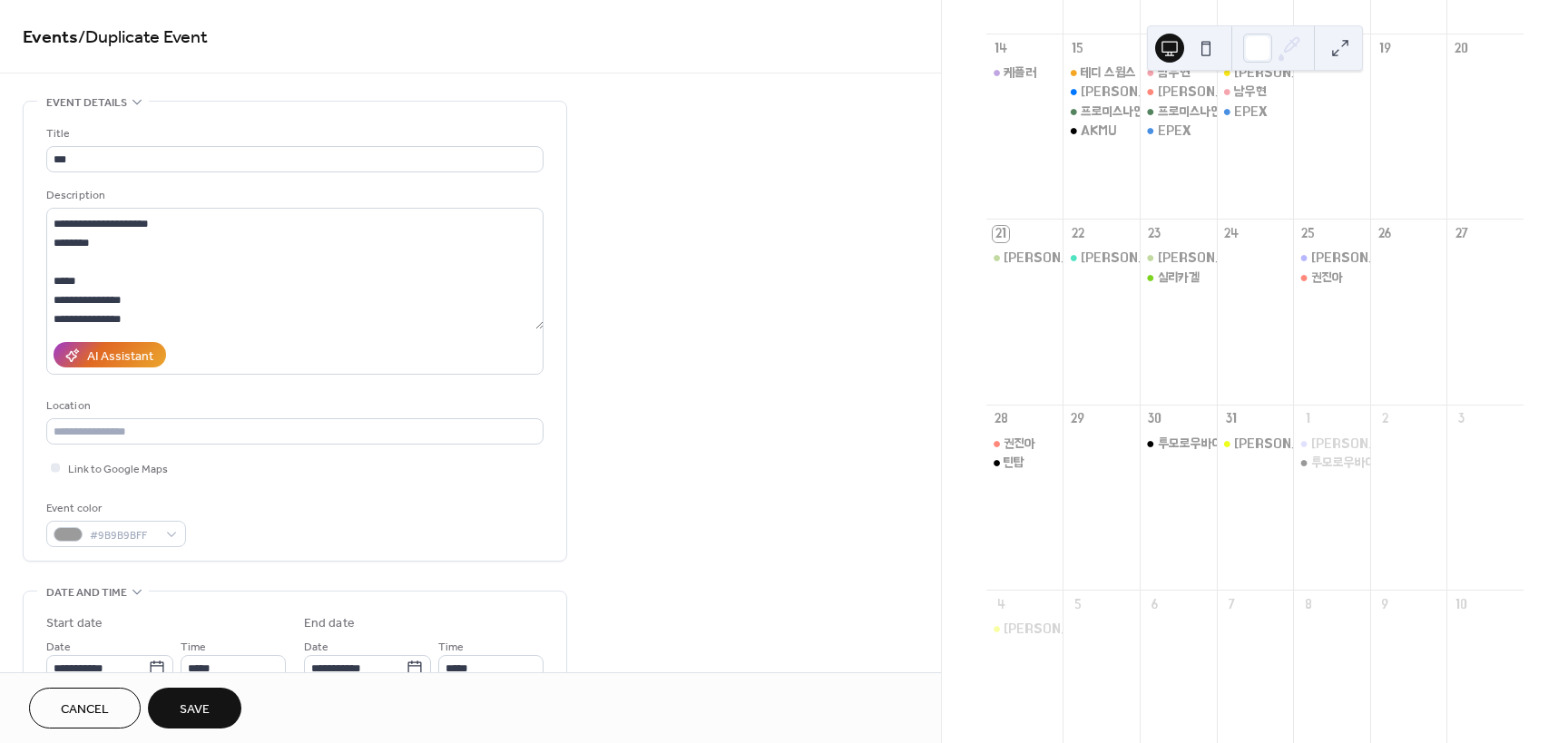 click on "**********" at bounding box center [470, 724] 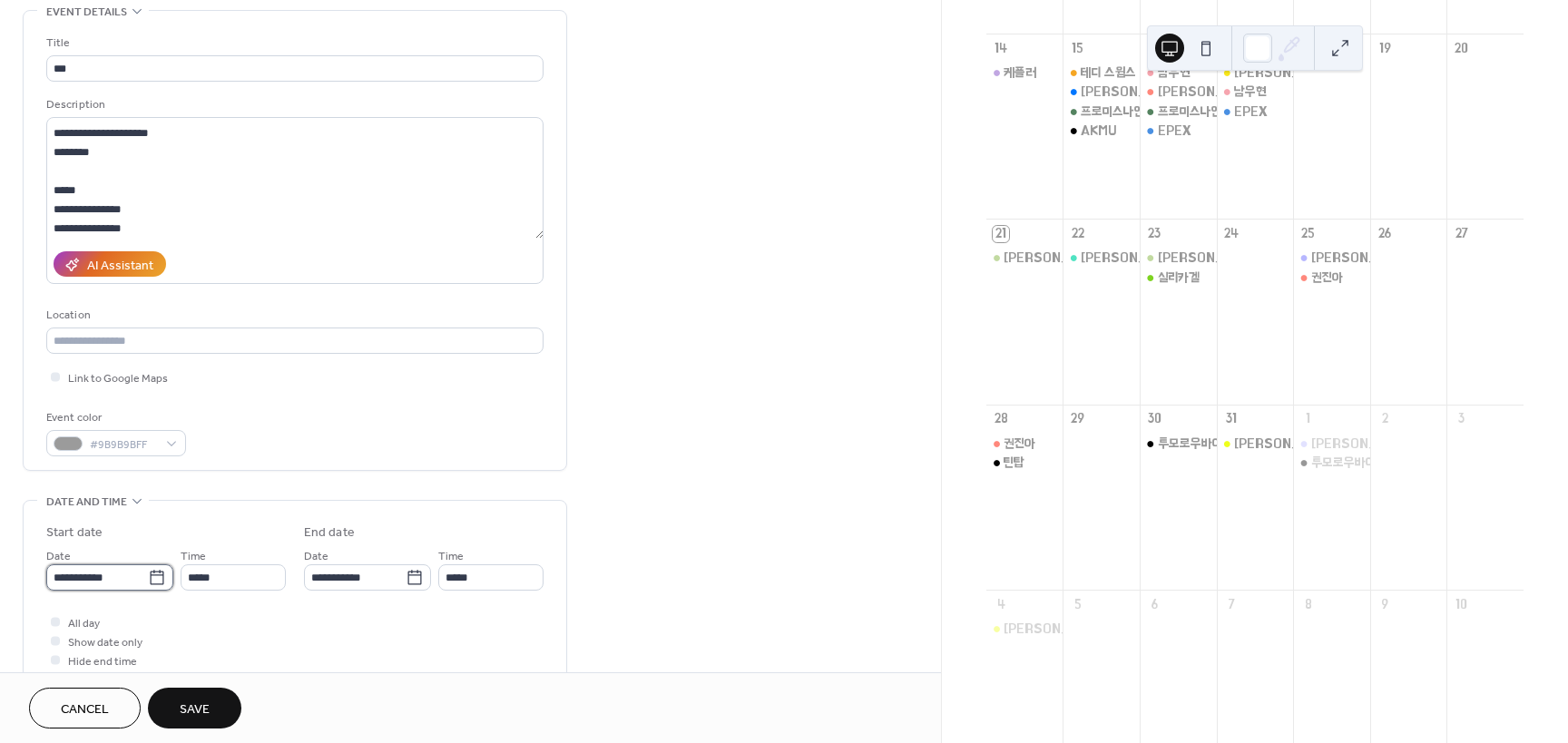 click on "**********" at bounding box center [97, 577] 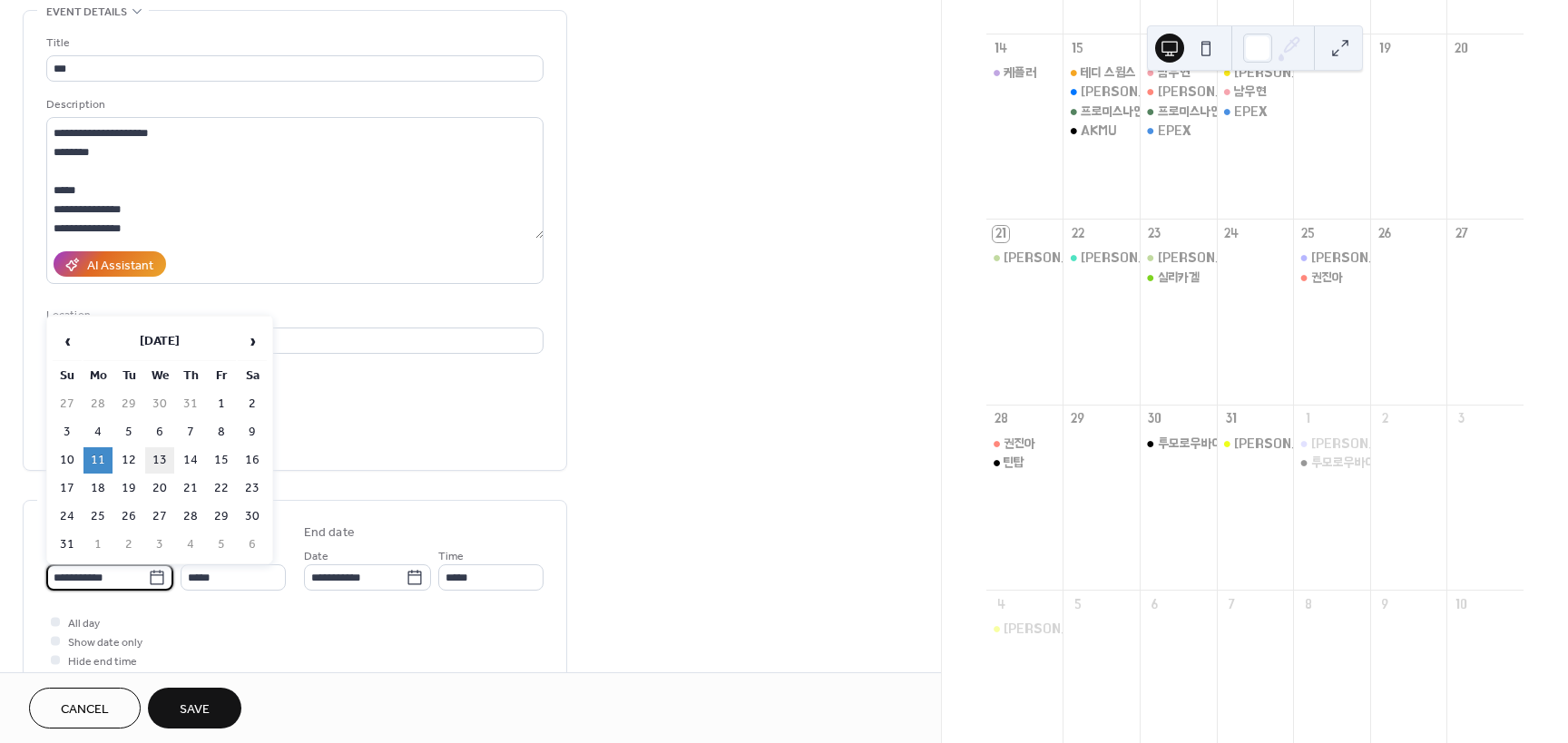click on "13" at bounding box center [160, 460] 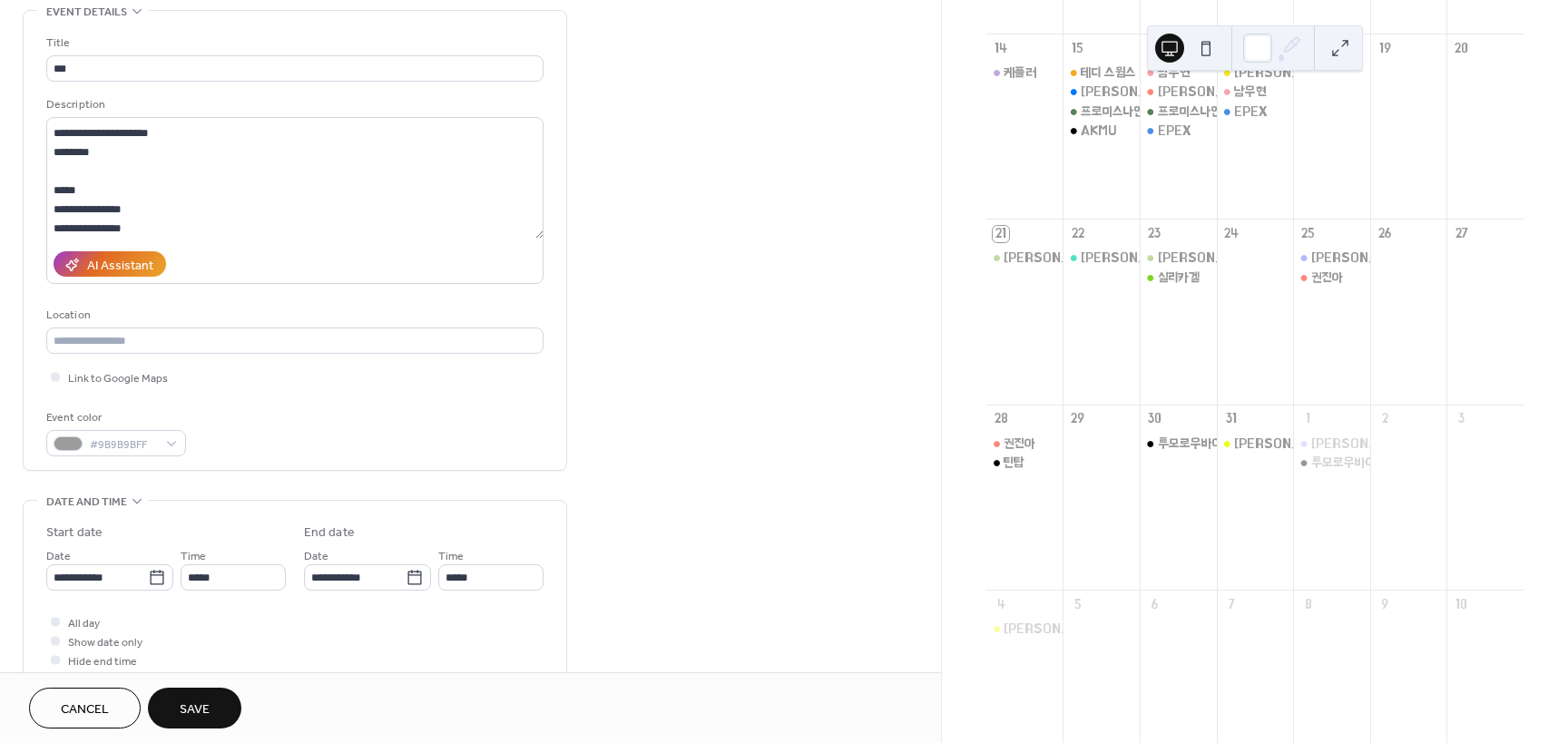 type on "**********" 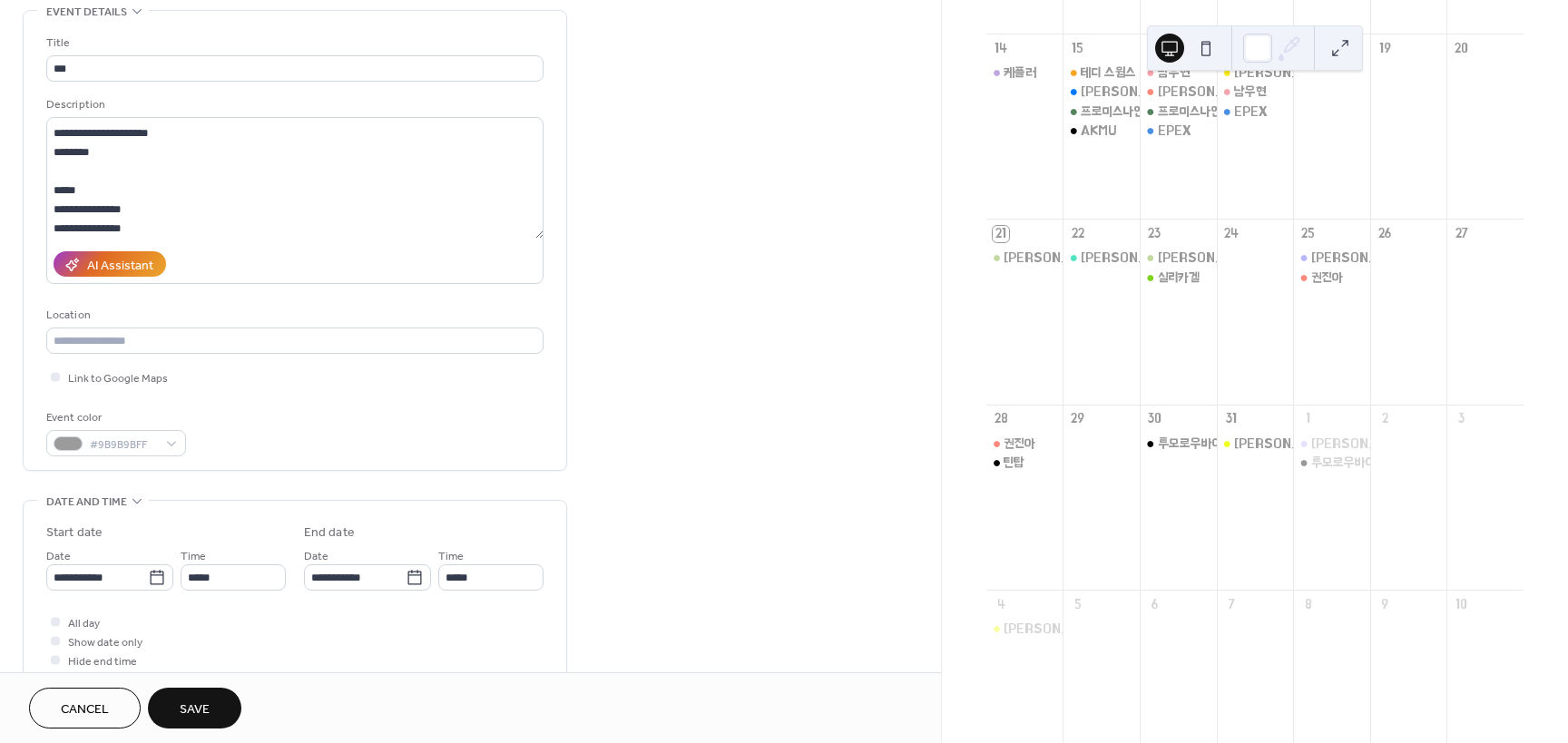 type on "**********" 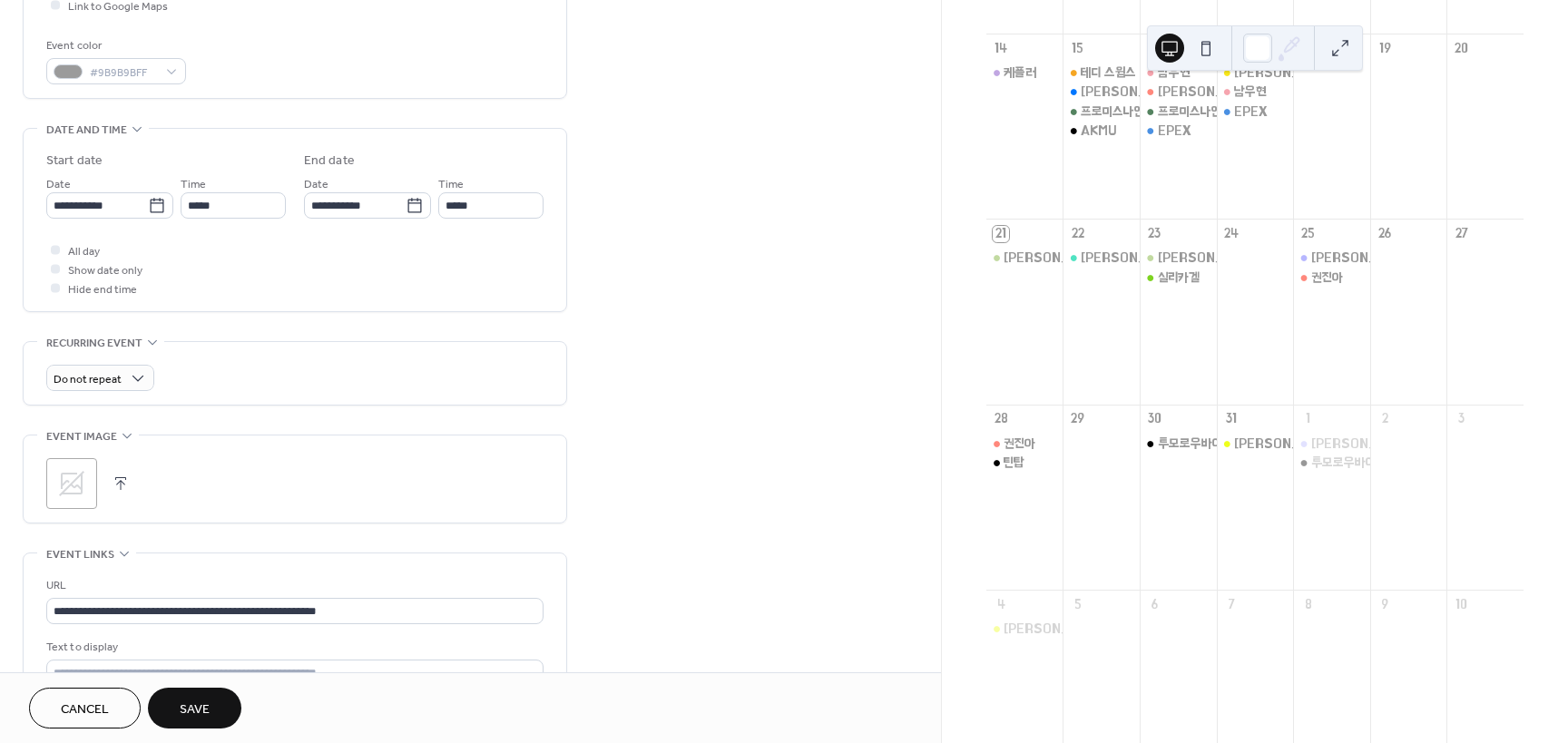 drag, startPoint x: 800, startPoint y: 388, endPoint x: 512, endPoint y: 578, distance: 345.02754 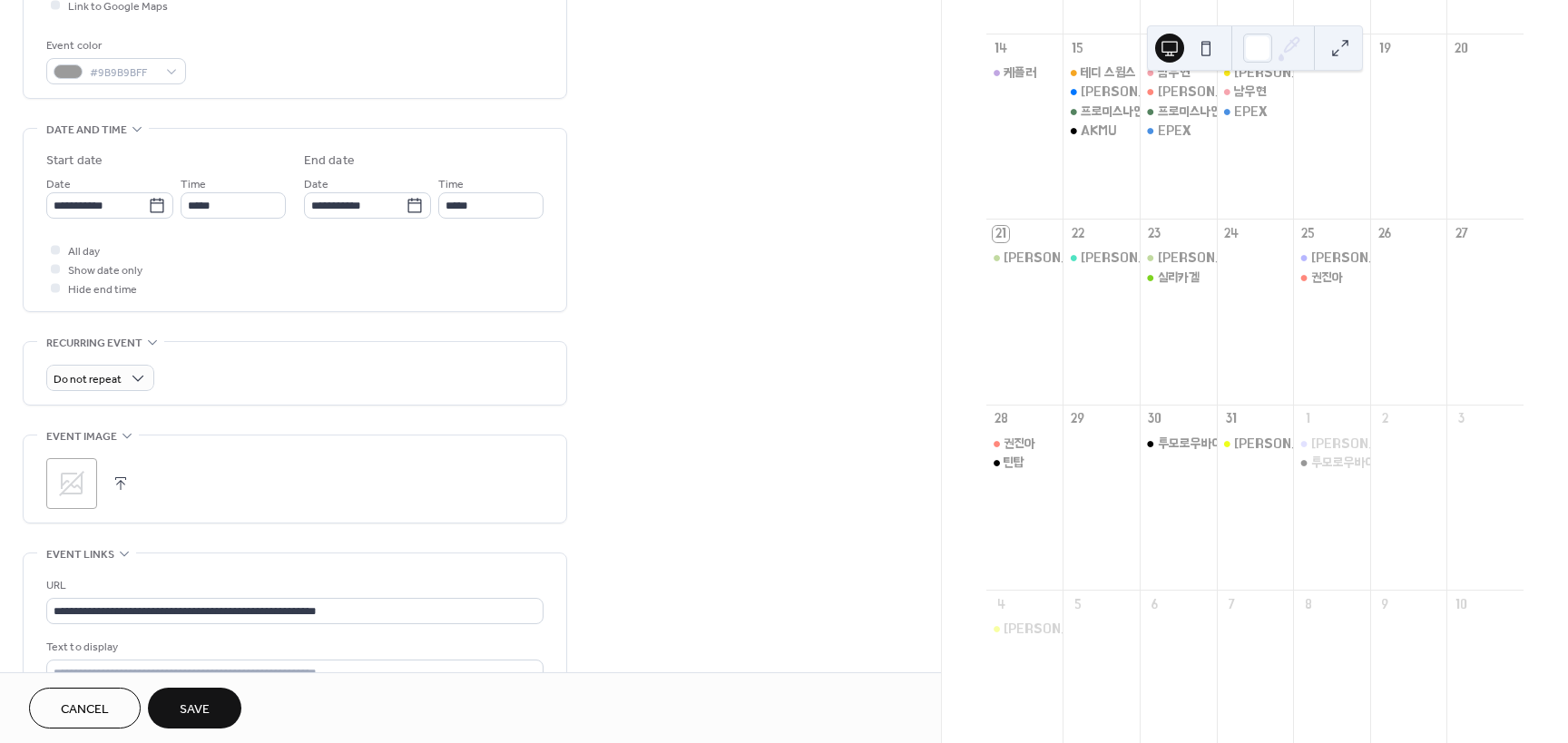 scroll, scrollTop: 676, scrollLeft: 0, axis: vertical 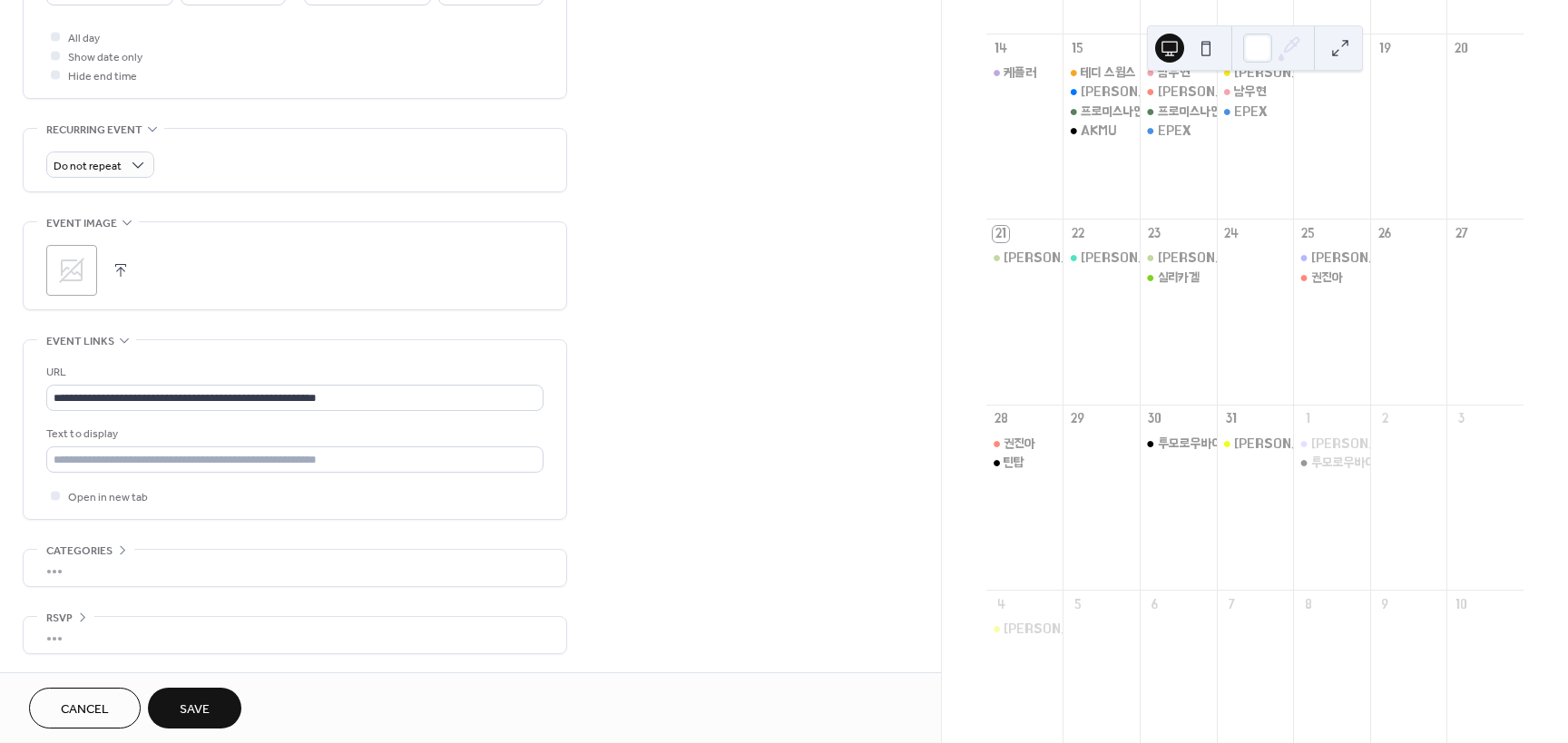 click on "Save" at bounding box center [194, 708] 